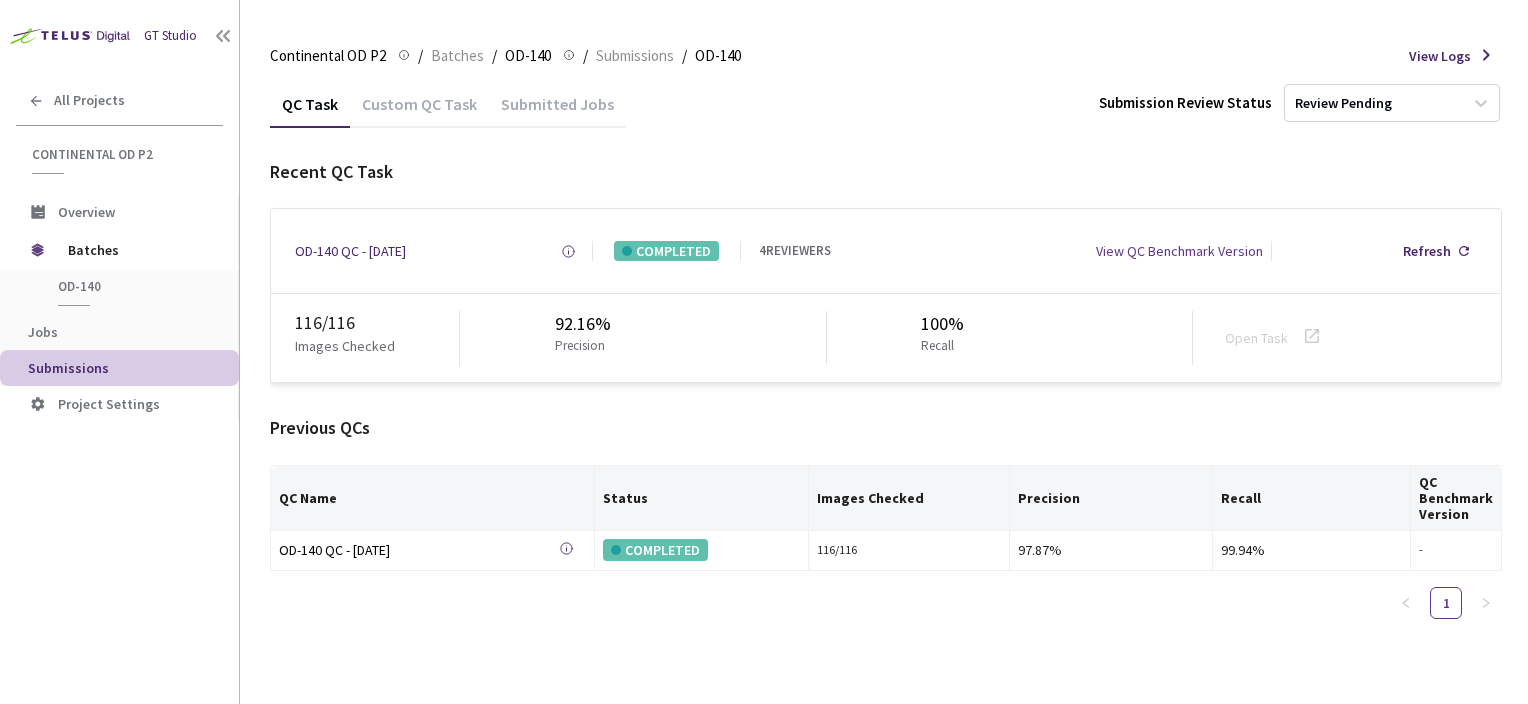 scroll, scrollTop: 0, scrollLeft: 0, axis: both 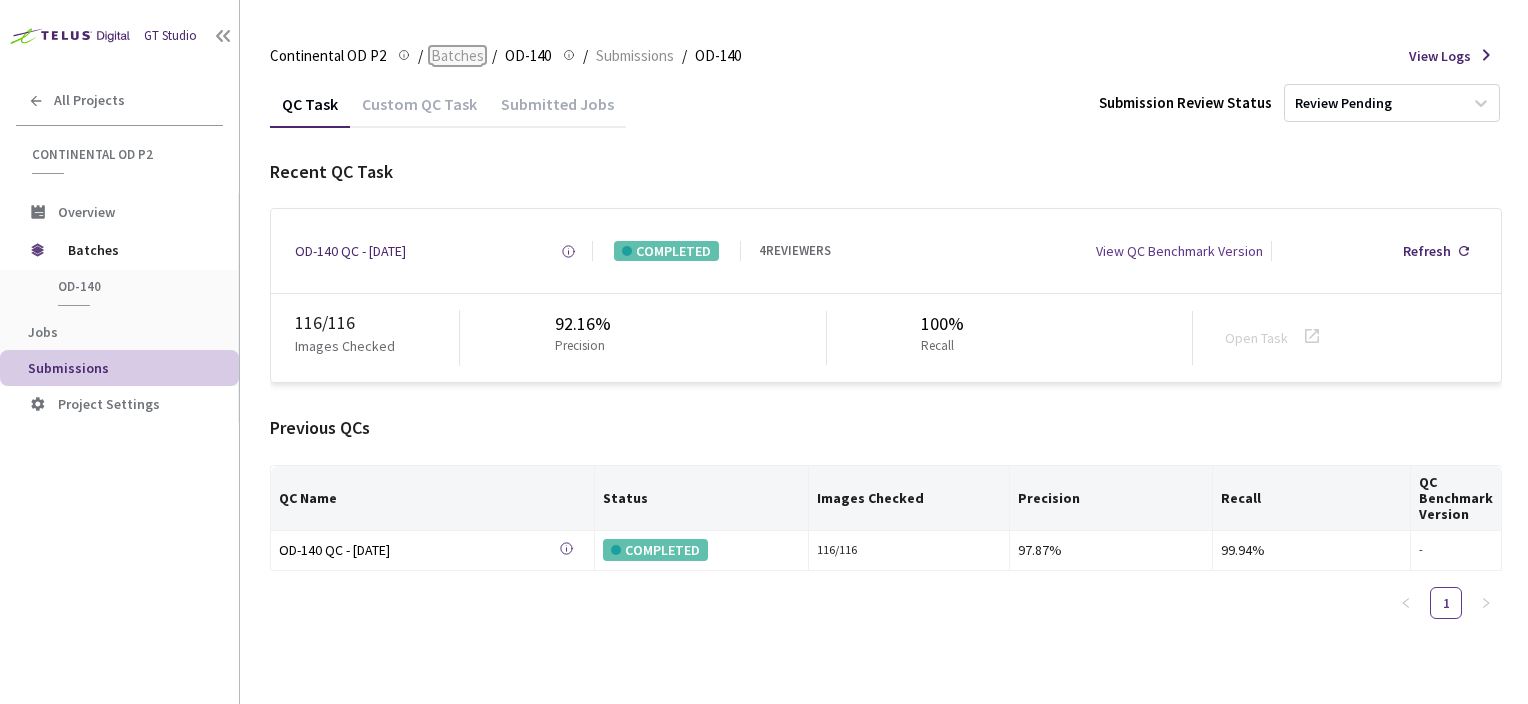click on "Batches" at bounding box center [457, 56] 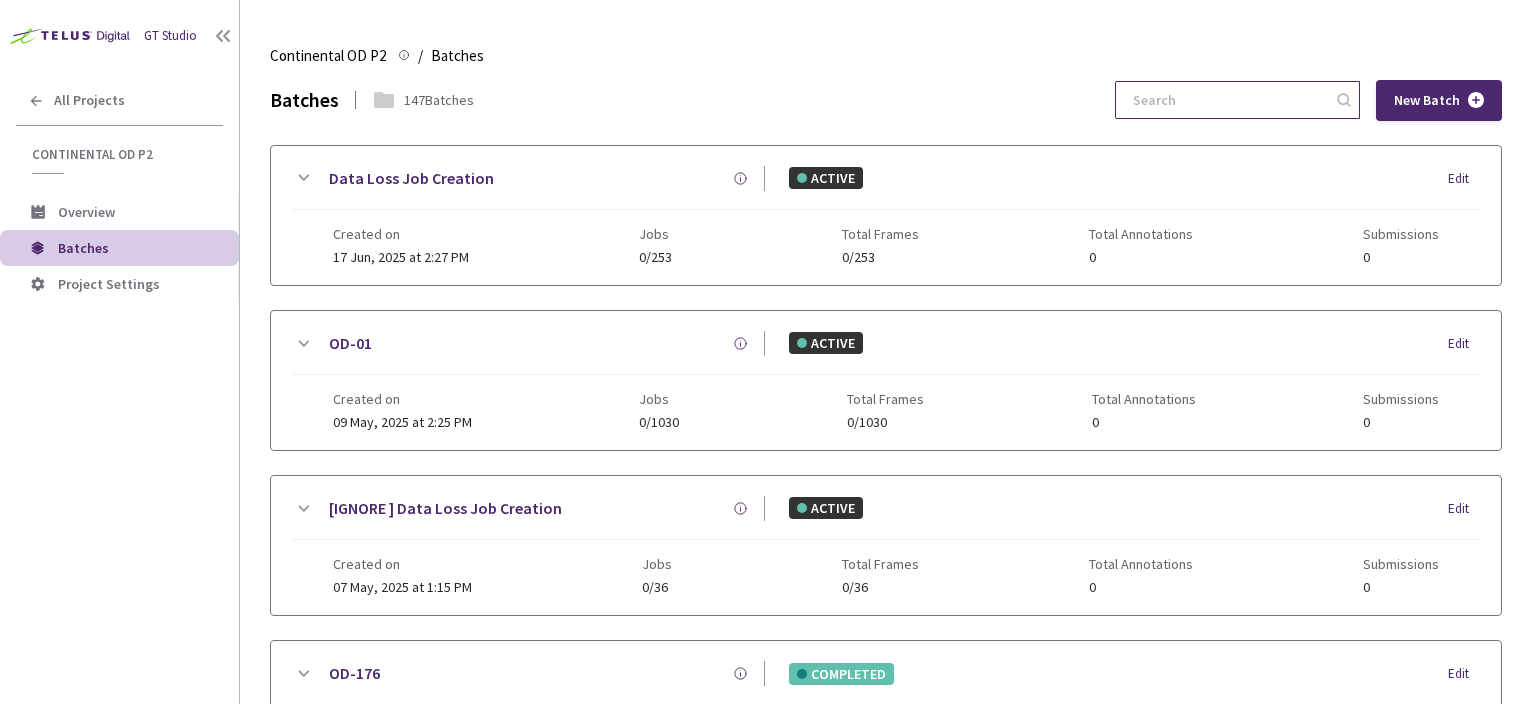 click at bounding box center [1227, 100] 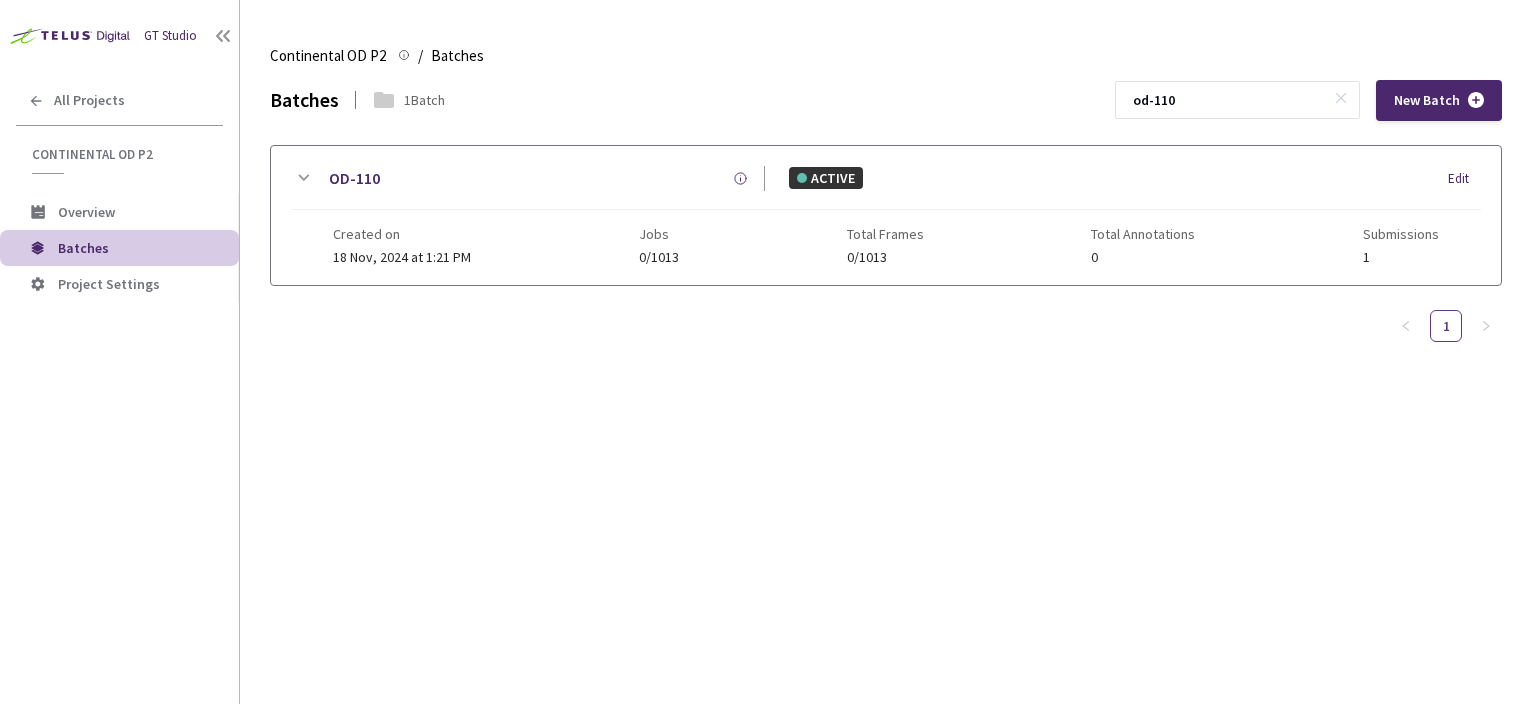 type on "od-110" 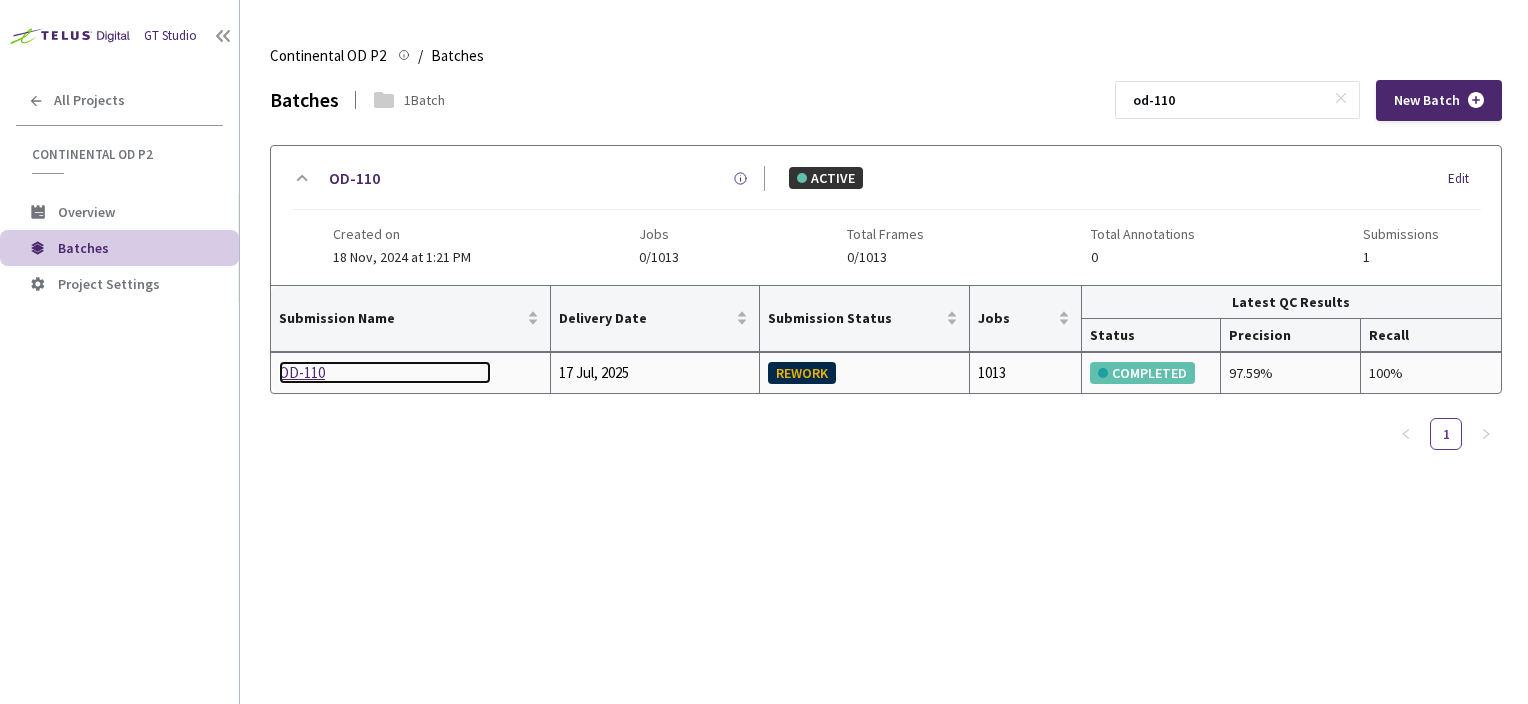 click on "OD-110" at bounding box center (385, 373) 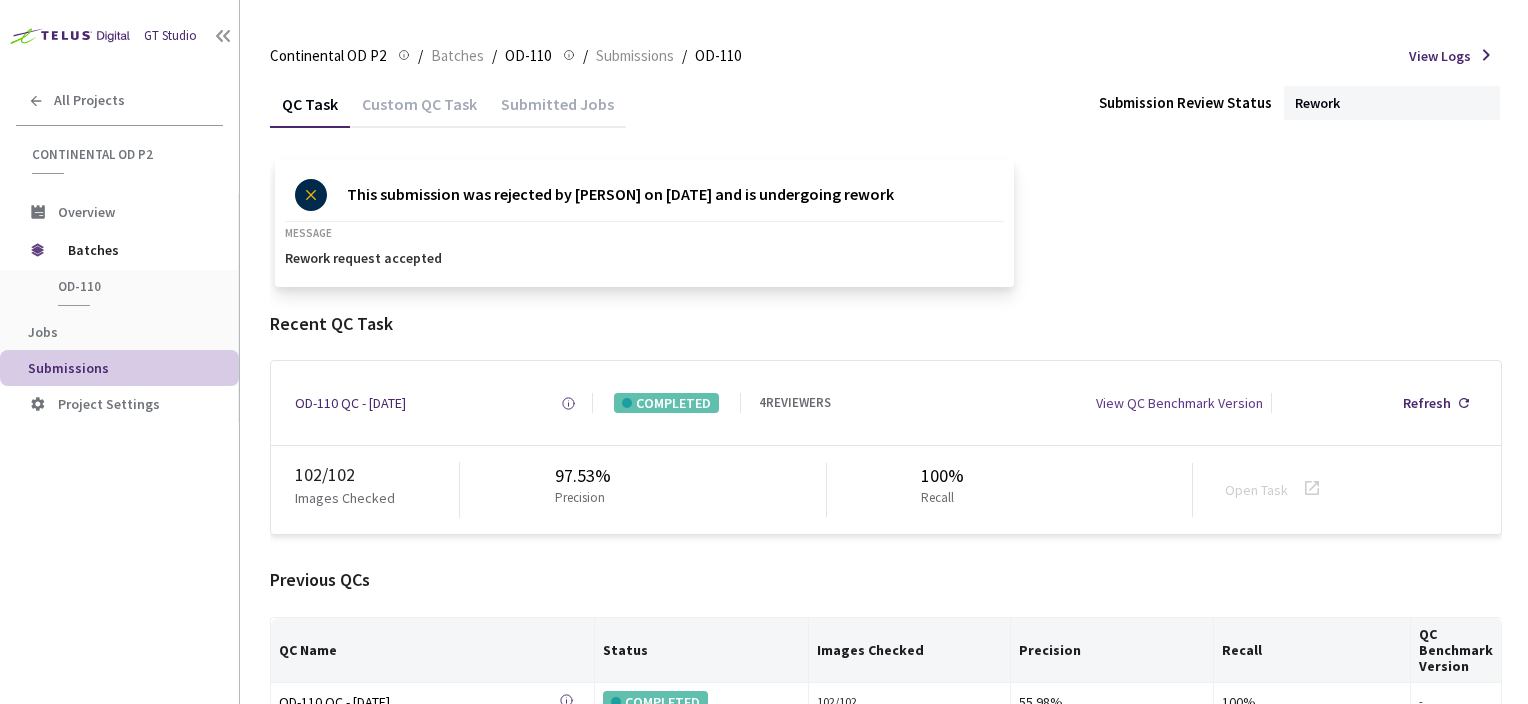 click on "Custom QC Task" at bounding box center (419, 111) 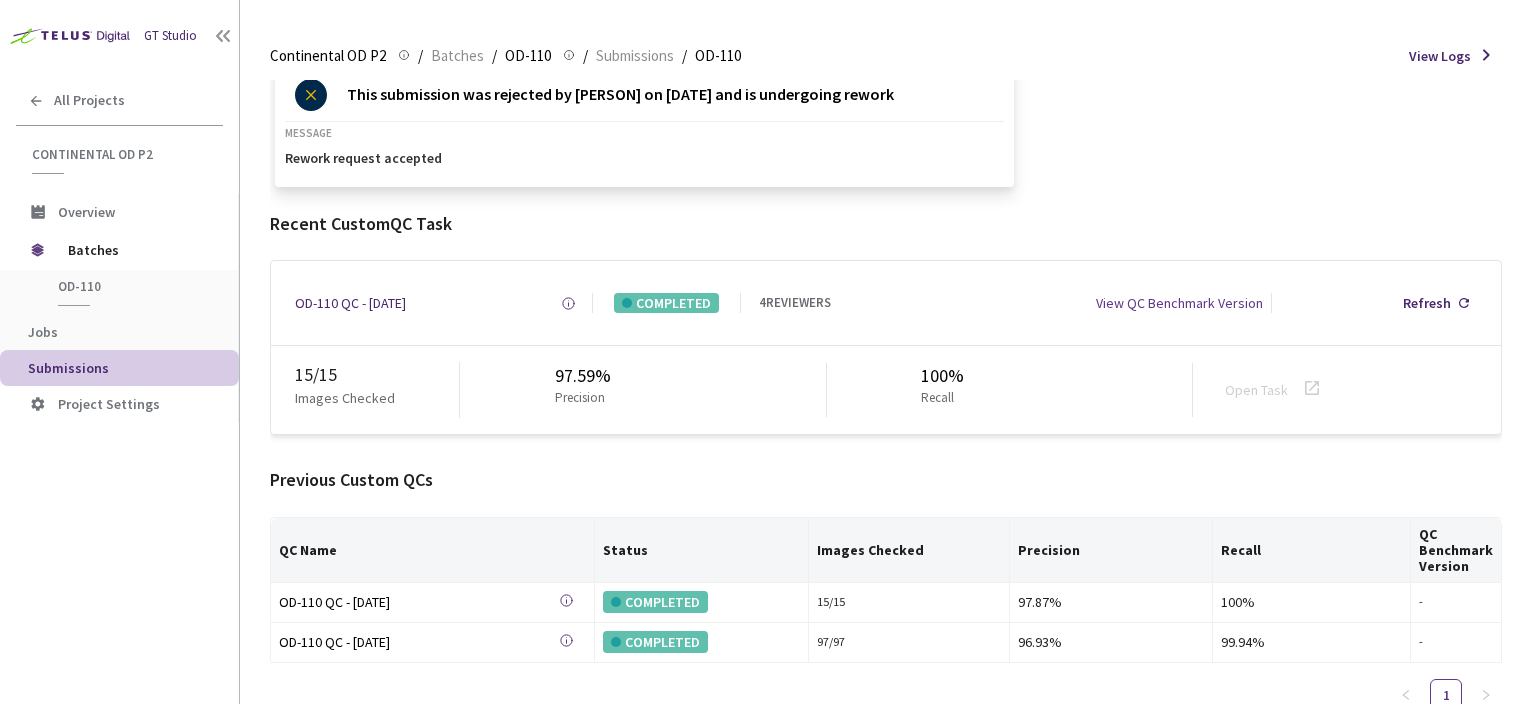 scroll, scrollTop: 120, scrollLeft: 0, axis: vertical 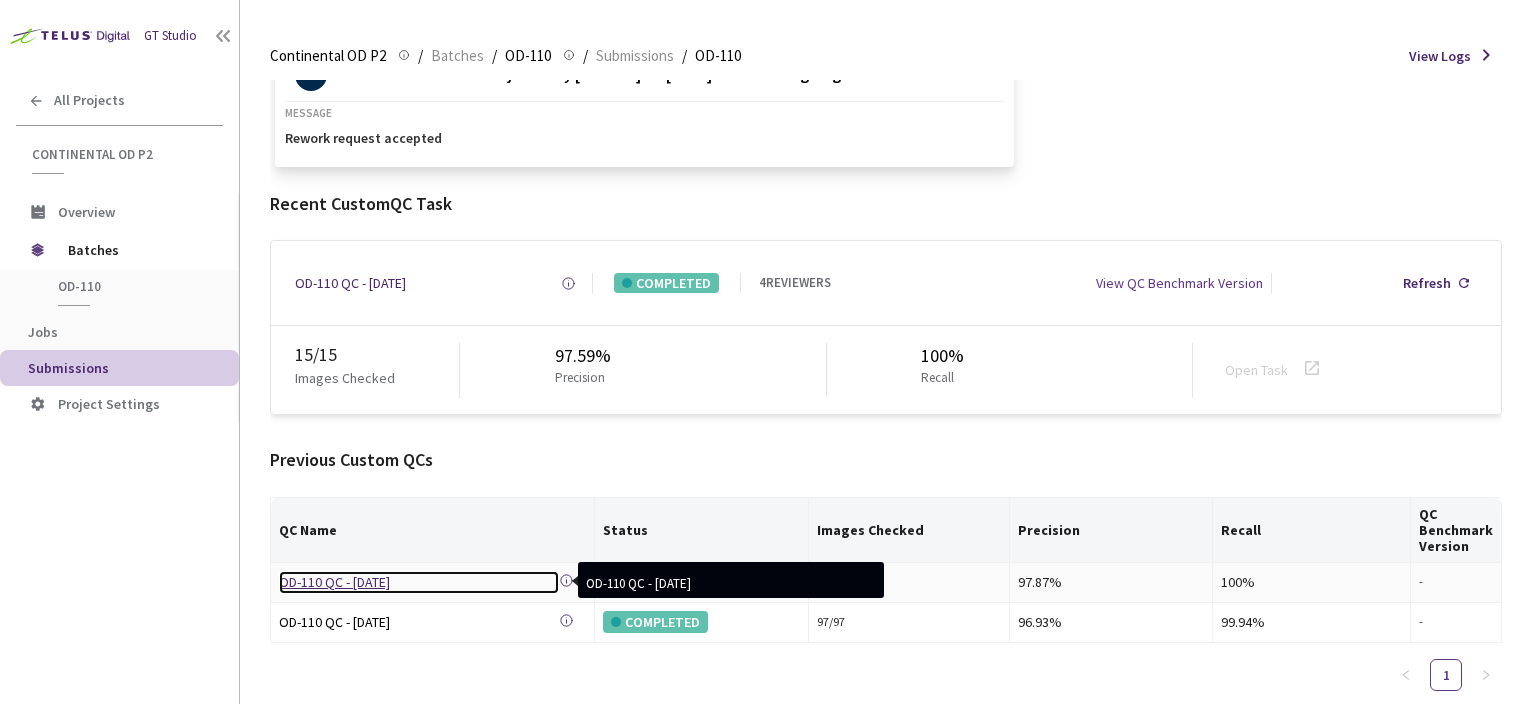click on "OD-110 QC - [DATE]" at bounding box center (419, 582) 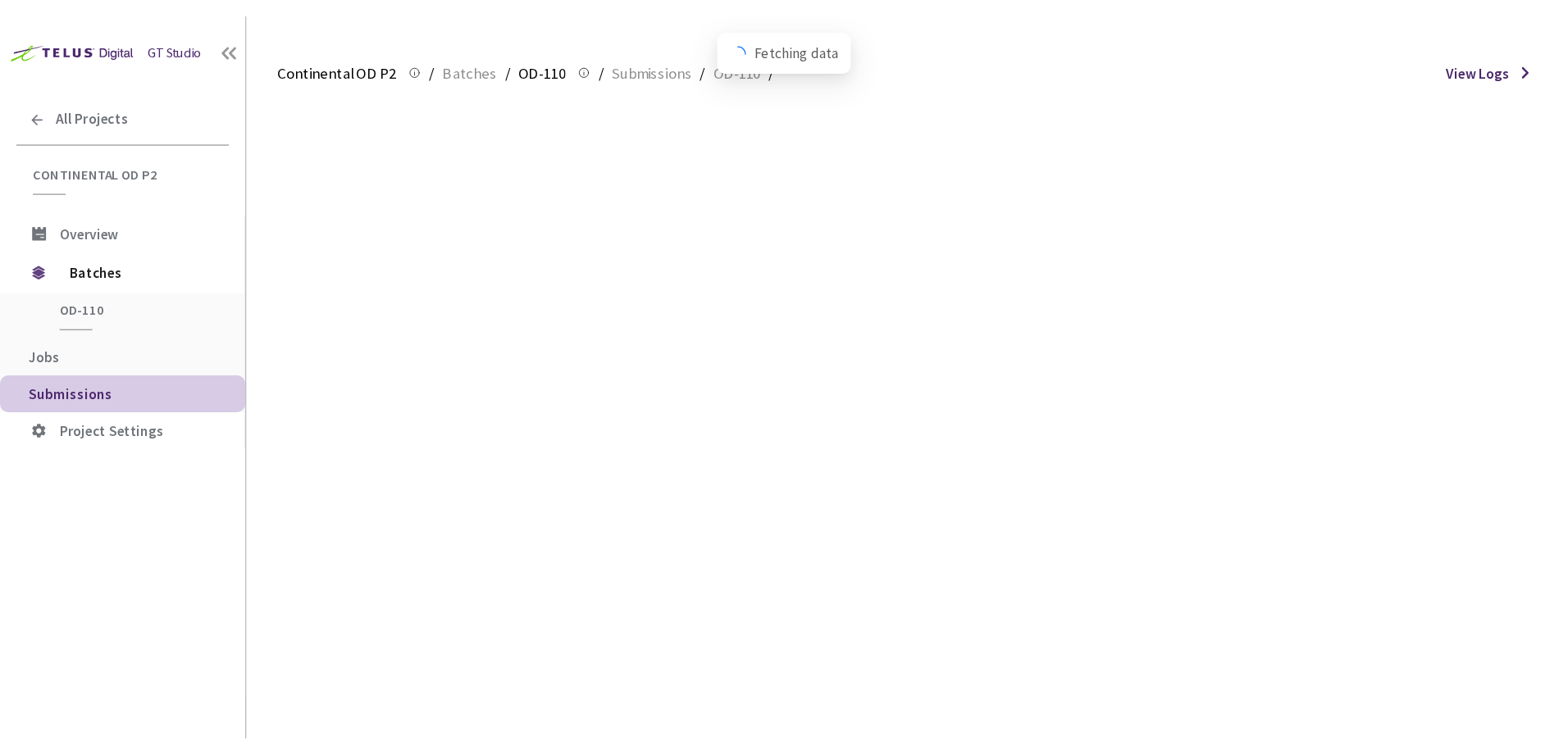 scroll, scrollTop: 0, scrollLeft: 0, axis: both 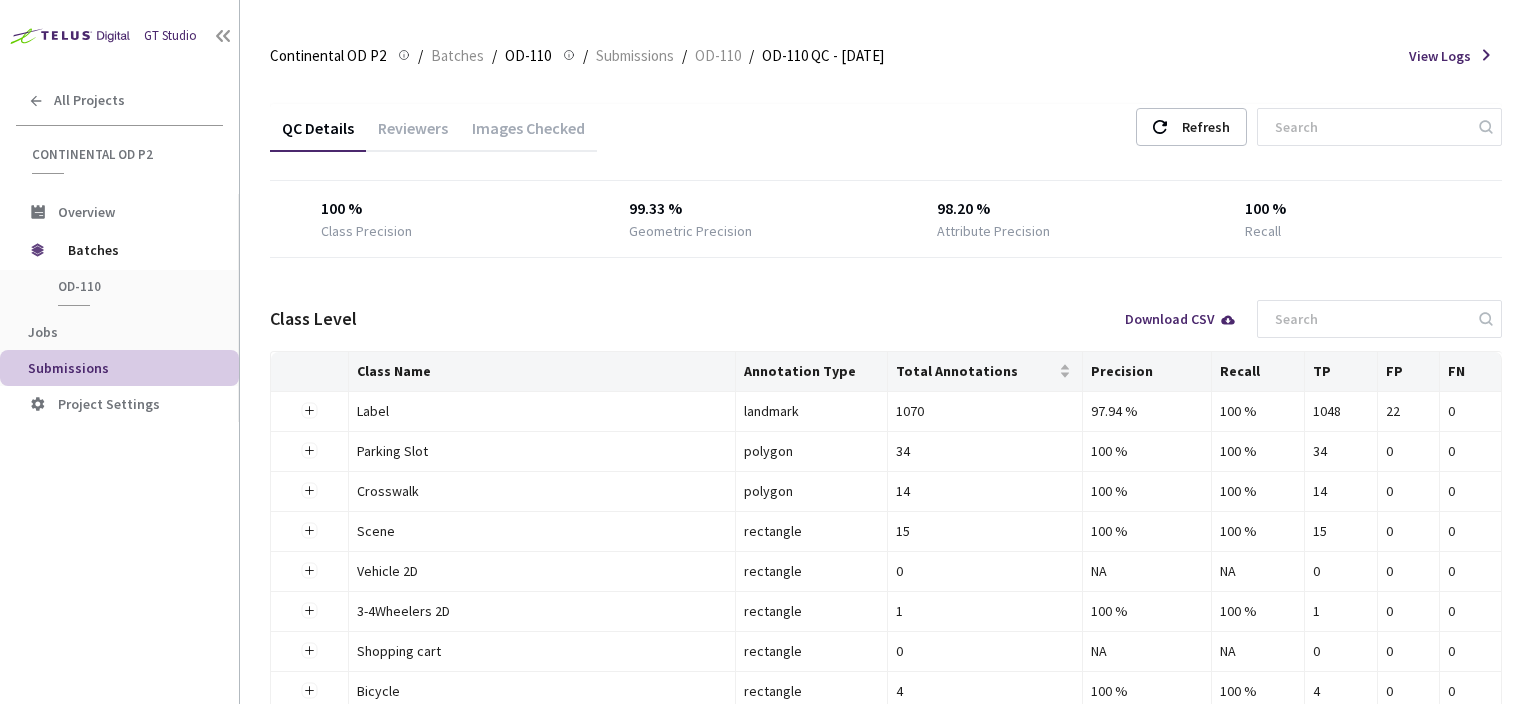 click on "Images Checked" at bounding box center (528, 135) 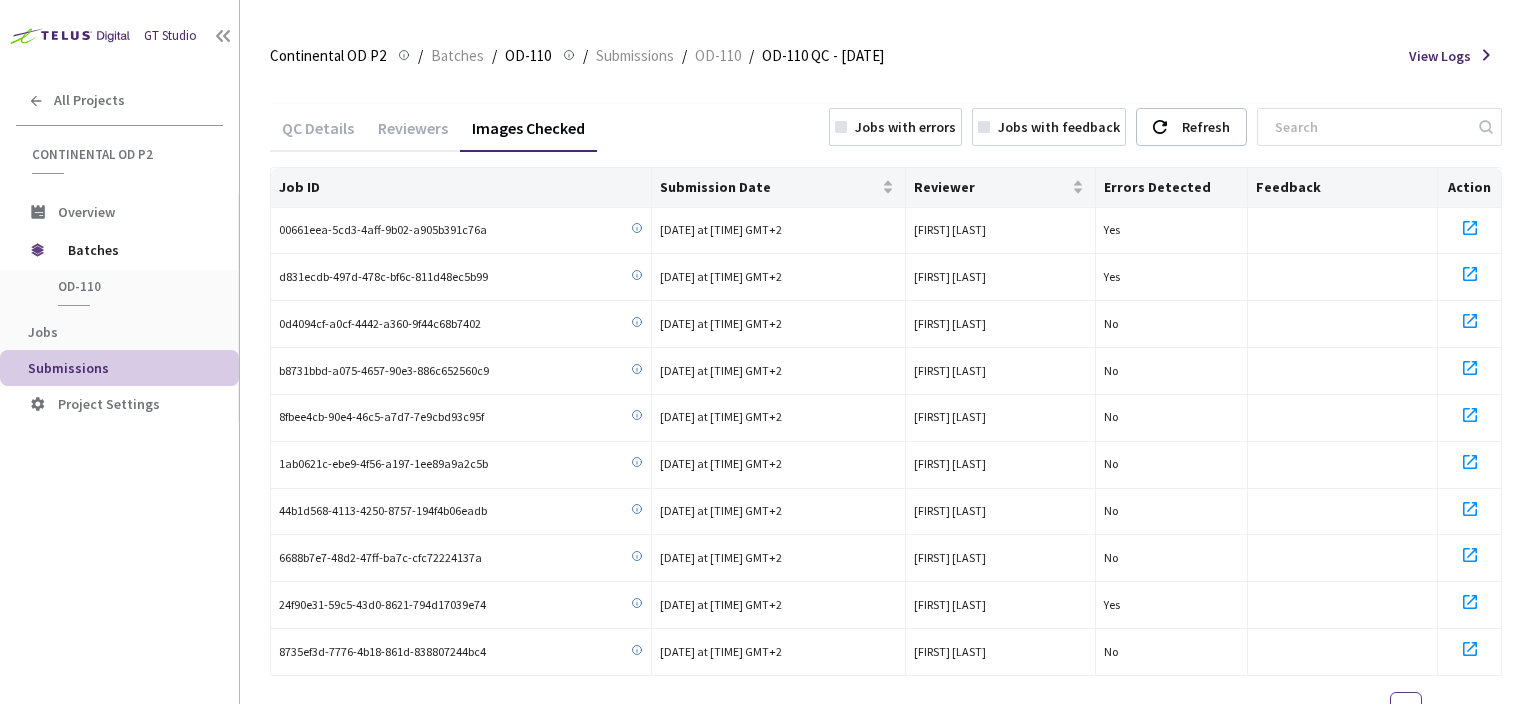 click on "Jobs with errors" at bounding box center [905, 127] 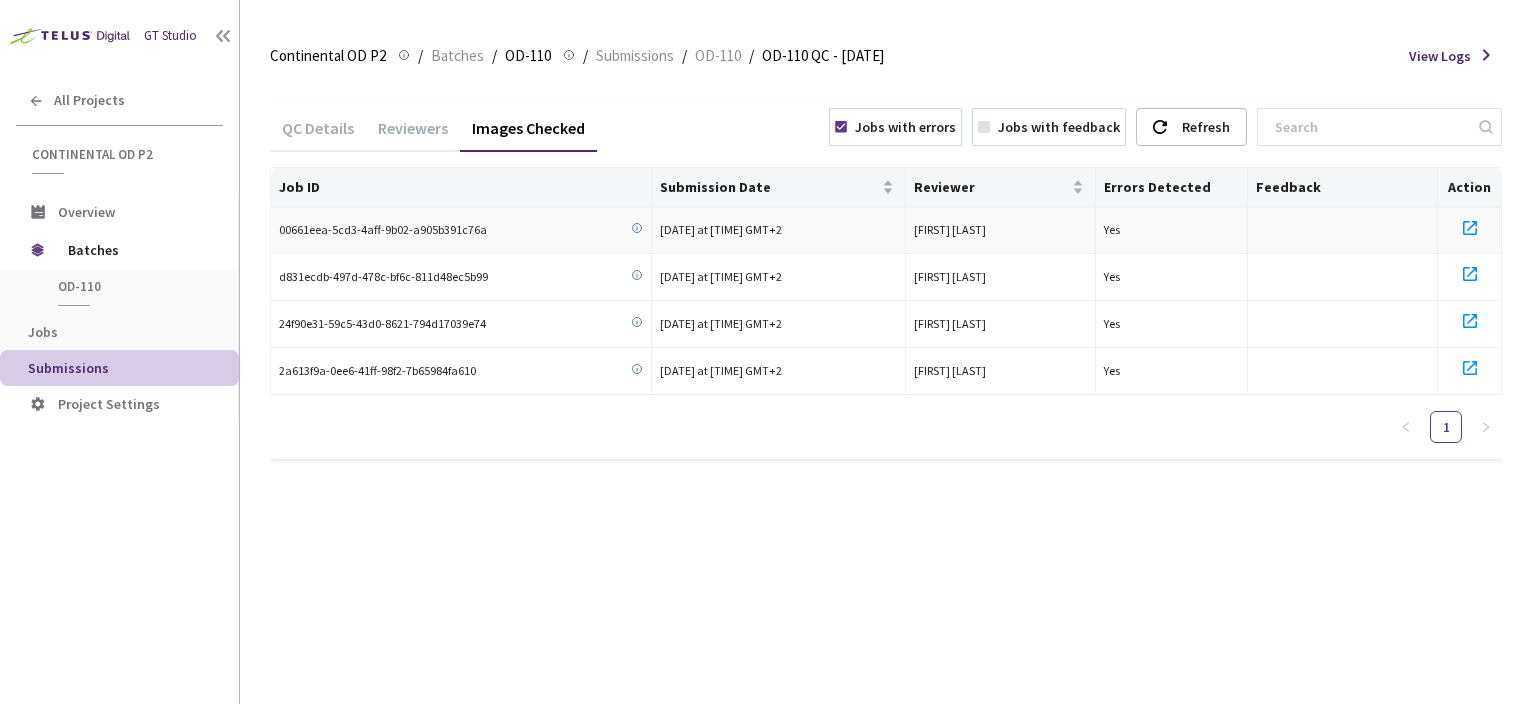 click 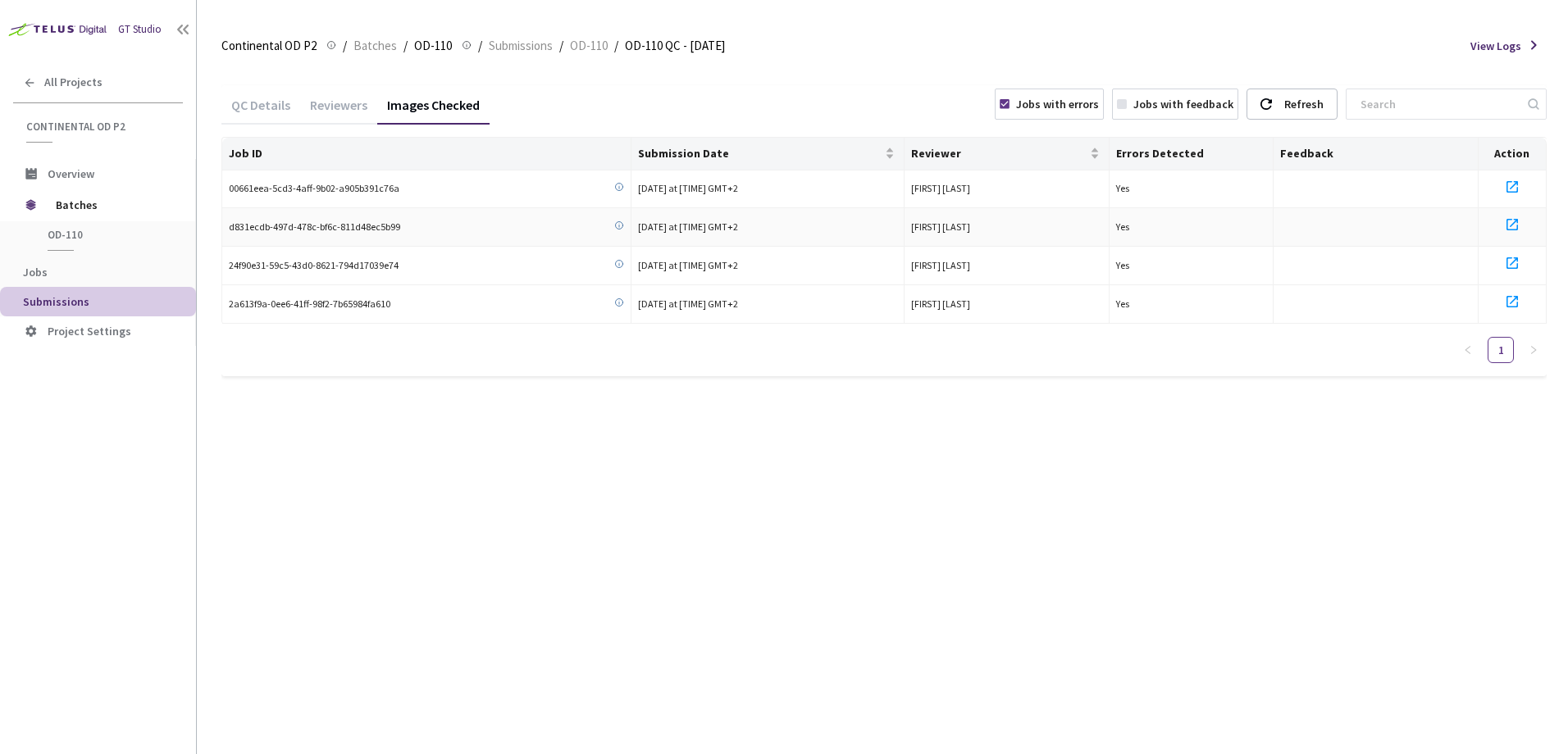 click 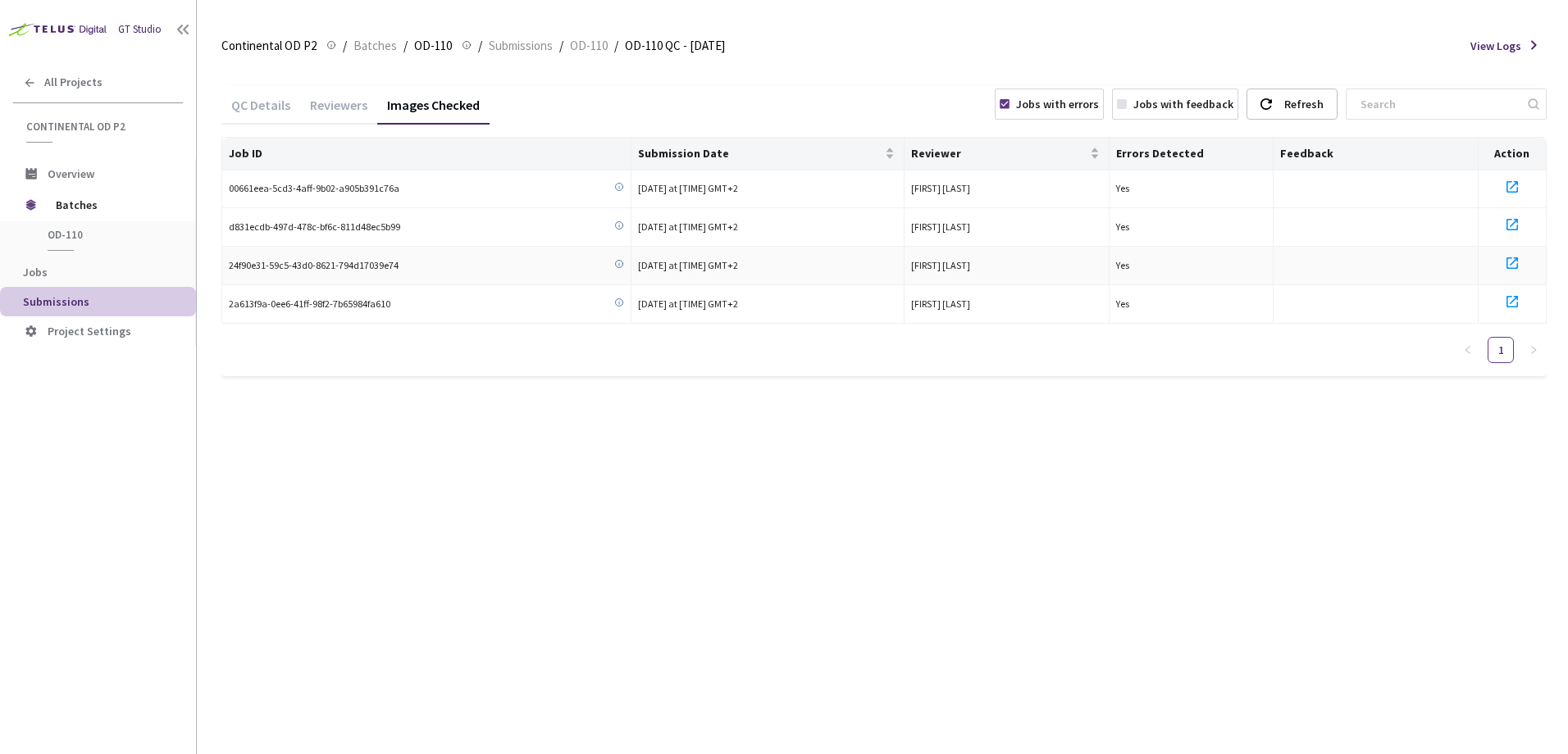 click 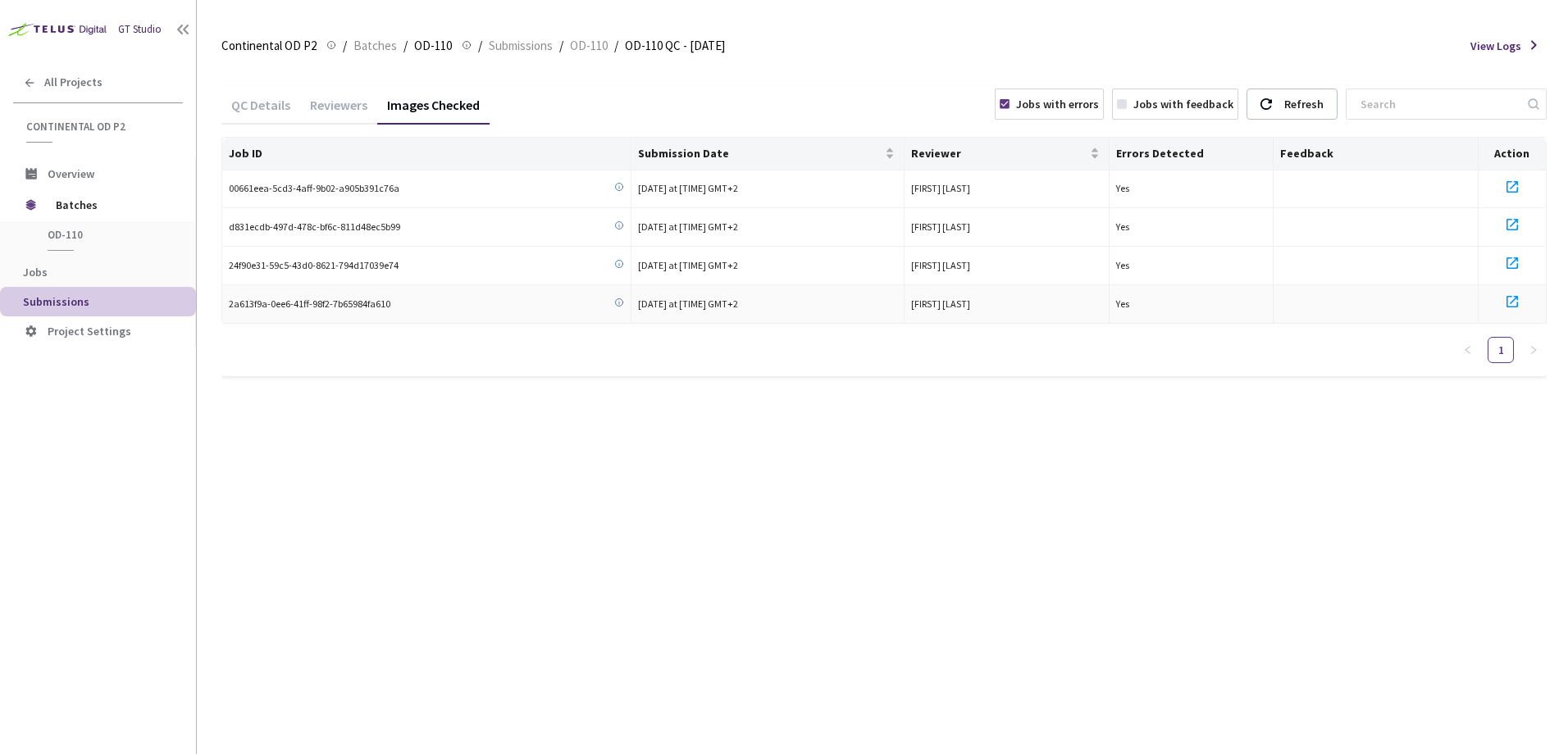click 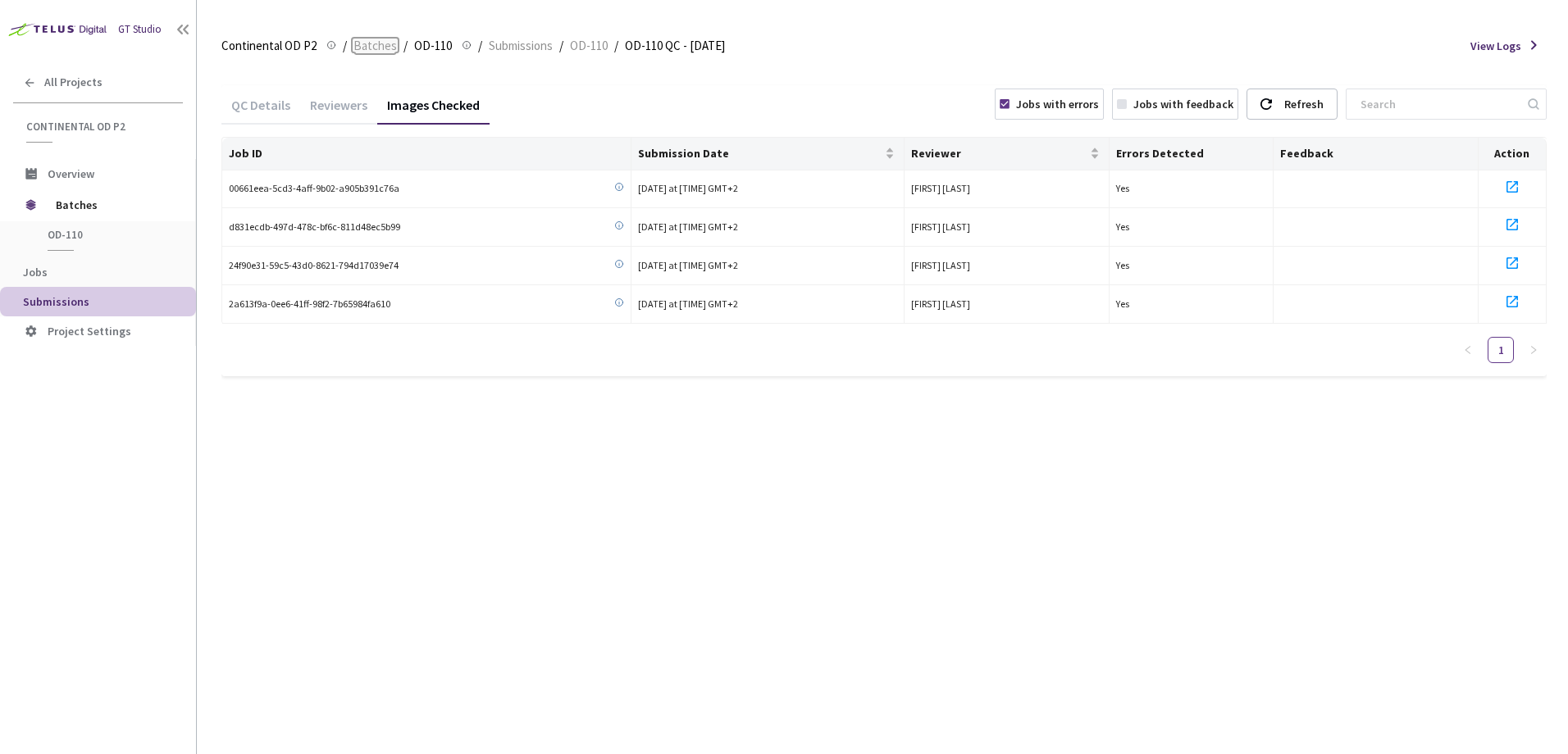 click on "Batches" at bounding box center [375, 46] 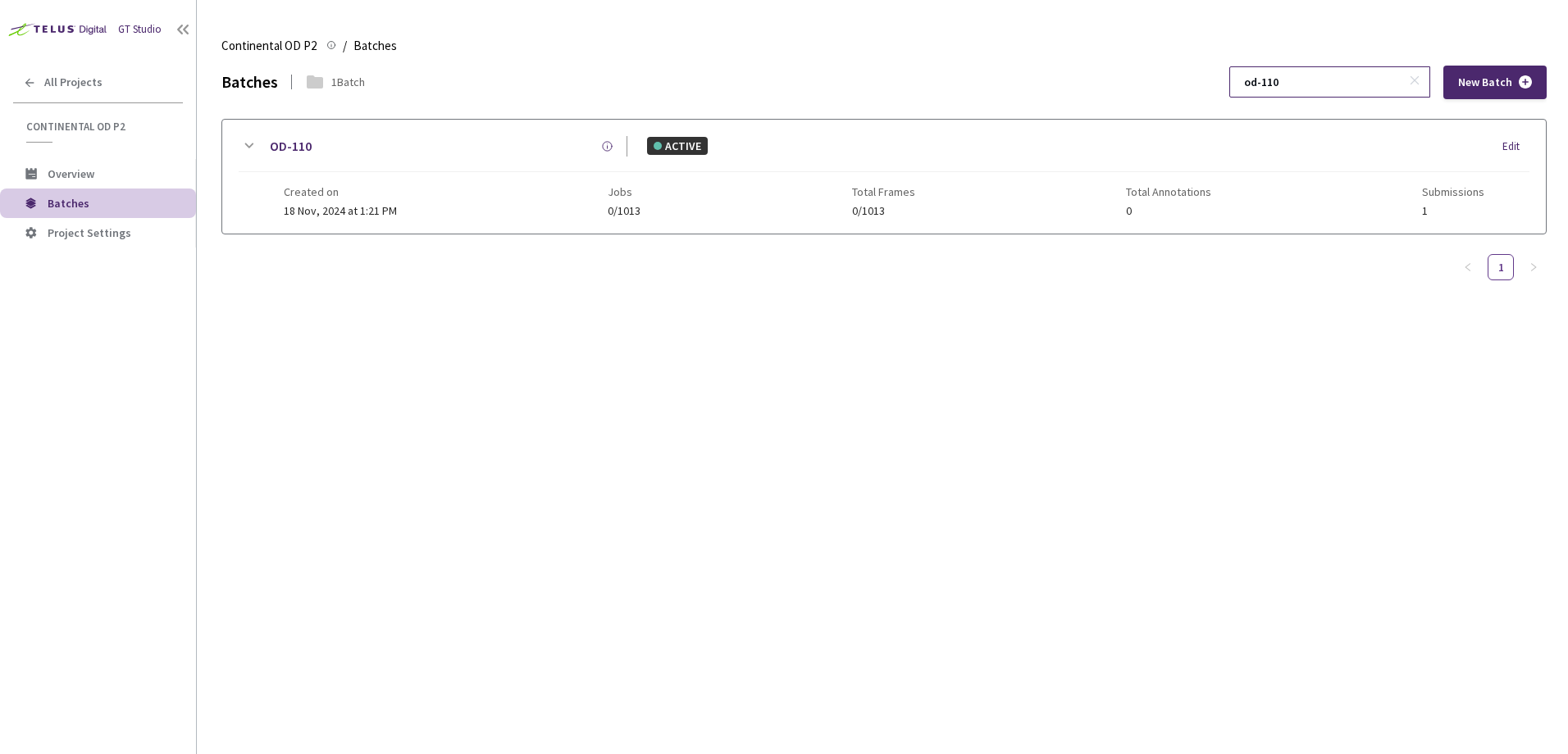 click on "od-110" at bounding box center [1321, 82] 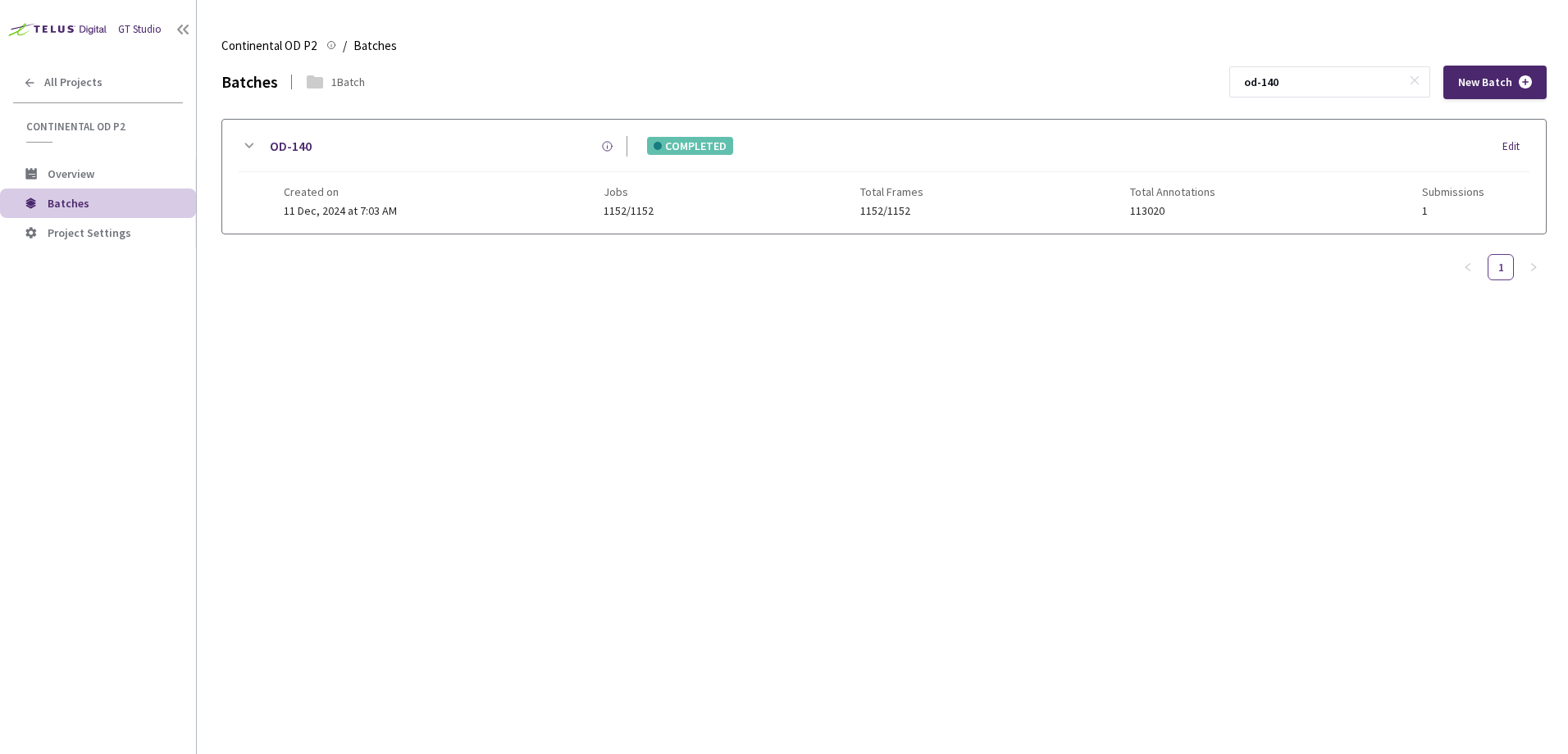 type on "od-140" 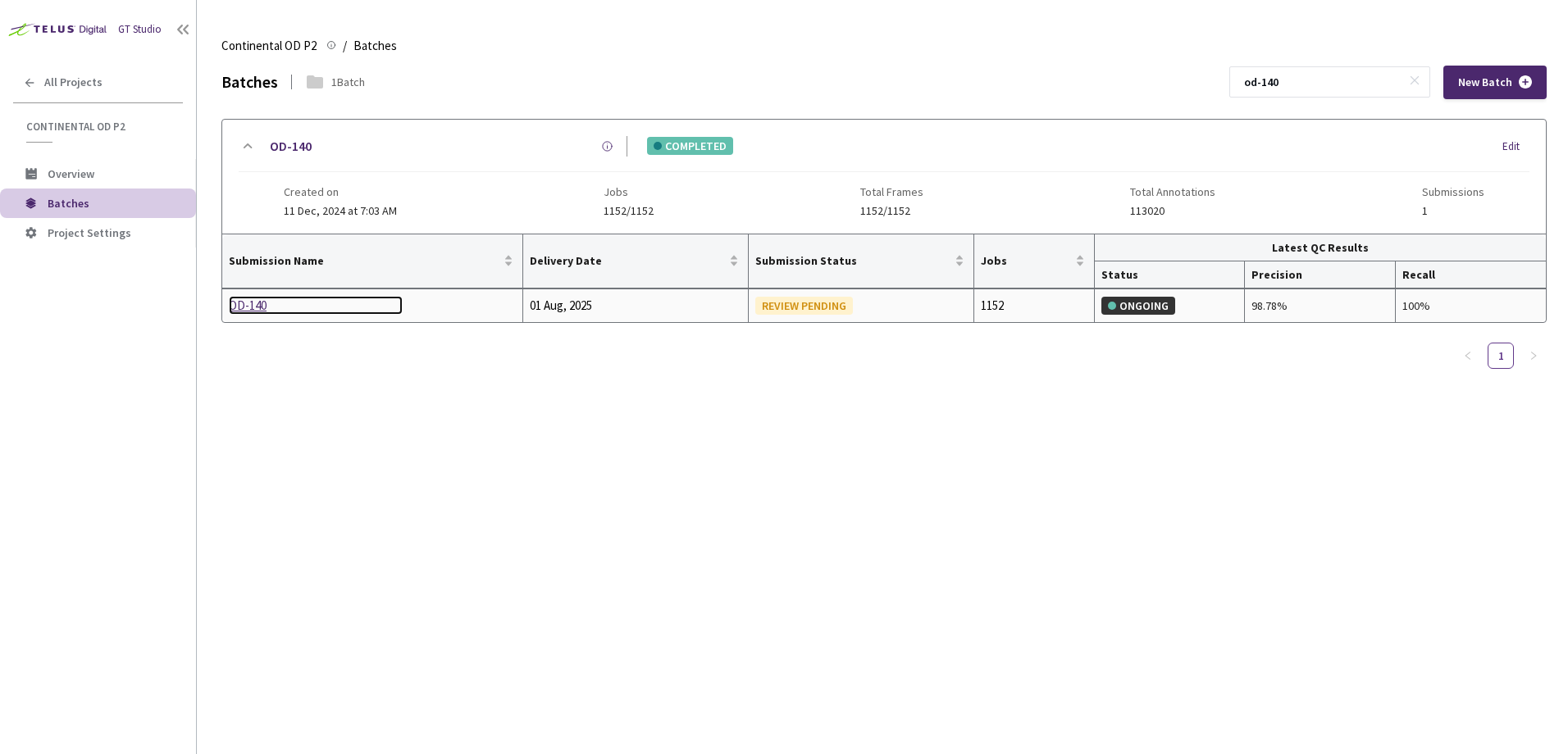 click on "OD-140" at bounding box center [316, 306] 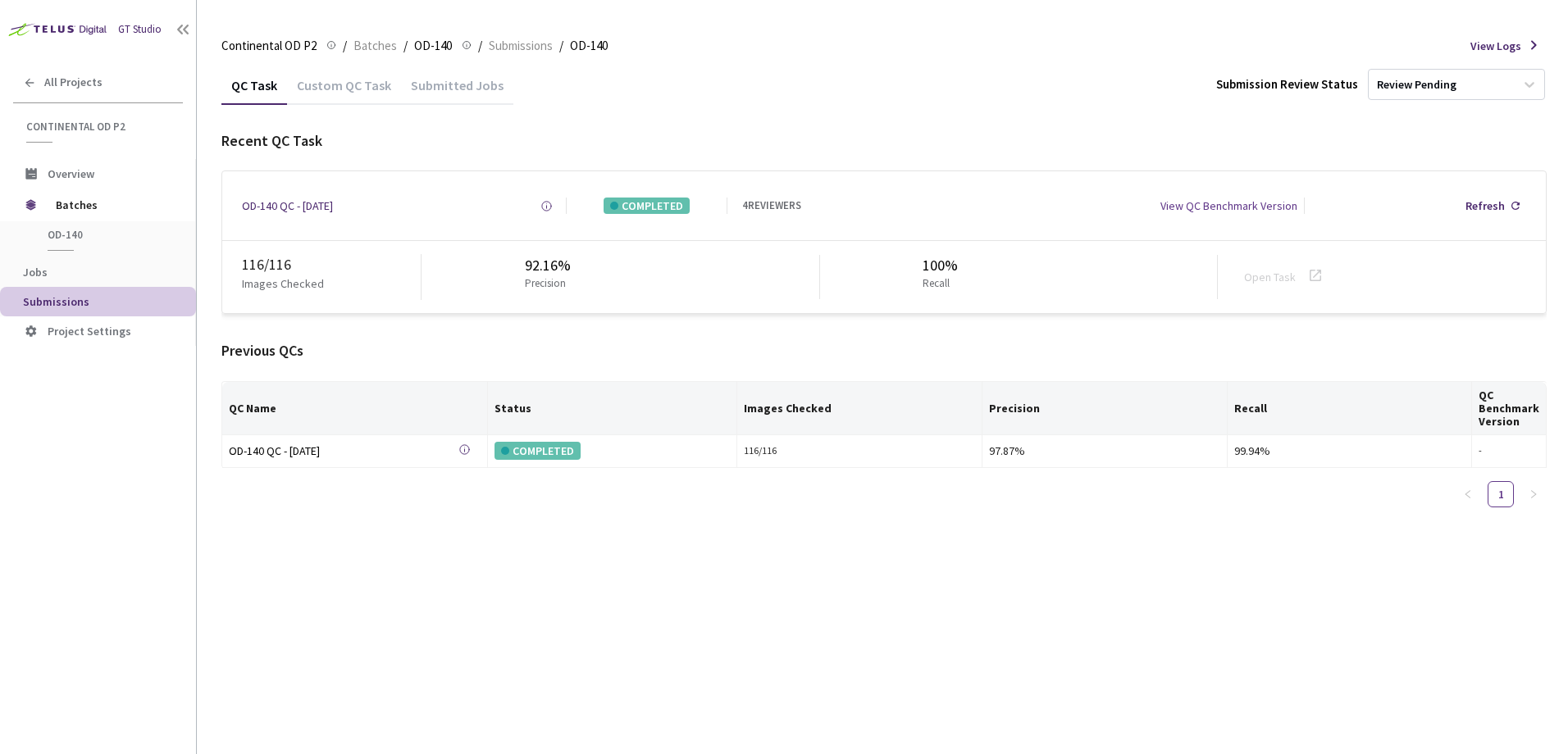 click on "Custom QC Task" at bounding box center [344, 91] 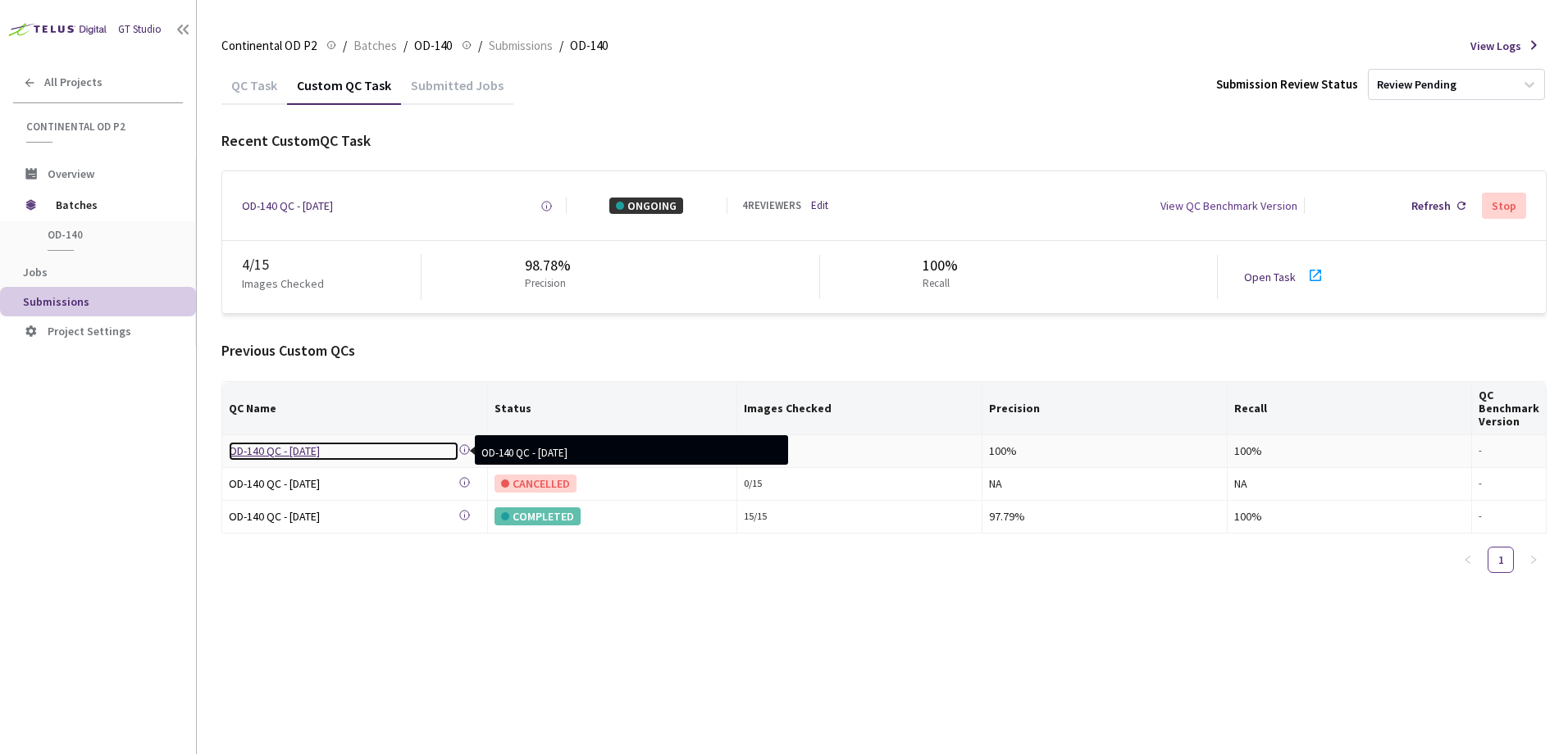 click on "OD-140 QC - 06 Aug, 2025" at bounding box center [344, 451] 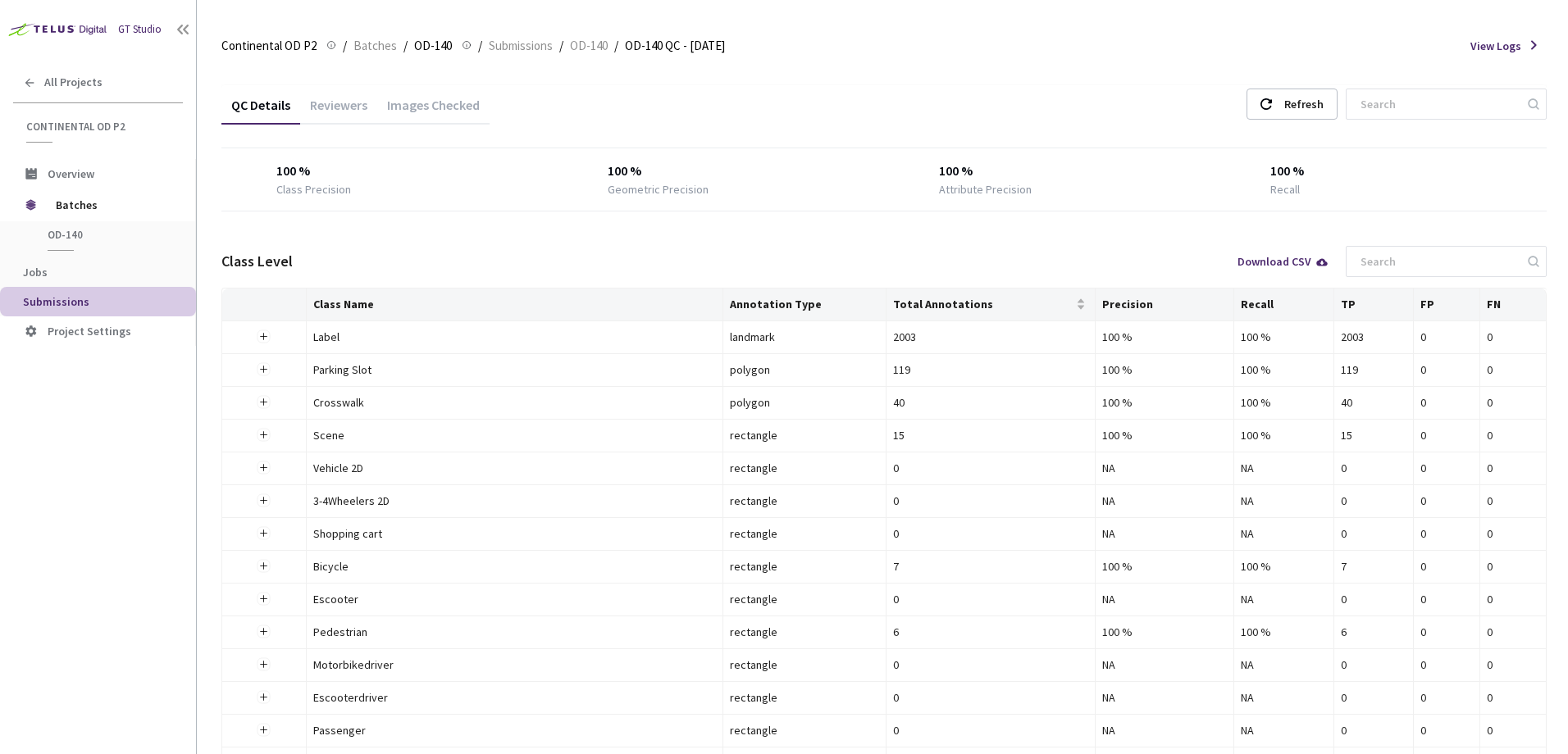 click on "Images Checked" at bounding box center [433, 102] 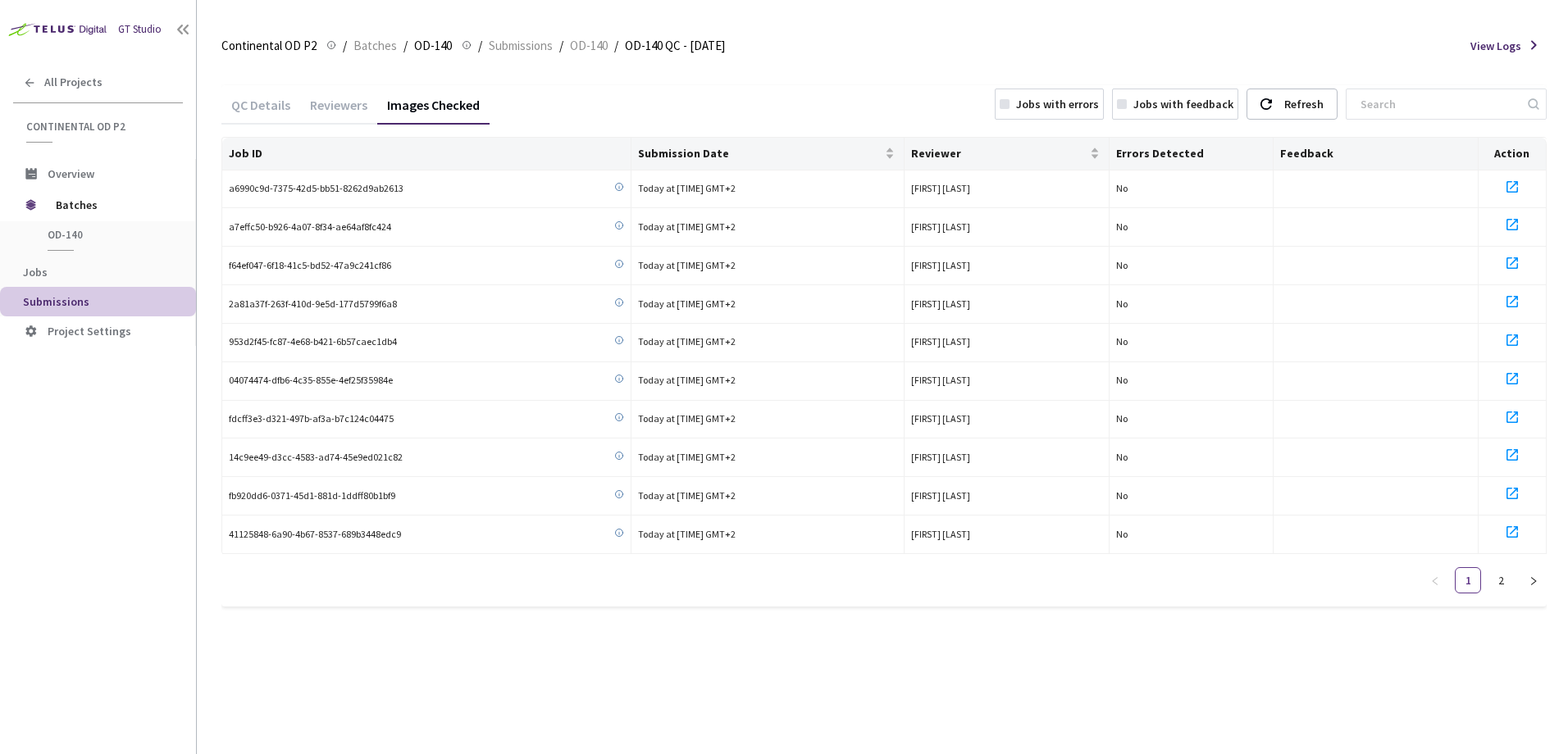 click on "Jobs with errors" at bounding box center (1057, 104) 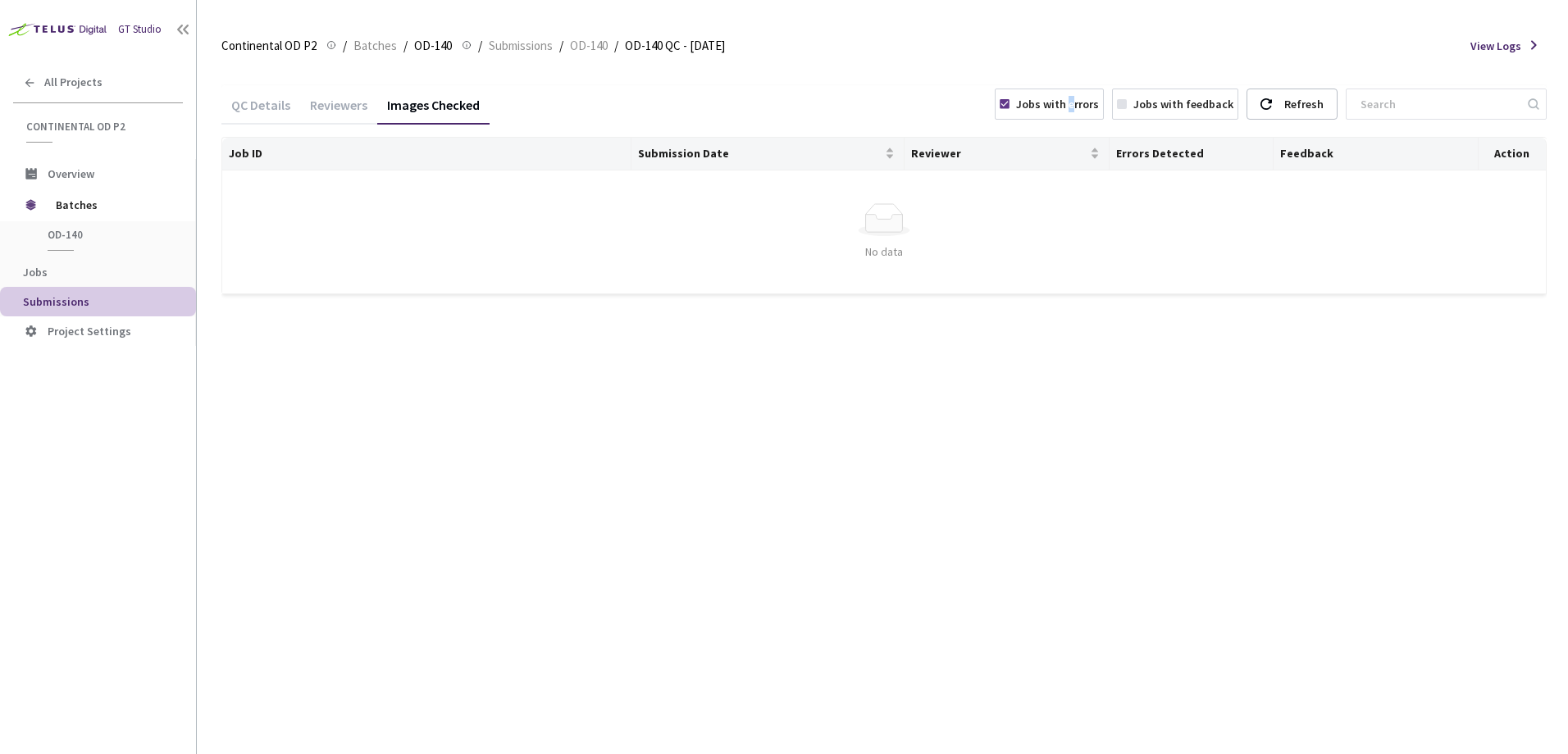 click on "Jobs with errors" at bounding box center [1049, 104] 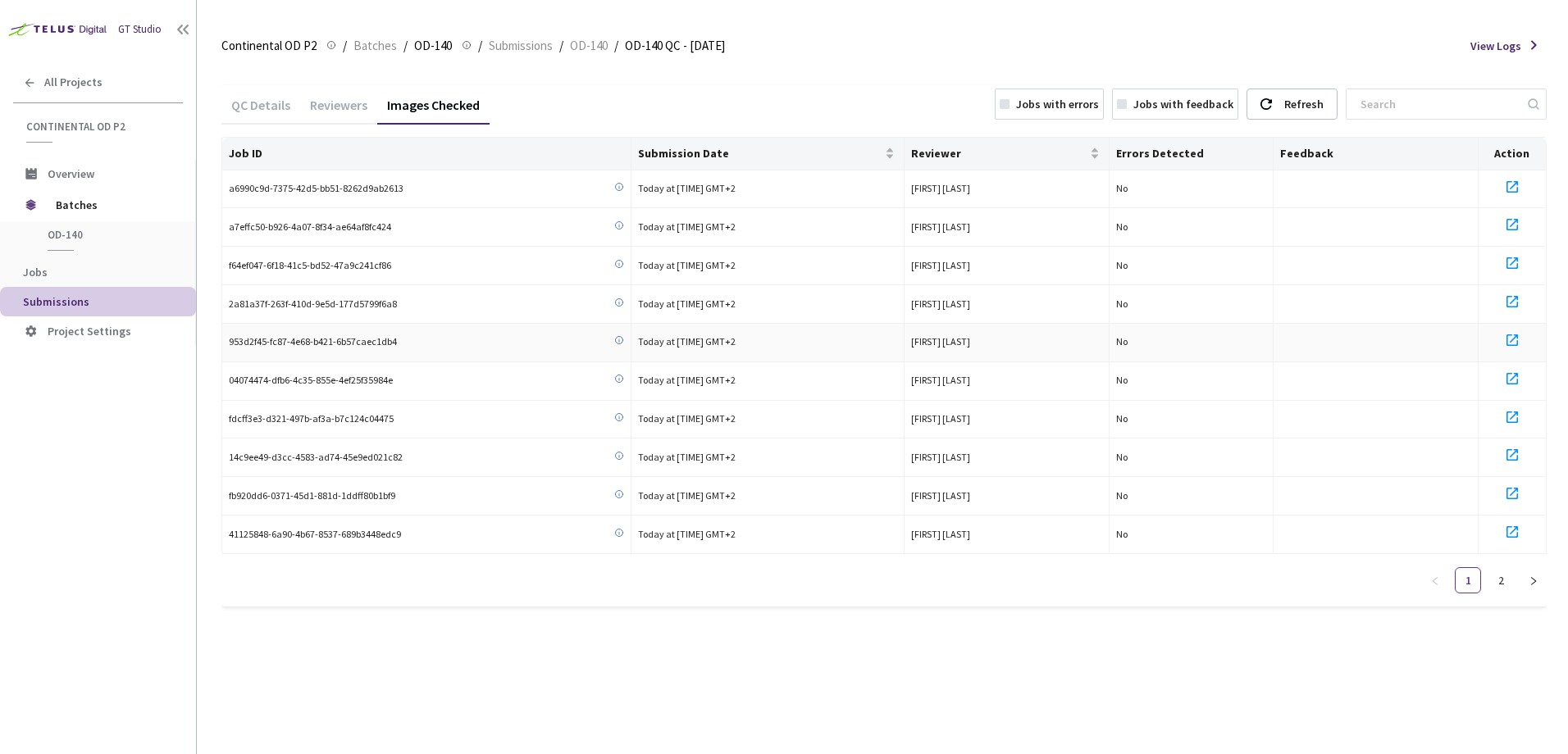 click 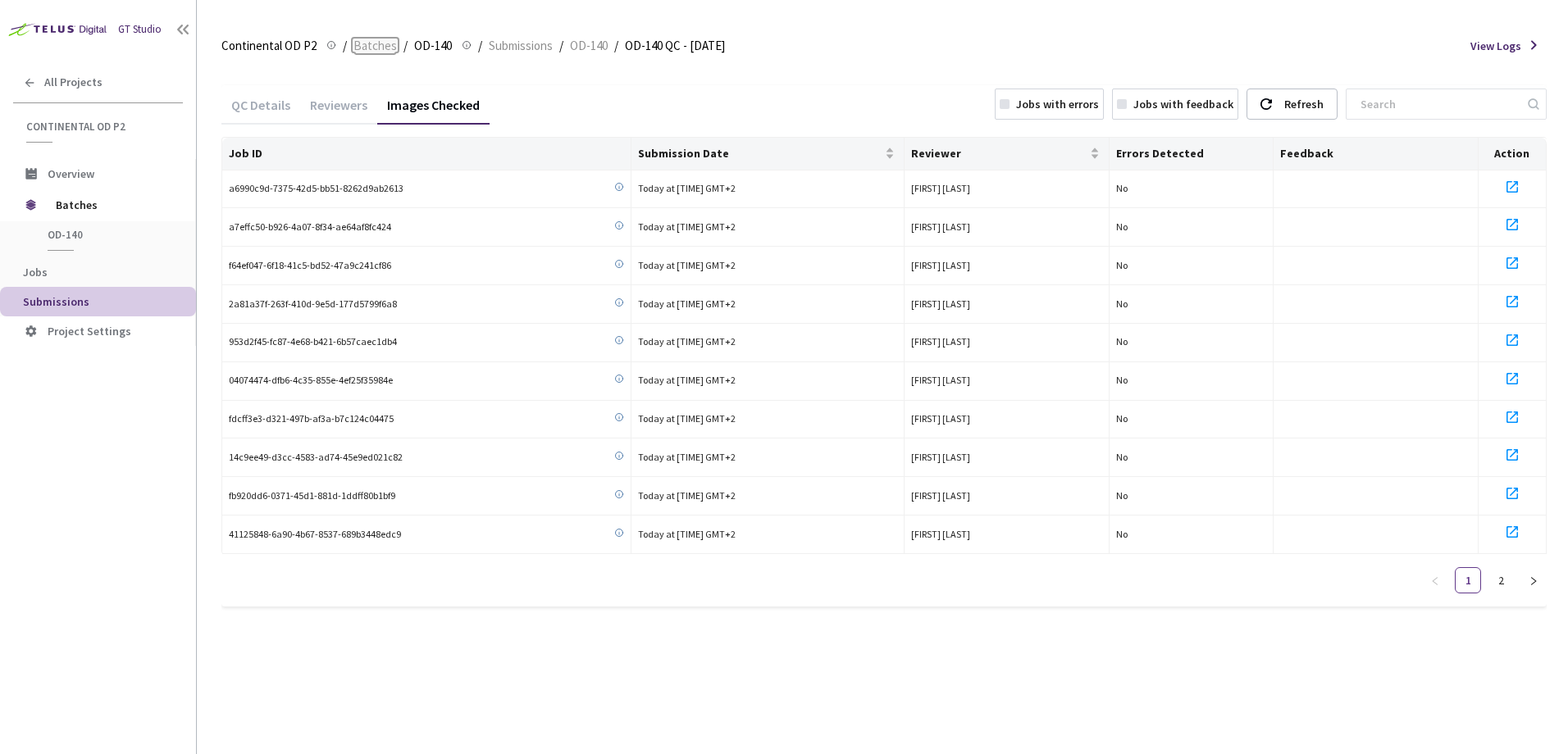 click on "Batches" at bounding box center (375, 46) 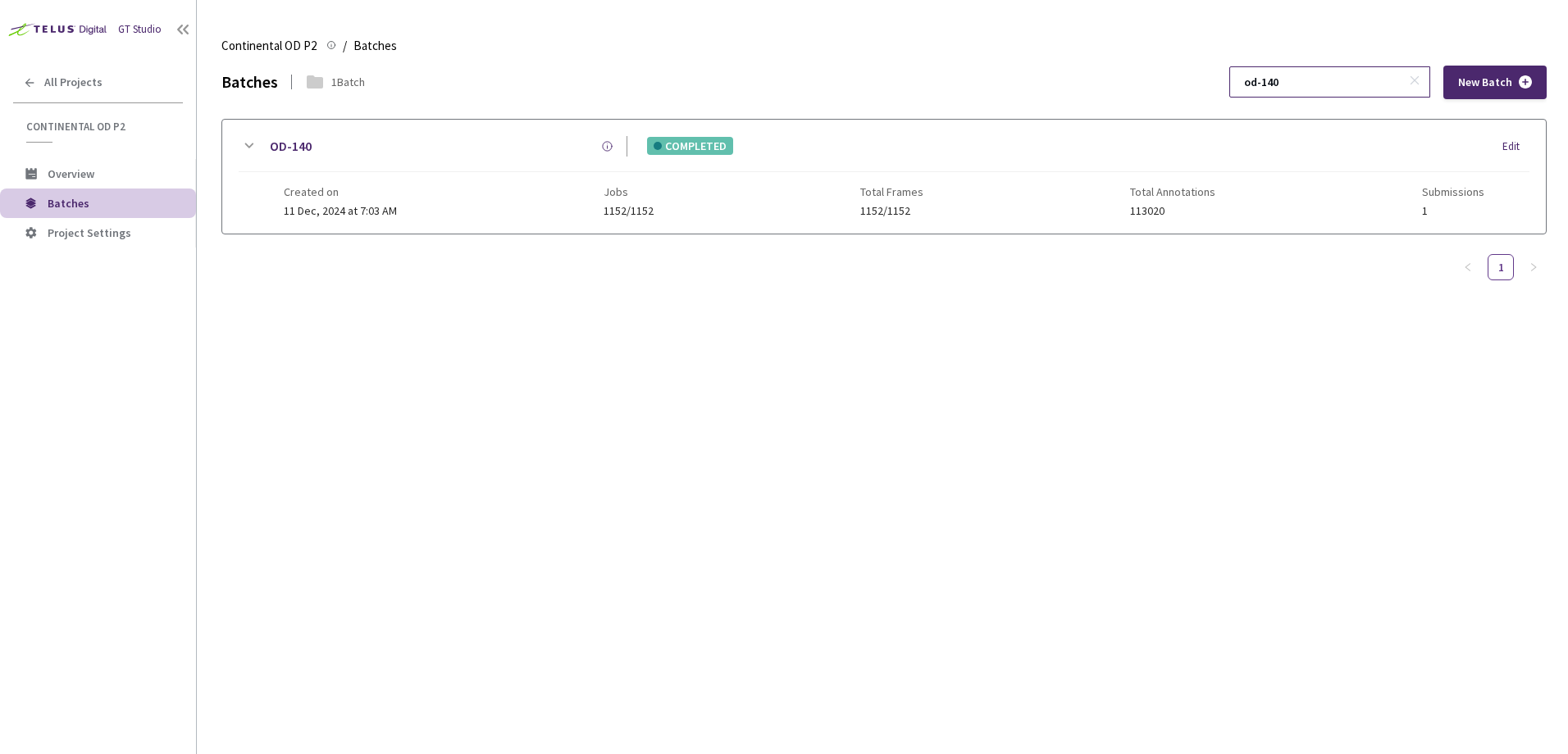 click on "od-140" at bounding box center (1321, 82) 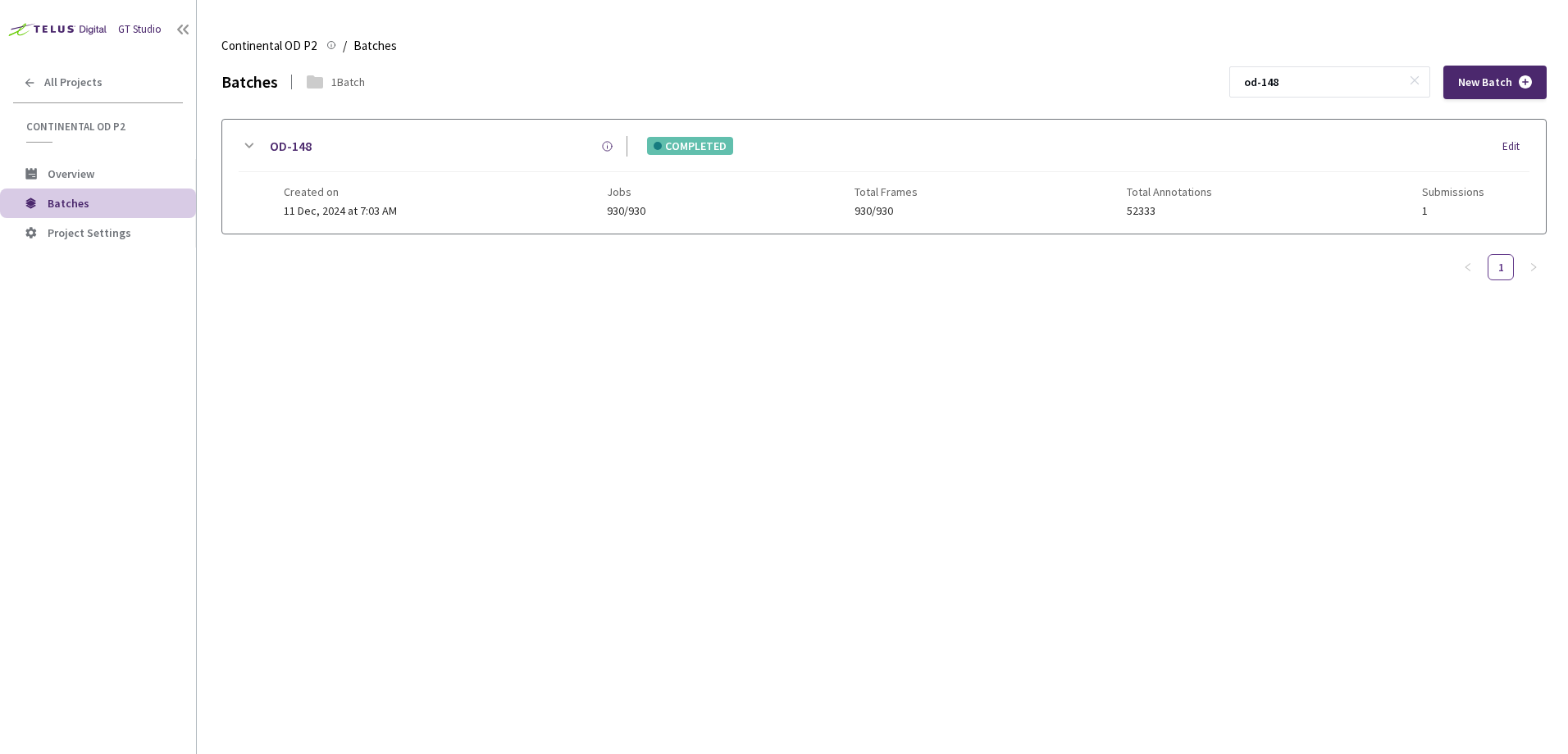 type on "od-148" 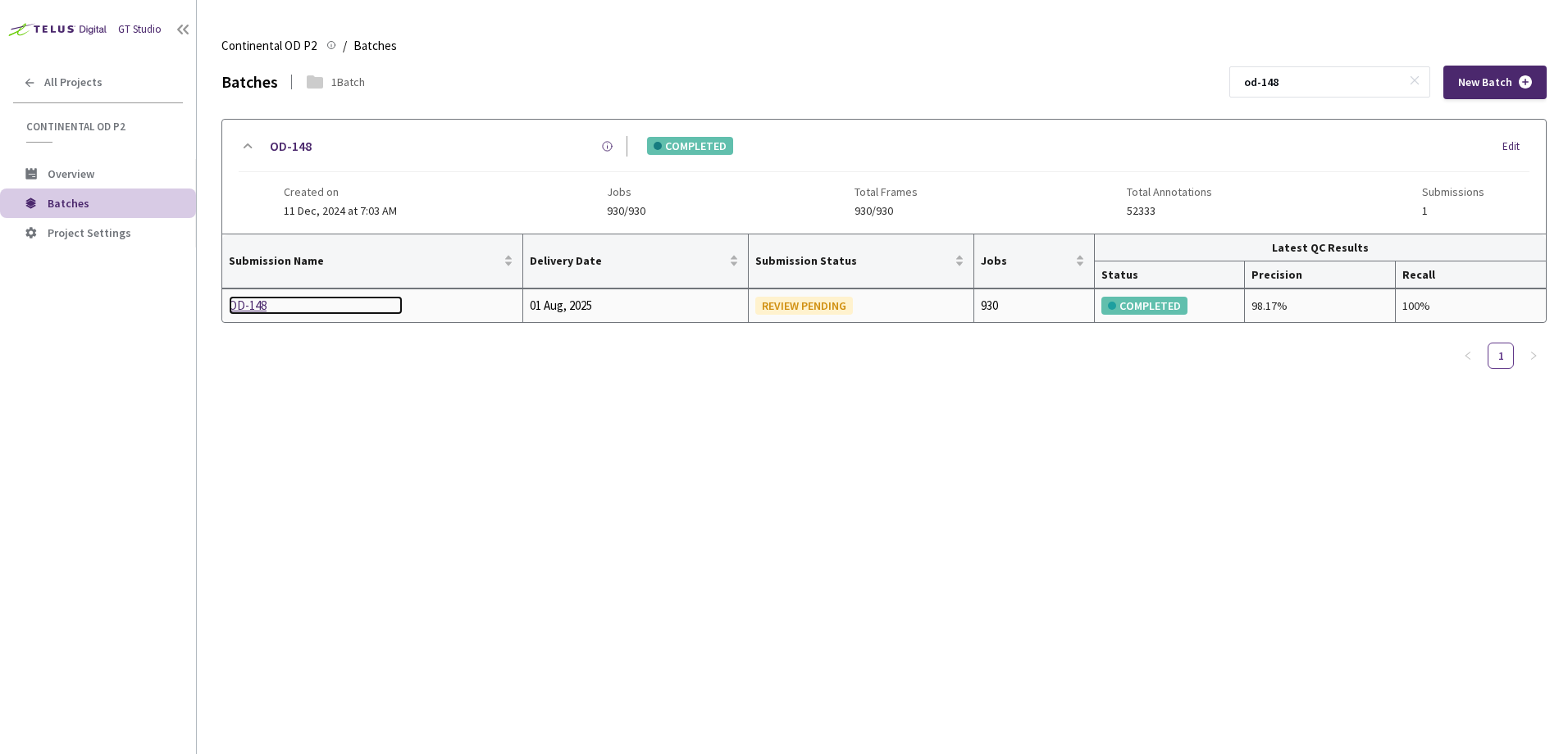 click on "OD-148" at bounding box center [316, 306] 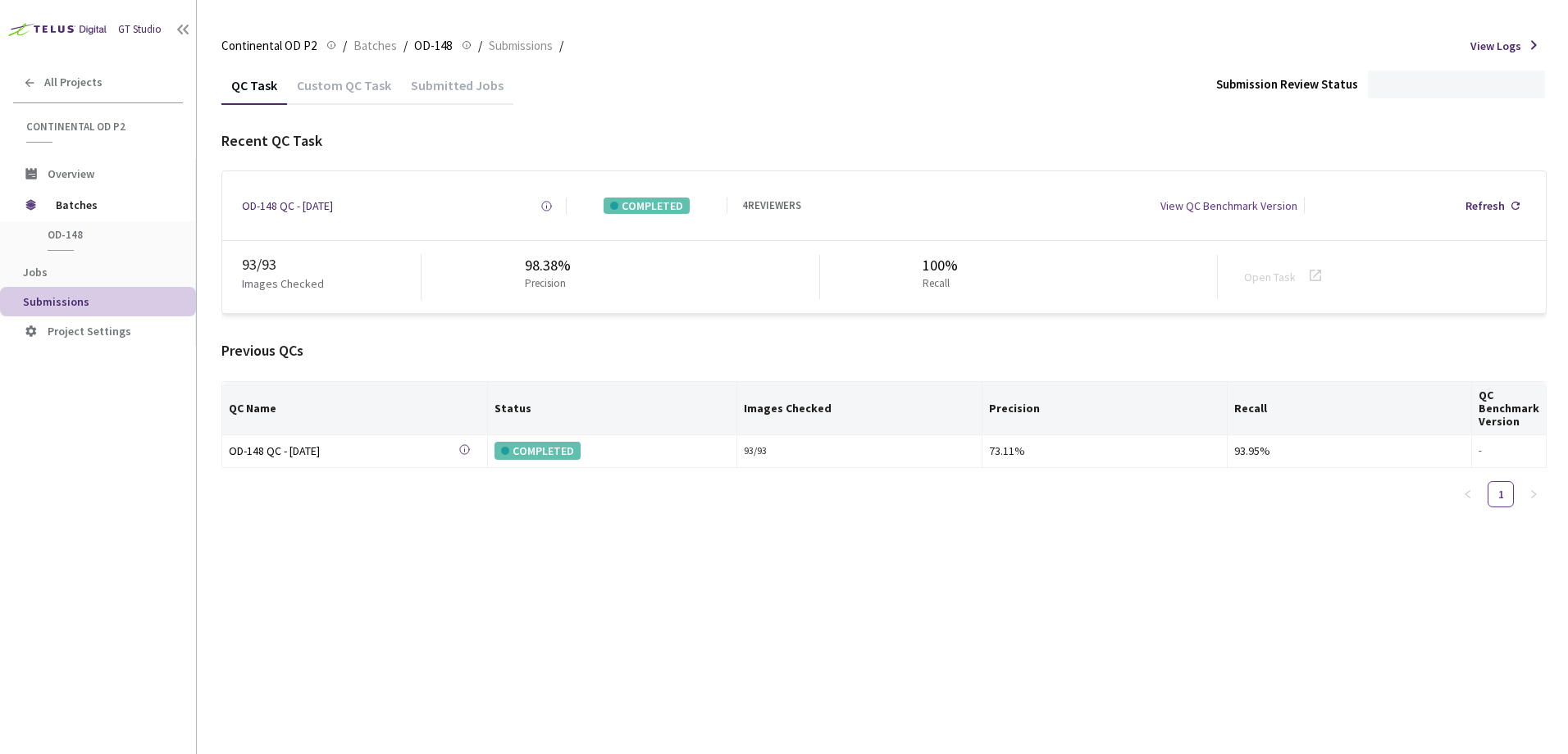 click on "Custom QC Task" at bounding box center [344, 91] 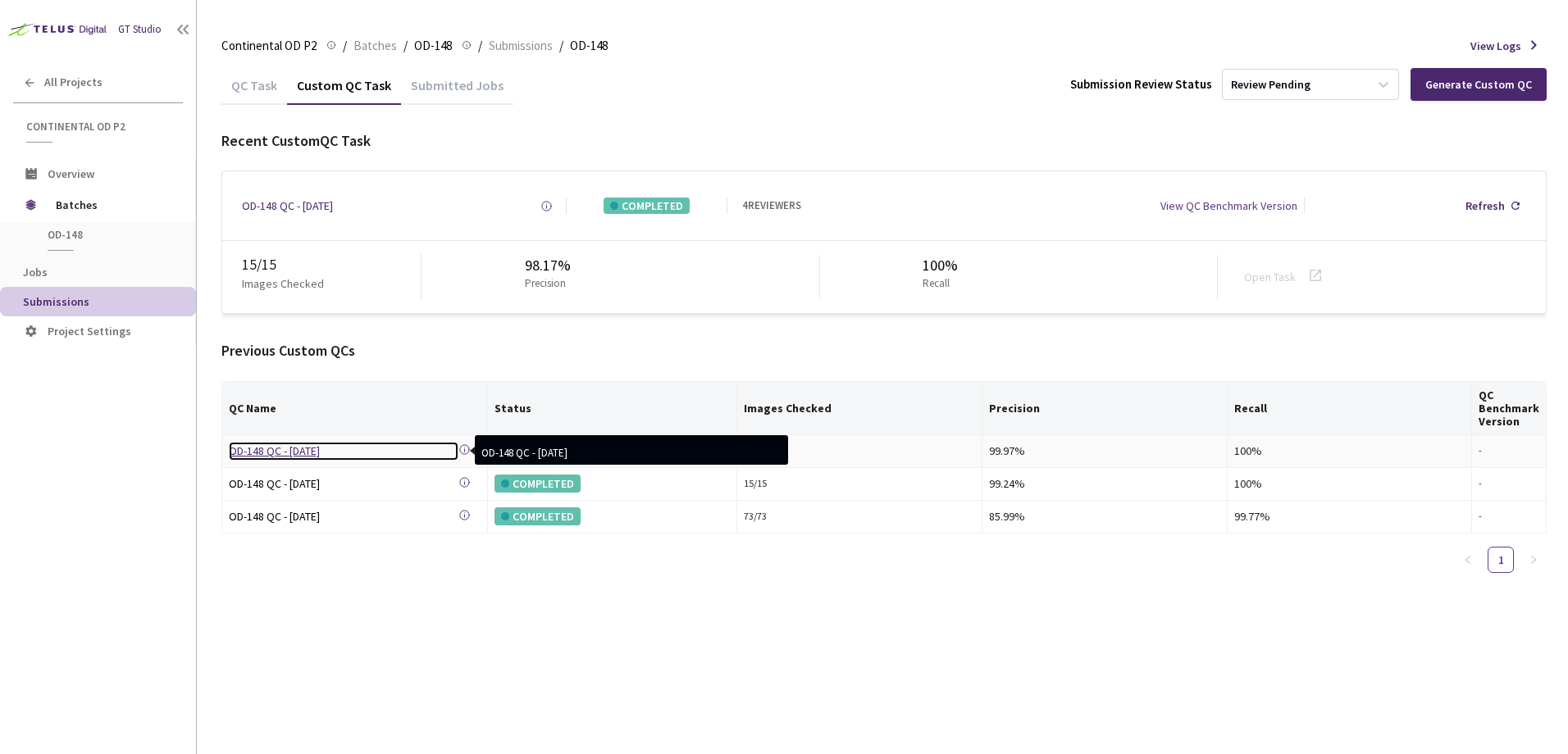 click on "OD-148 QC - 05 [MONTH], [YEAR]" at bounding box center (344, 451) 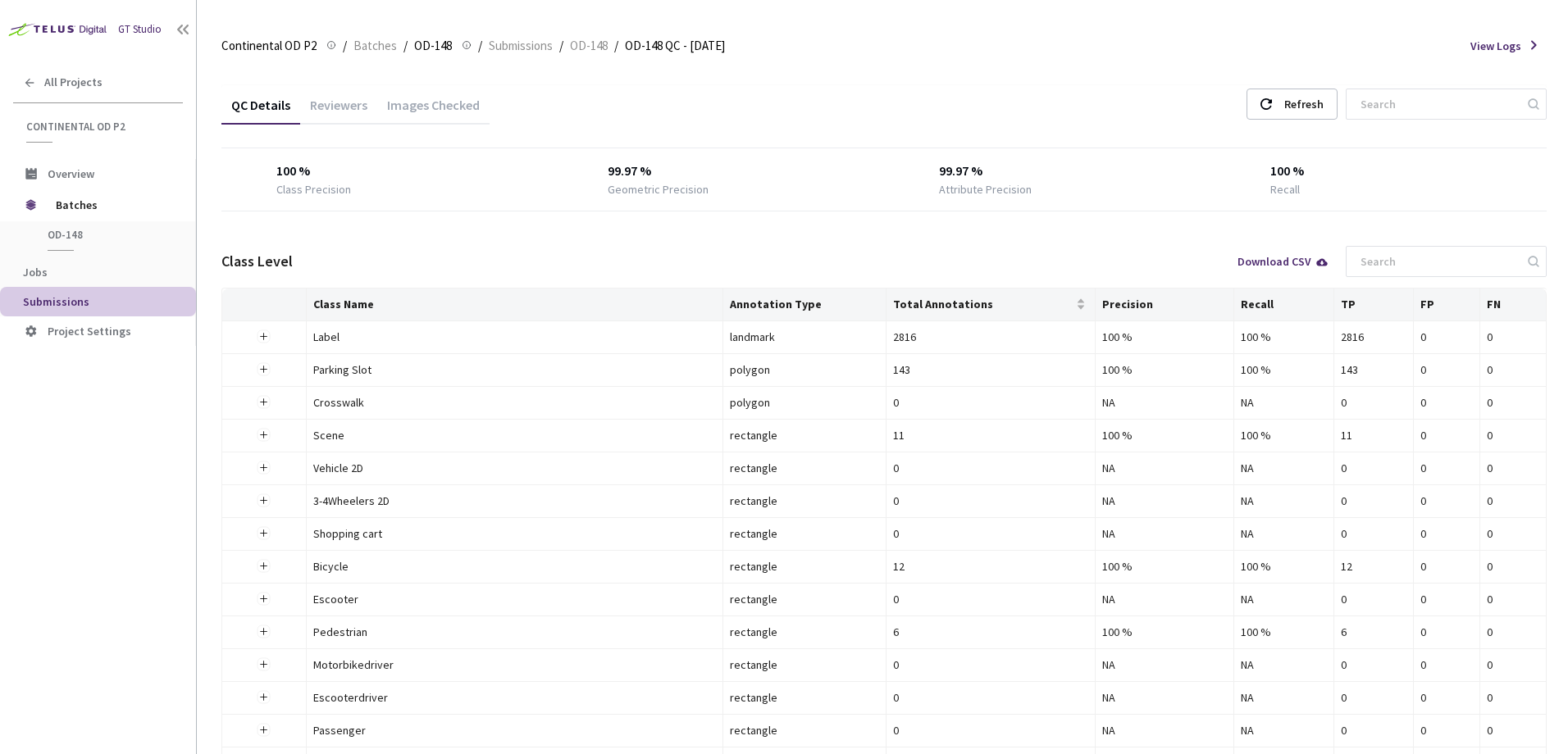 click on "Images Checked" at bounding box center (433, 111) 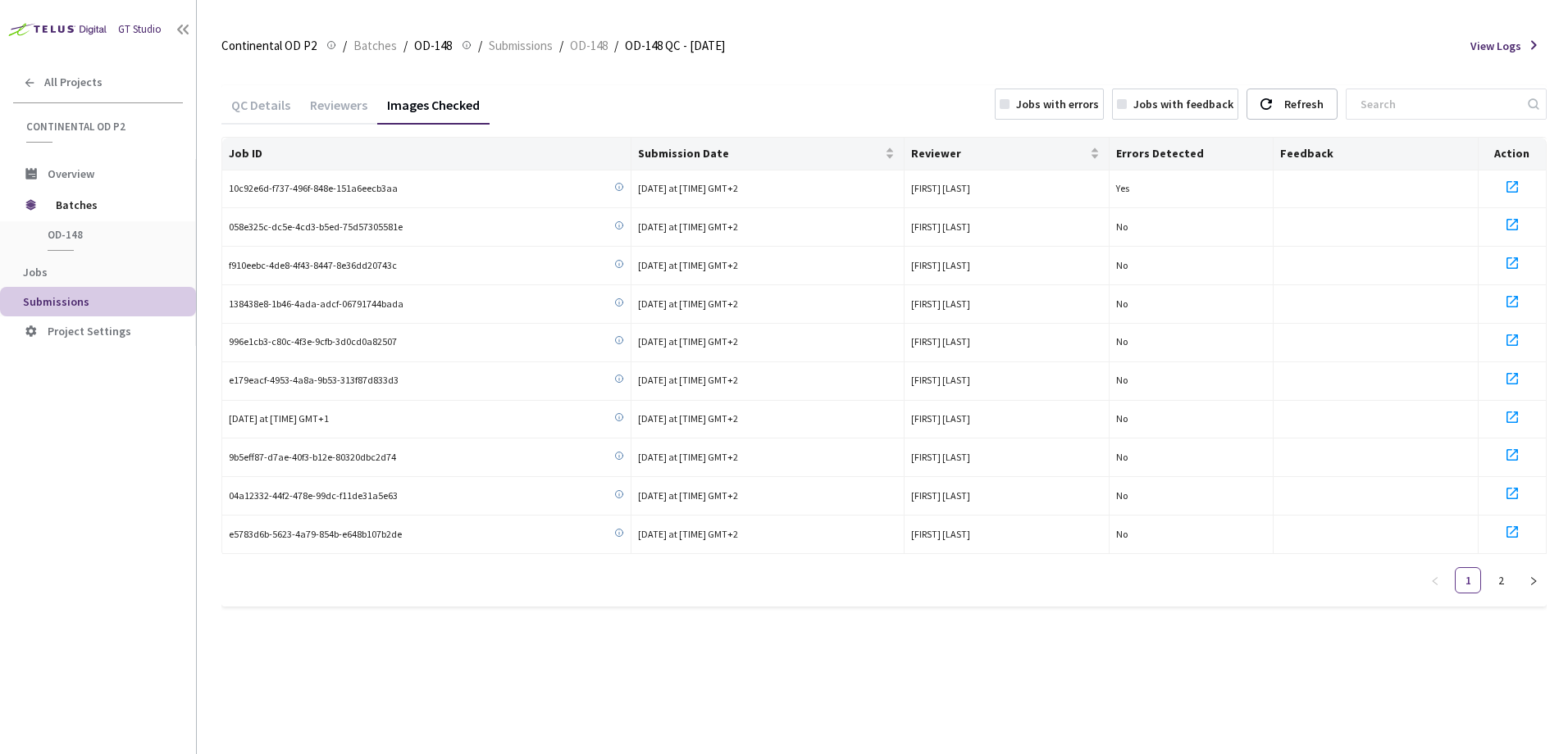 click on "Jobs with errors" at bounding box center (1057, 104) 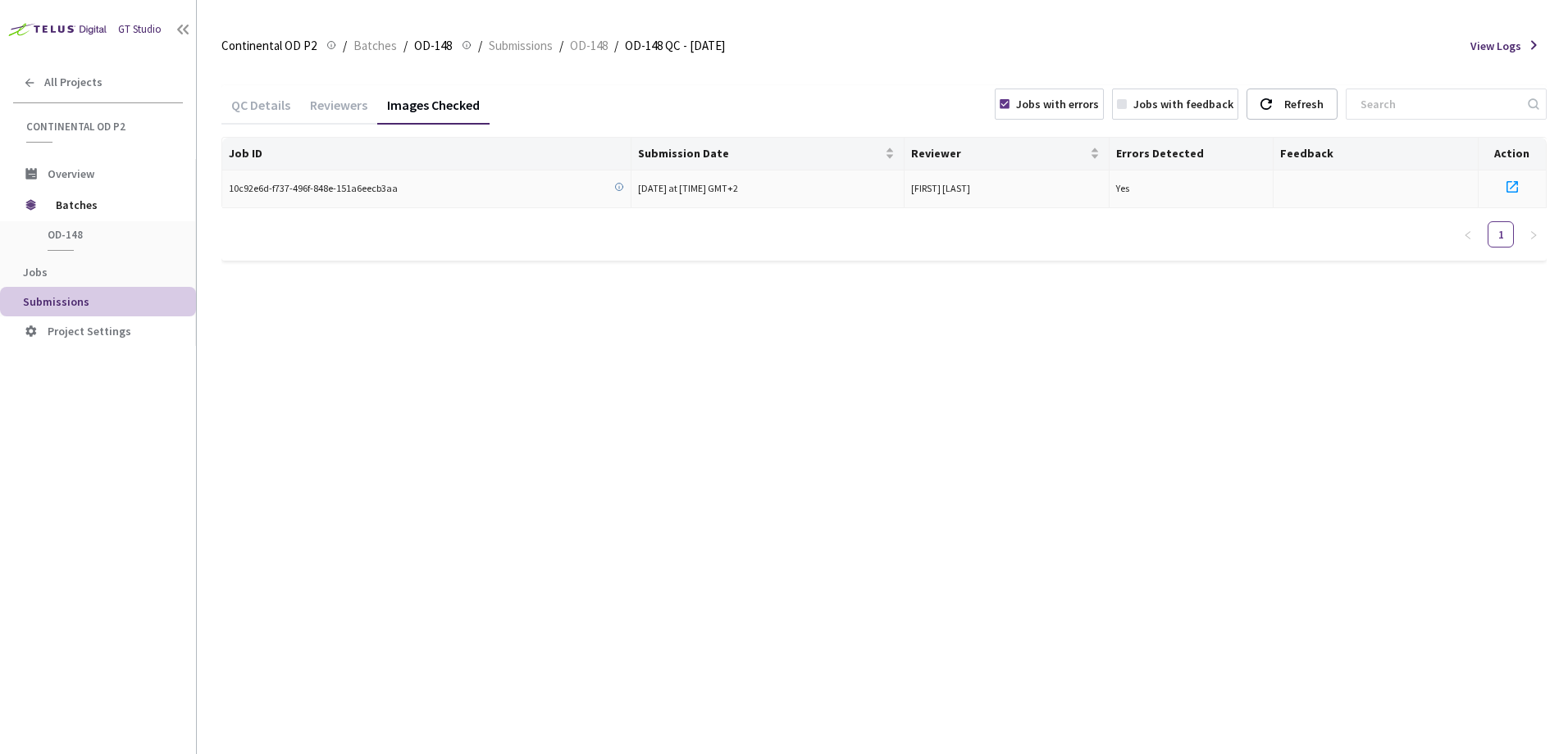 click 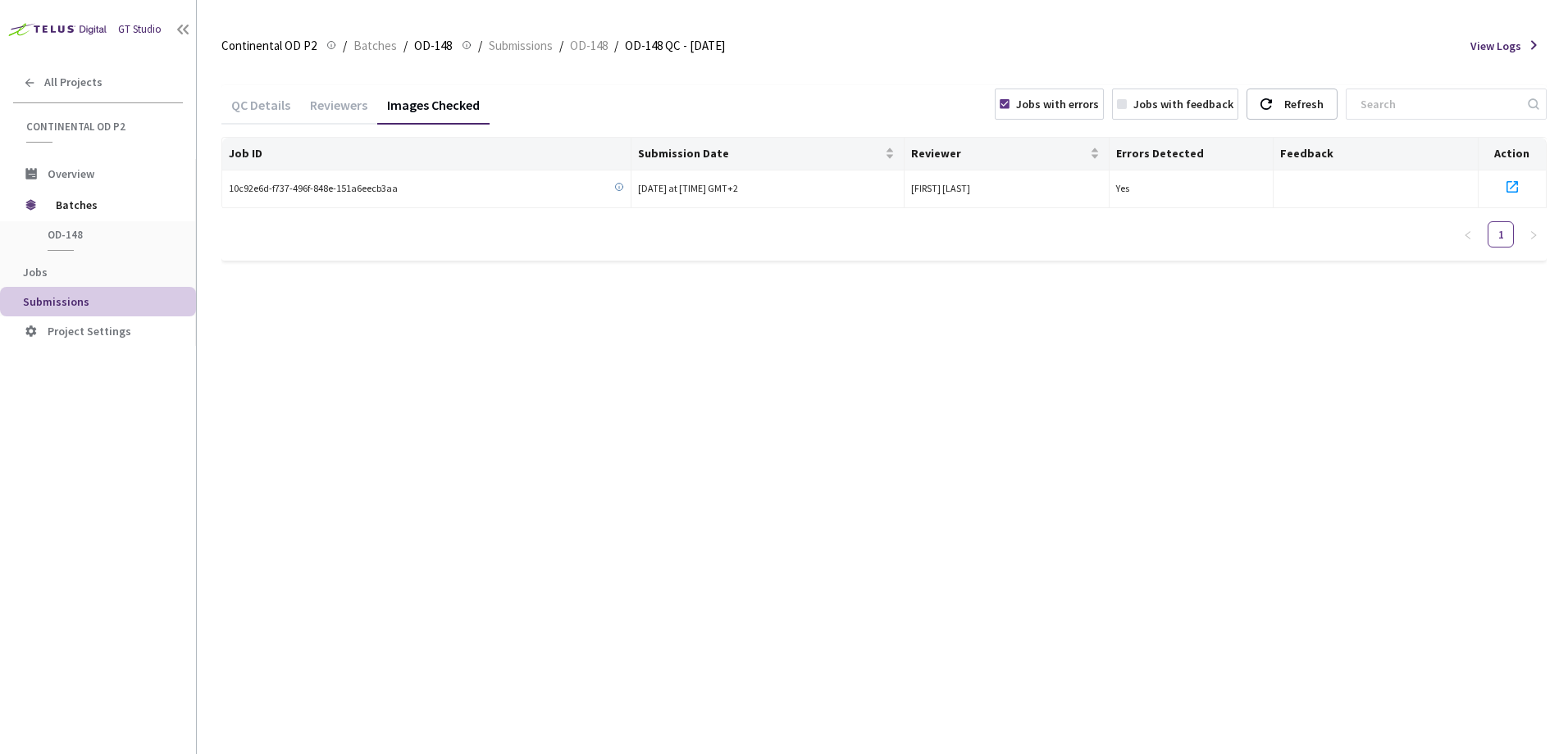 click on "Jobs with errors" at bounding box center (1057, 104) 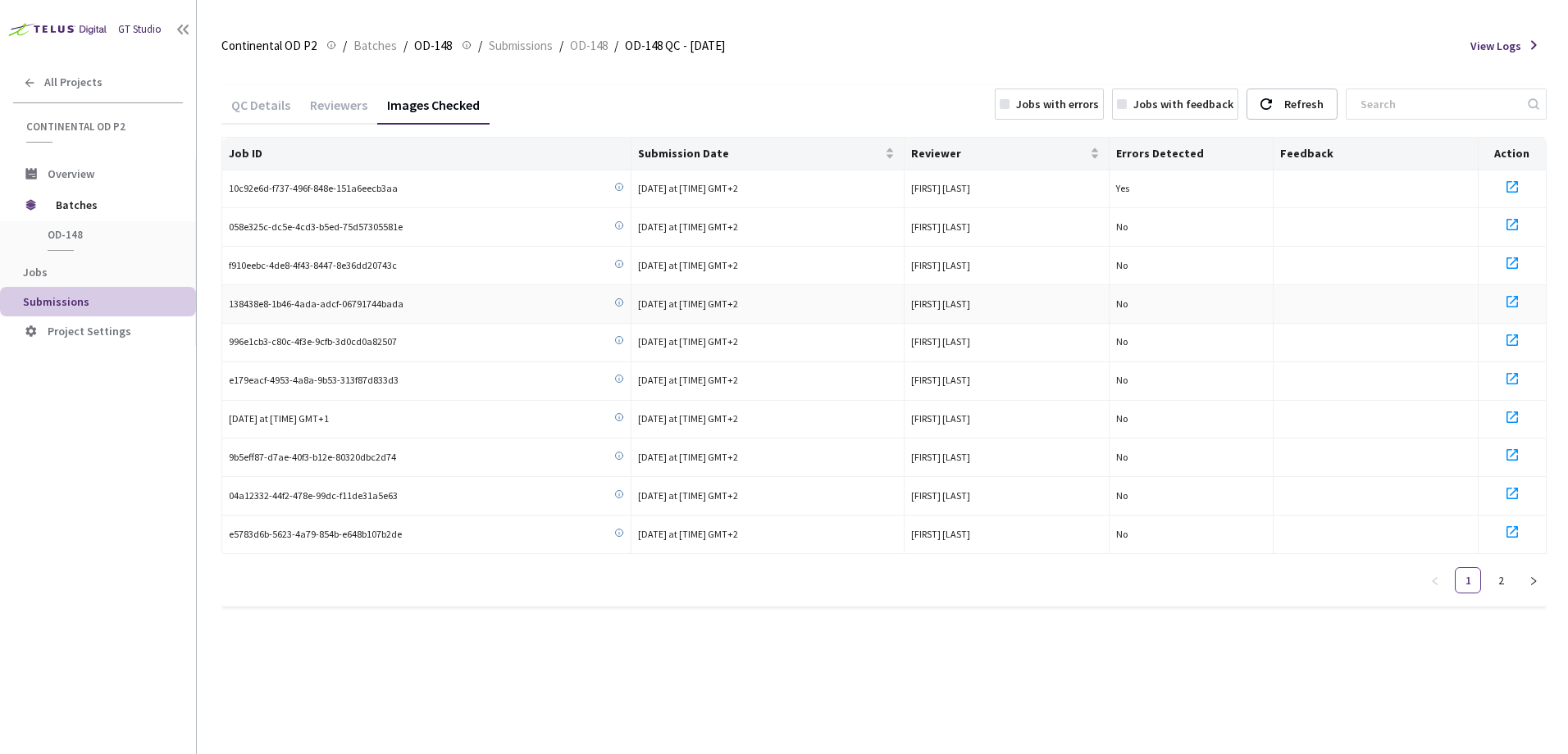 click 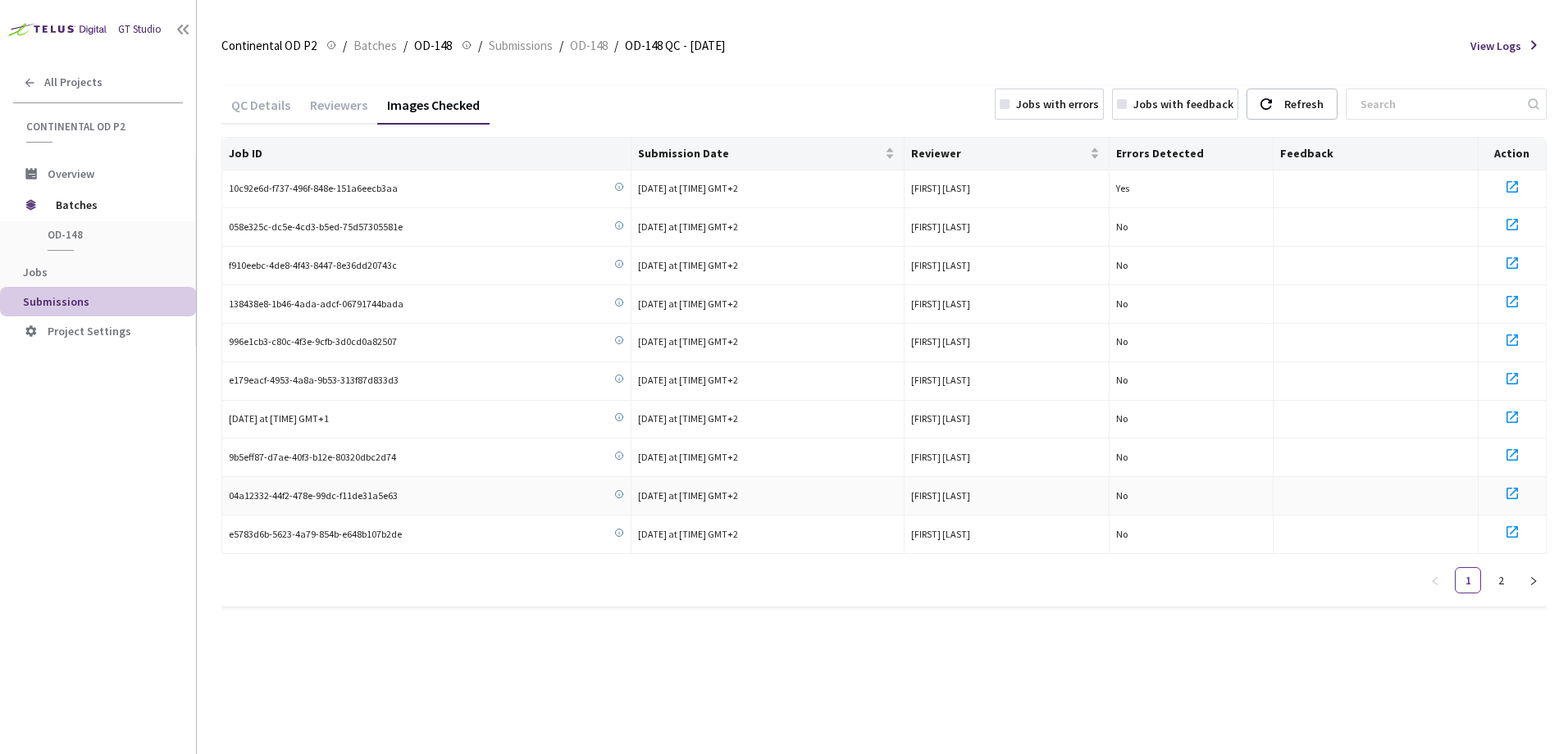 click 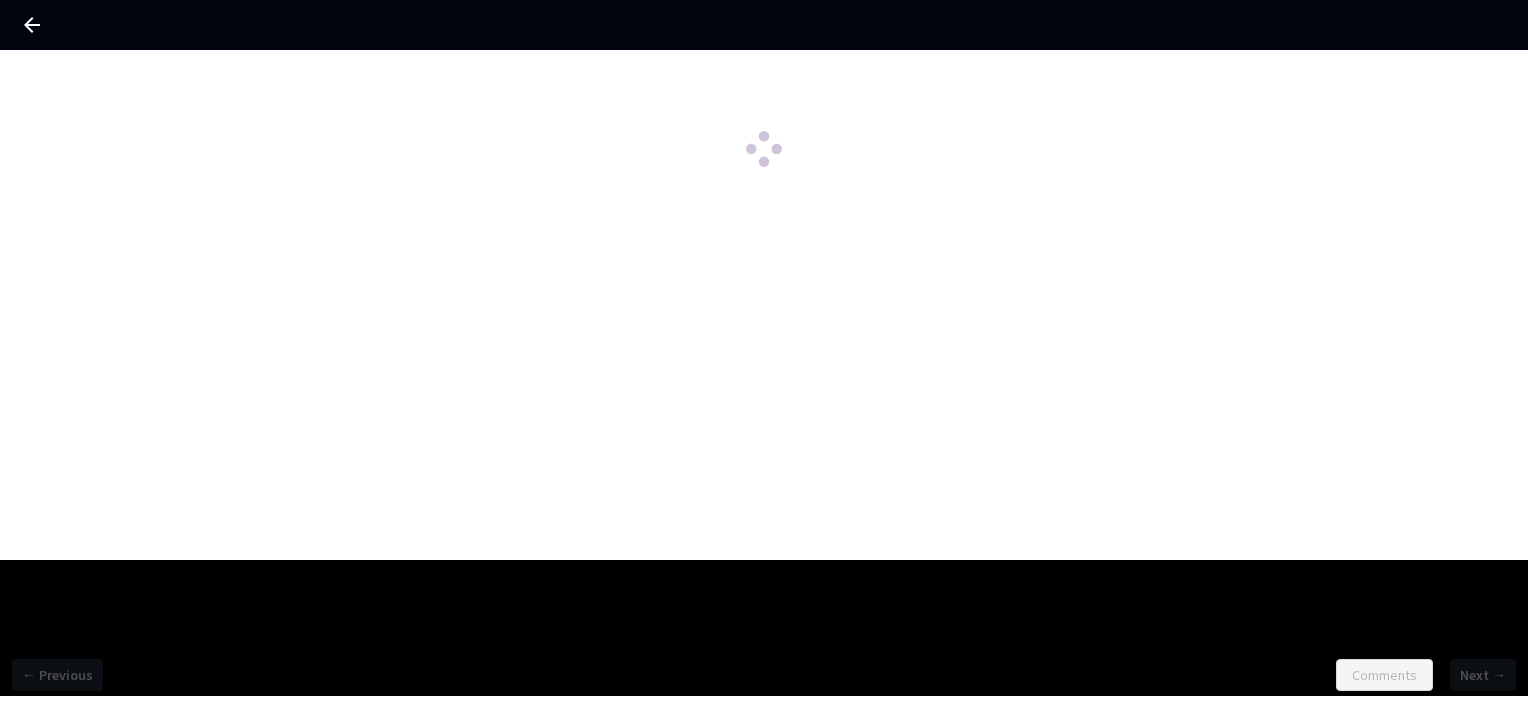 scroll, scrollTop: 0, scrollLeft: 0, axis: both 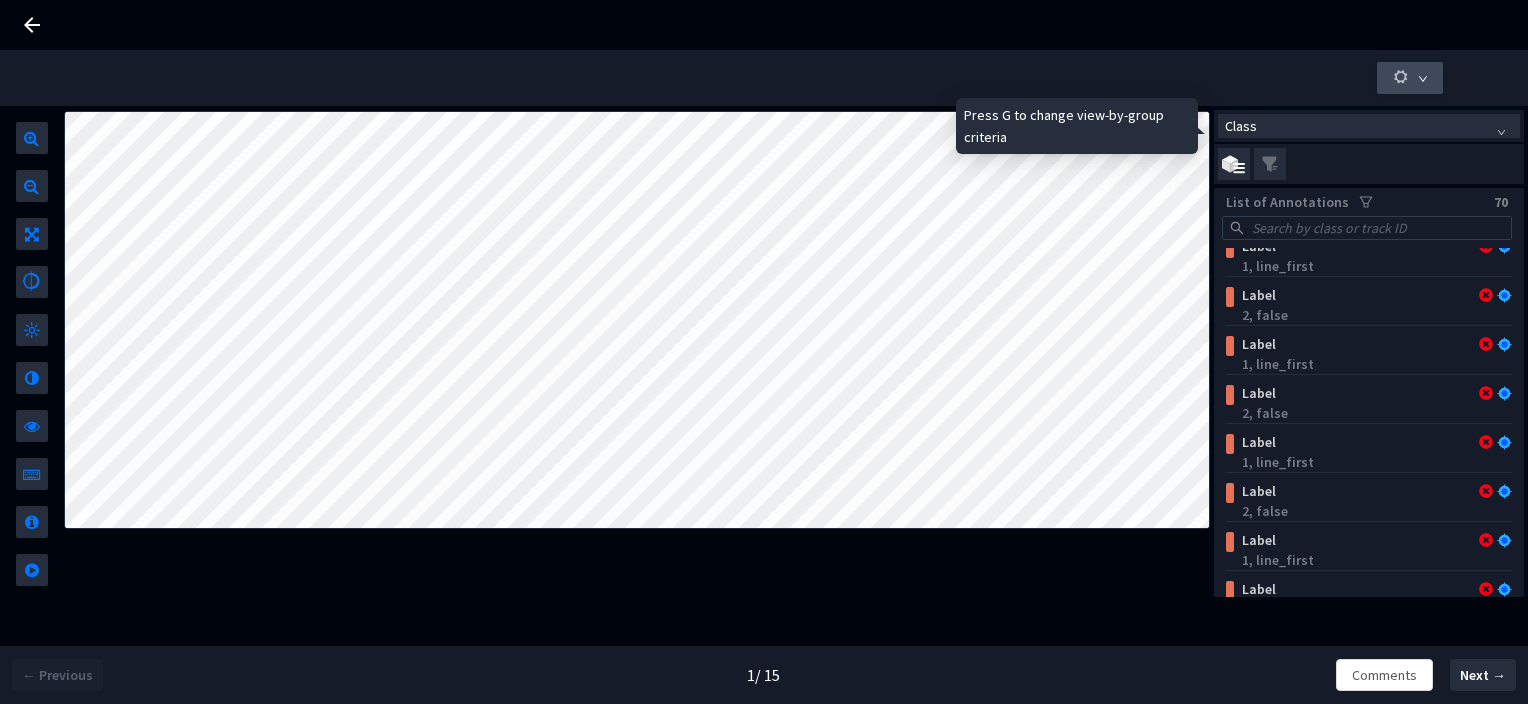 click 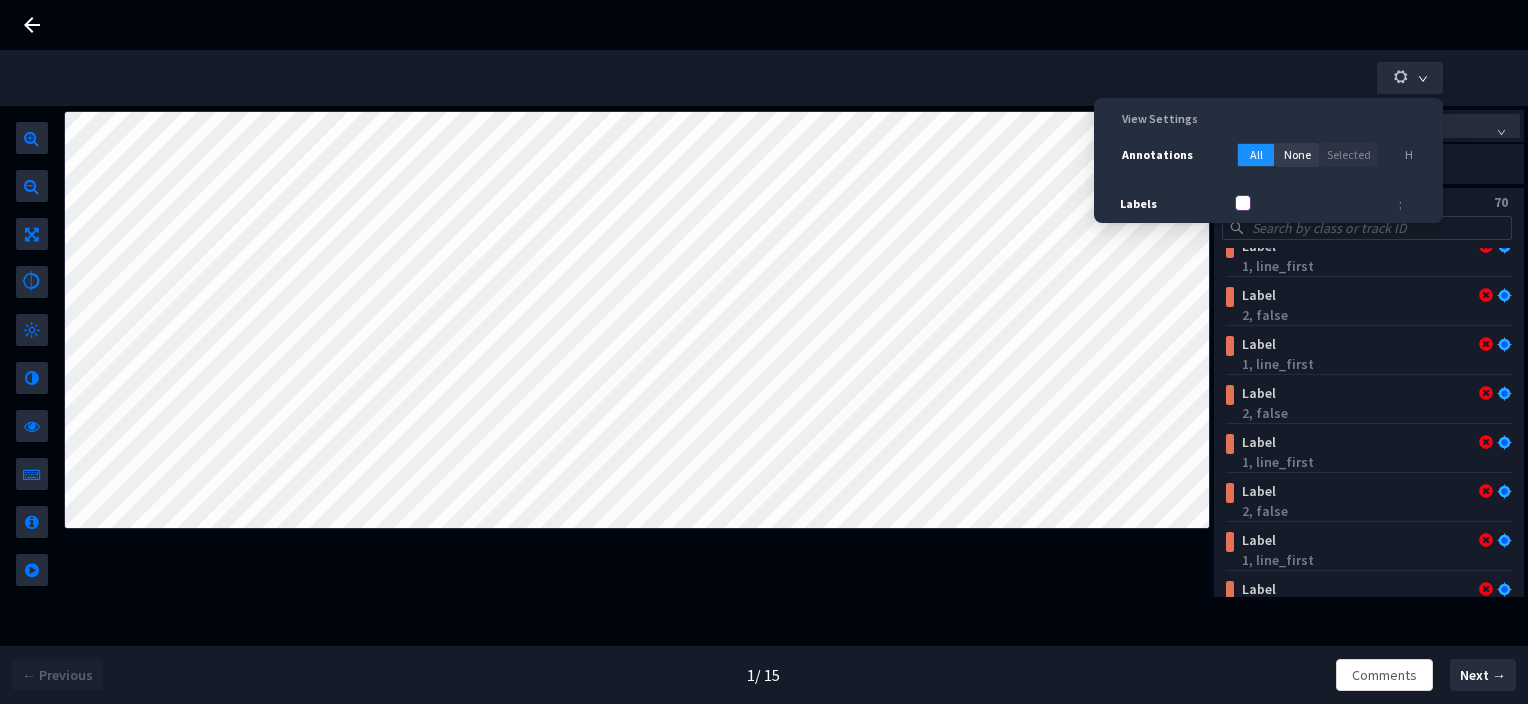 click on "Labels" at bounding box center [1243, 203] 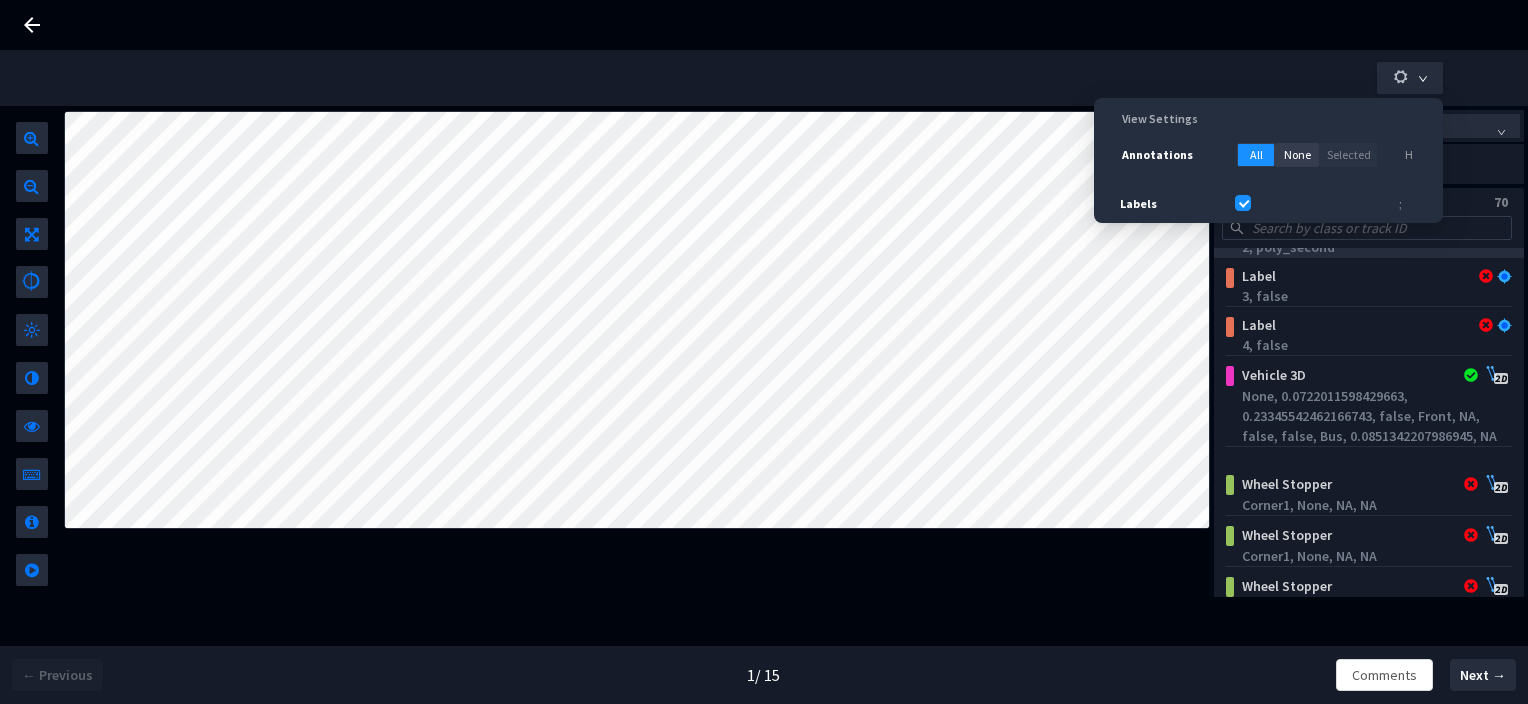 scroll, scrollTop: 1800, scrollLeft: 0, axis: vertical 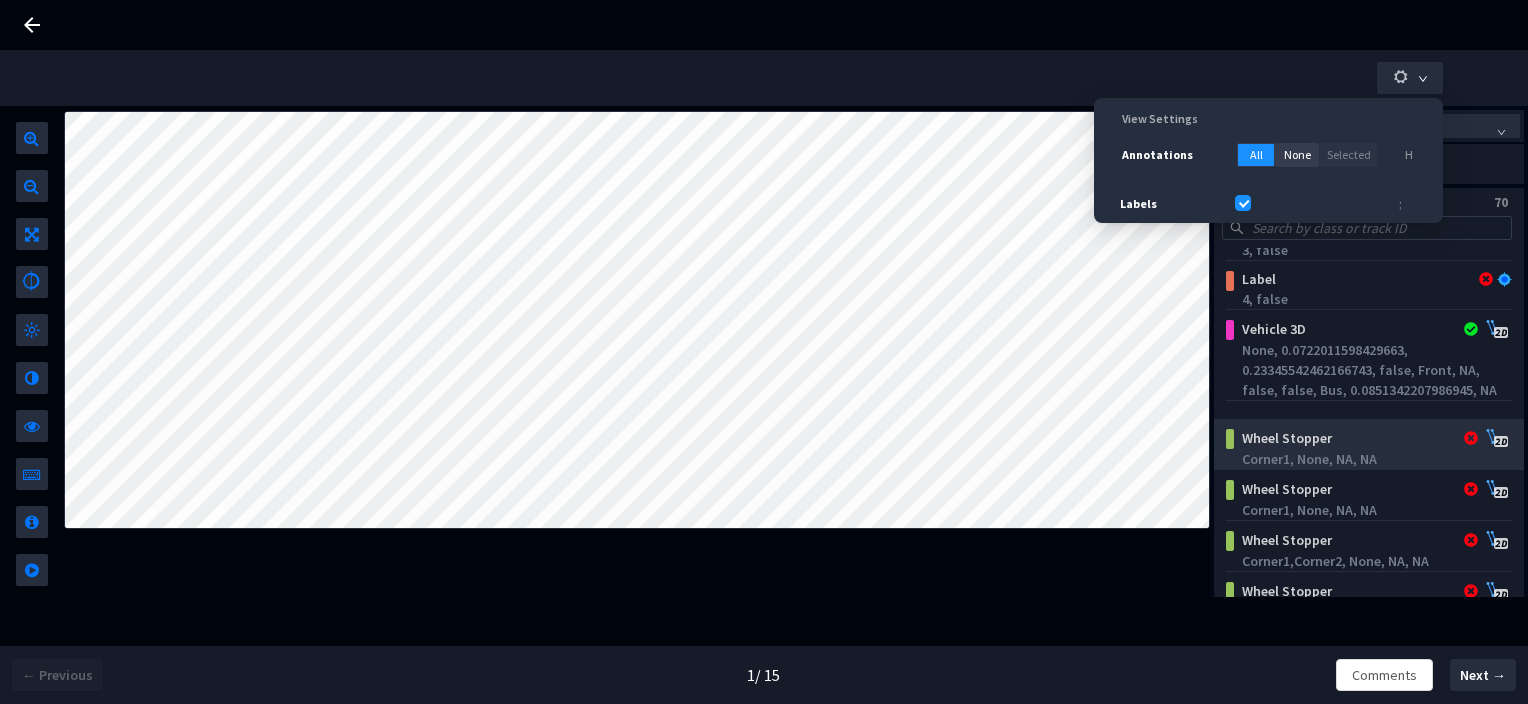 click on "Wheel Stopper" at bounding box center [1344, 438] 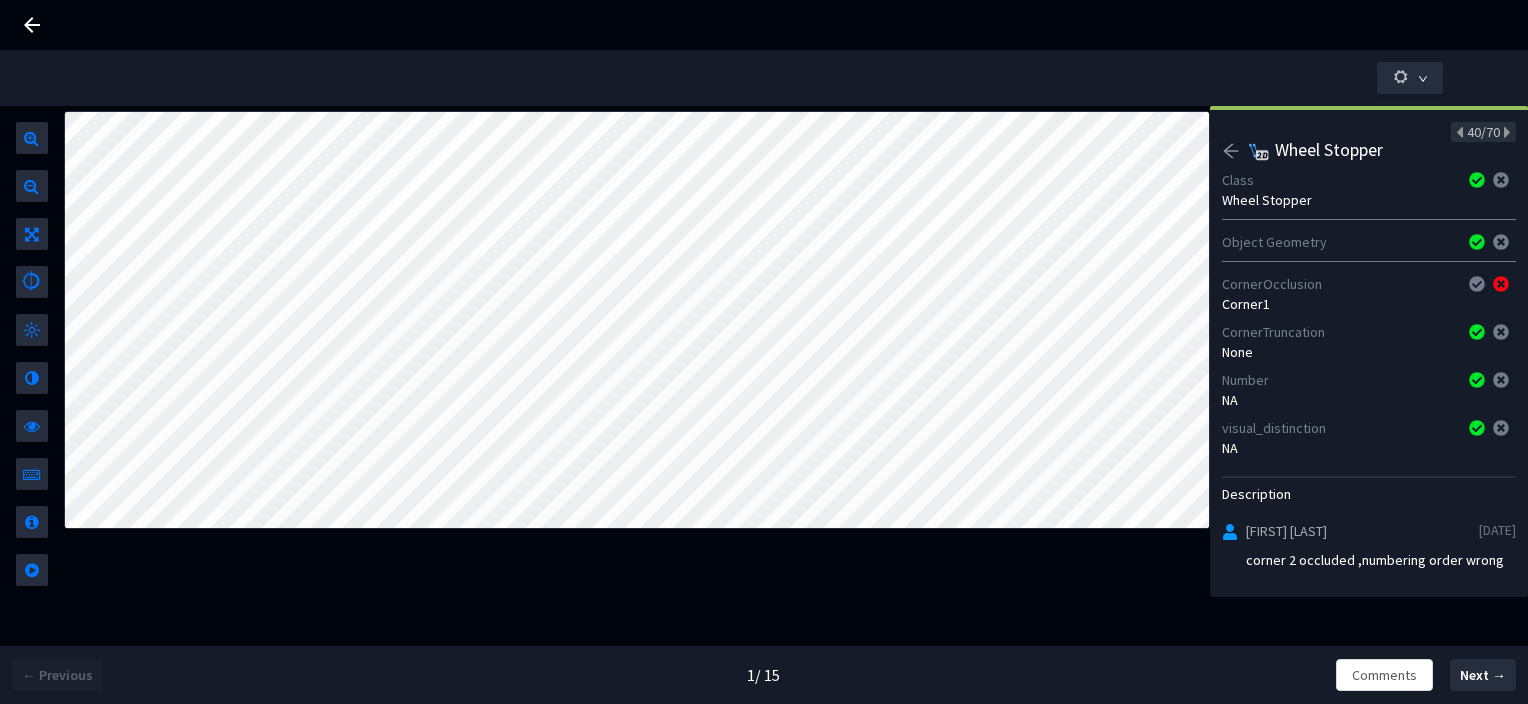 click 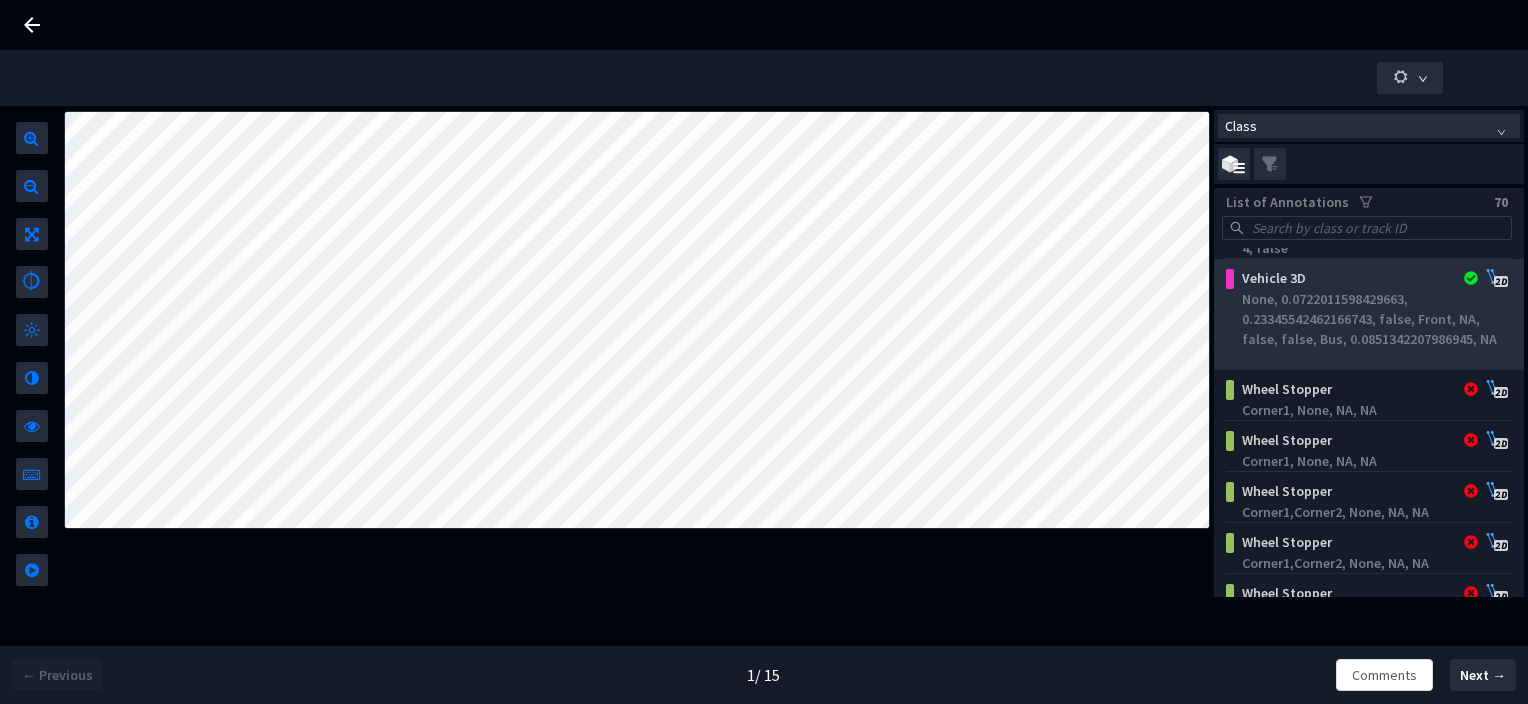 scroll, scrollTop: 1900, scrollLeft: 0, axis: vertical 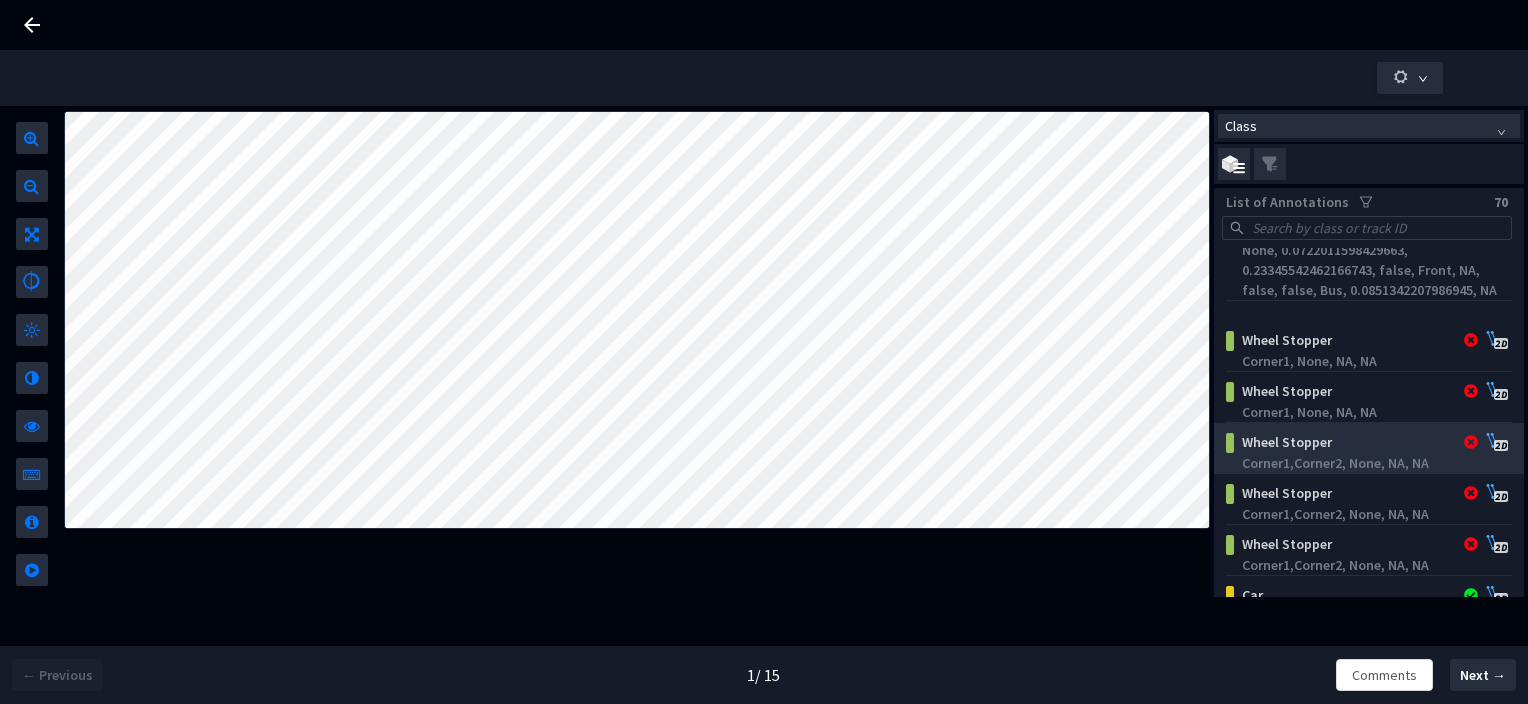 click on "Wheel Stopper" at bounding box center (1344, 442) 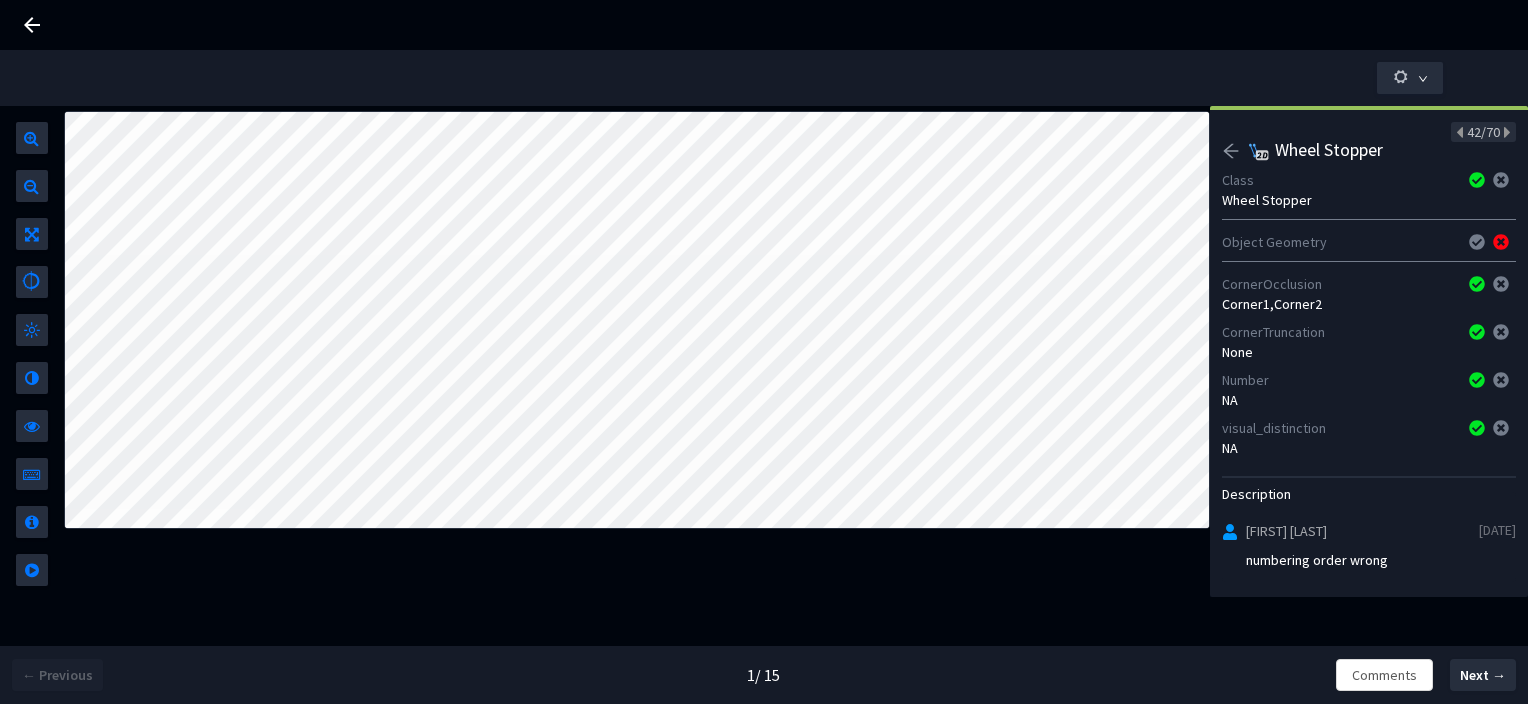 click 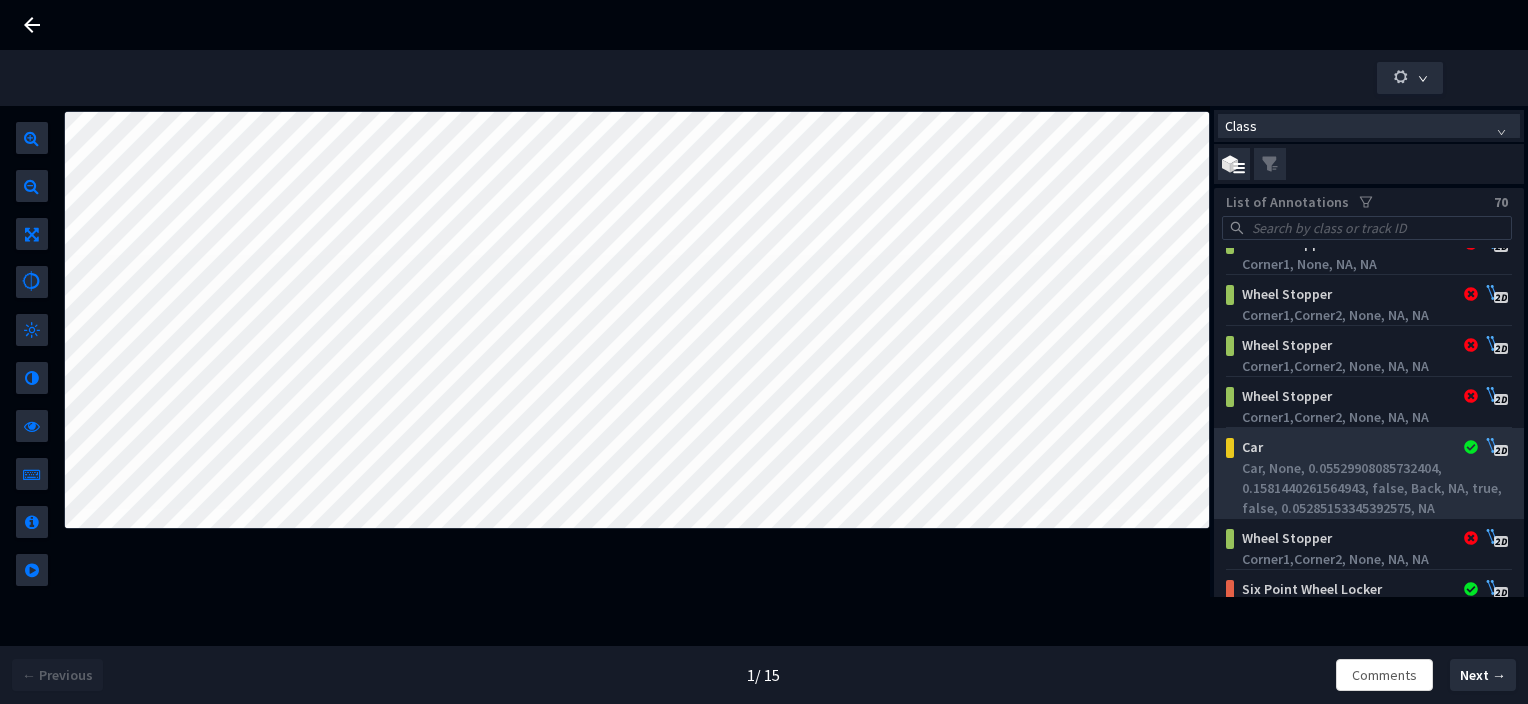 scroll, scrollTop: 2000, scrollLeft: 0, axis: vertical 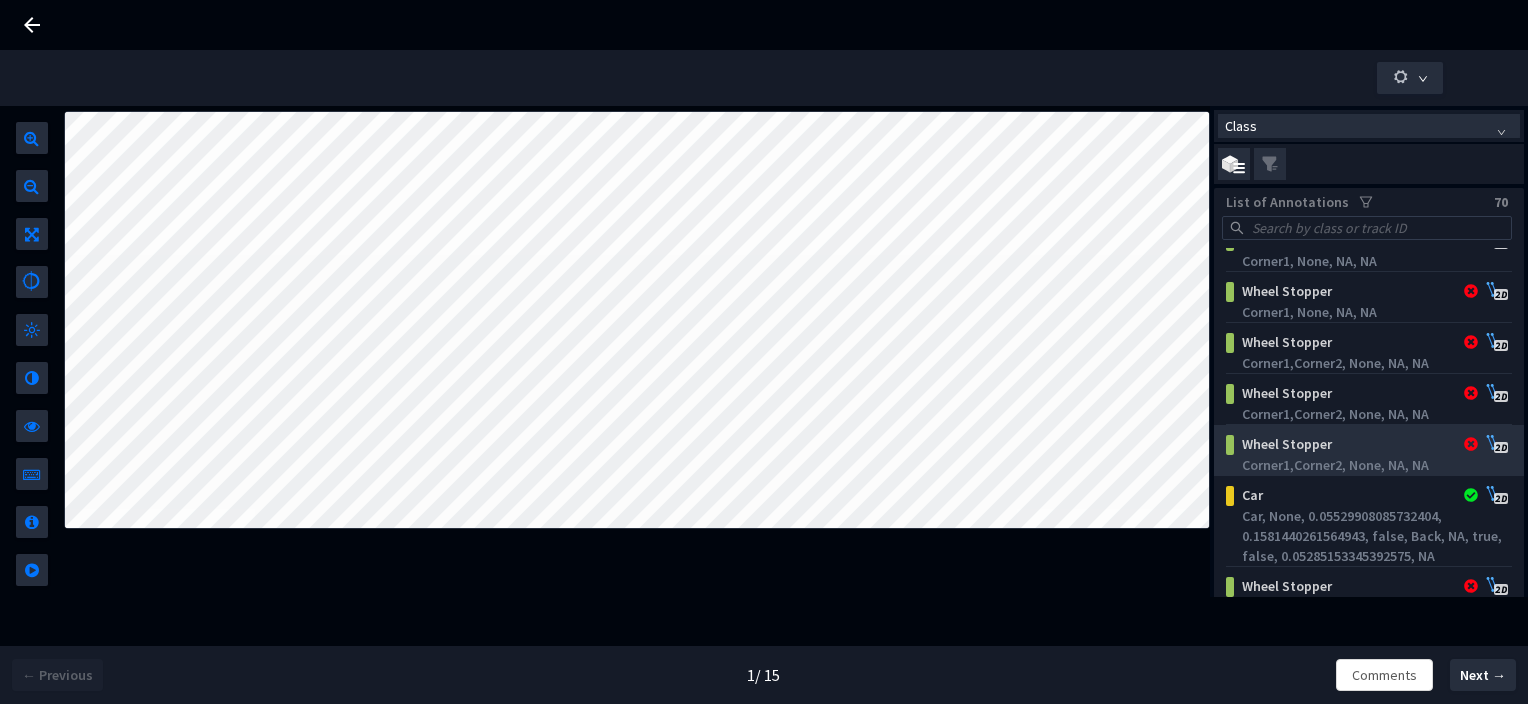 click on "Wheel Stopper" at bounding box center [1344, 444] 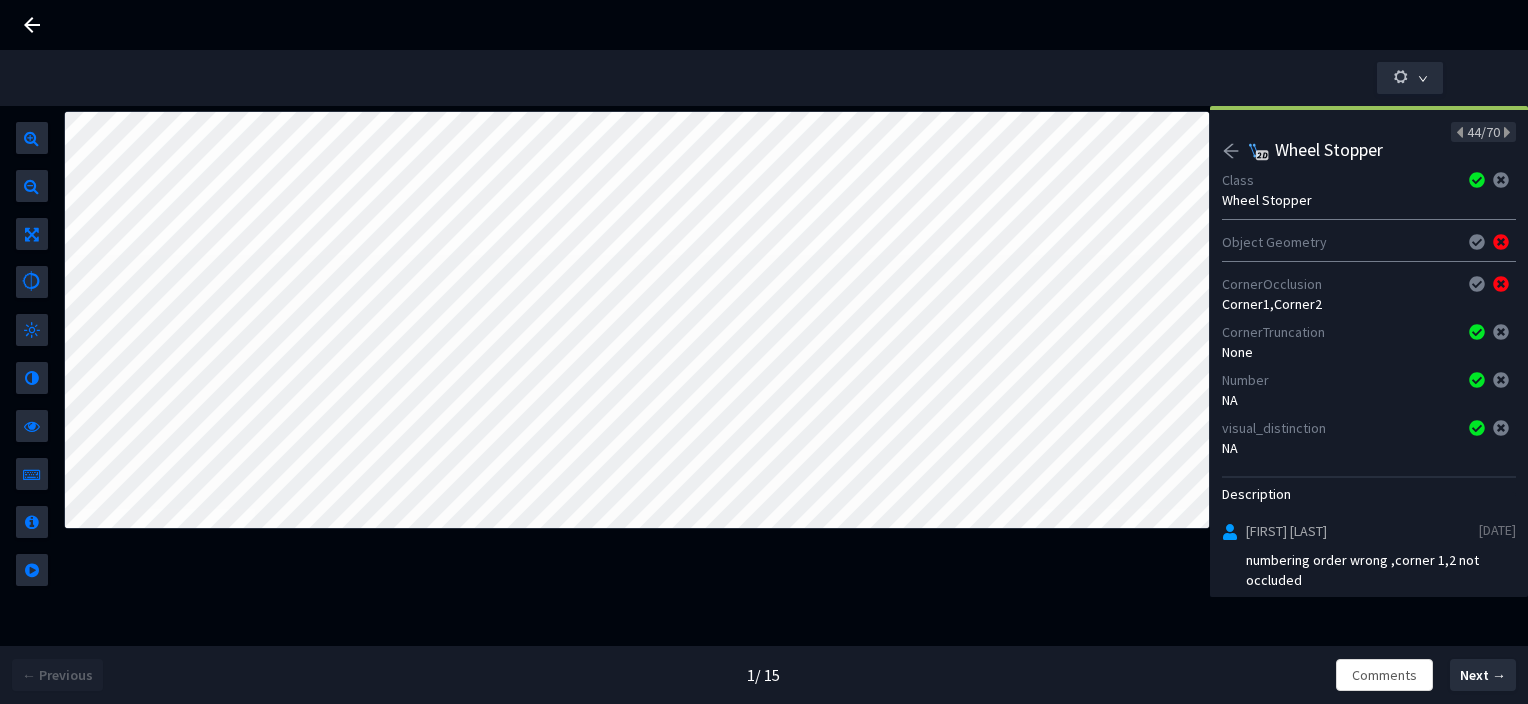 click 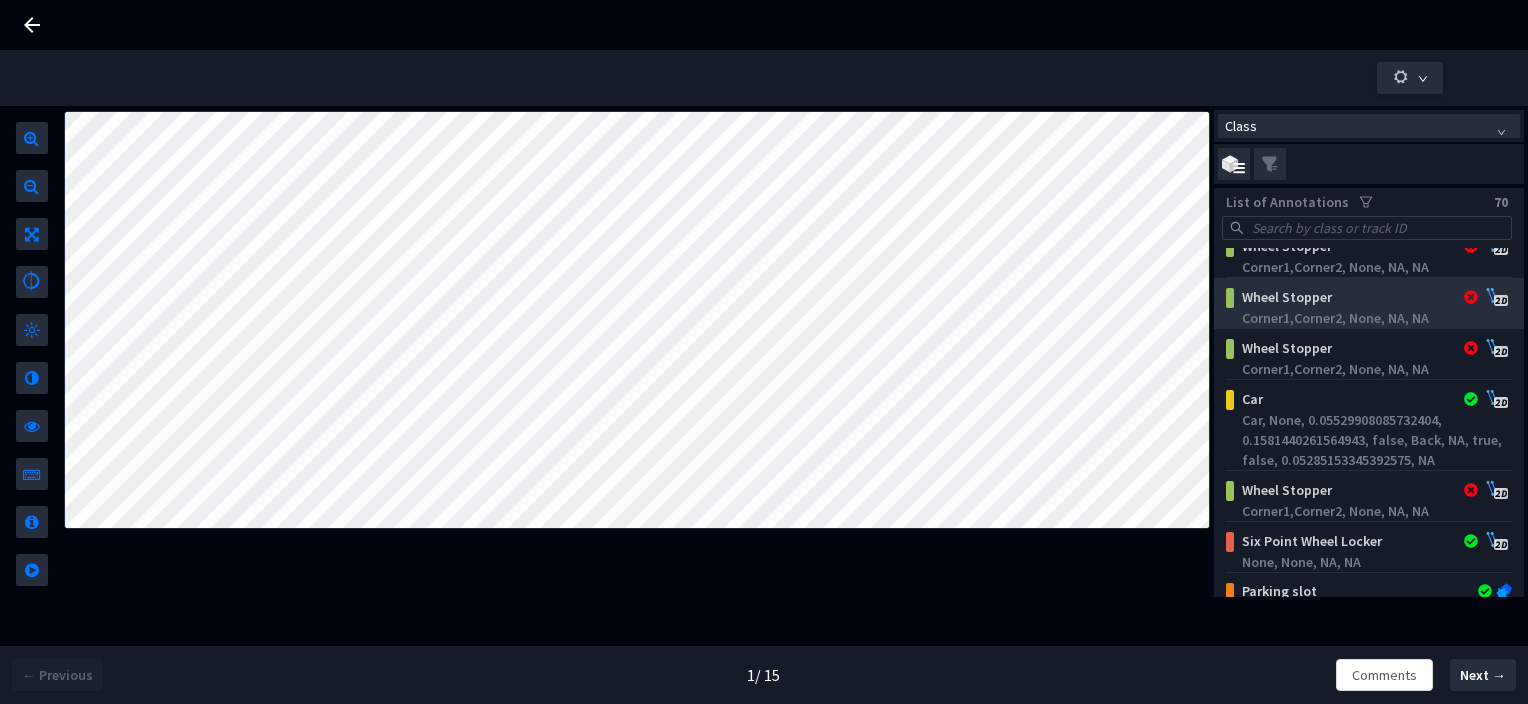scroll, scrollTop: 2100, scrollLeft: 0, axis: vertical 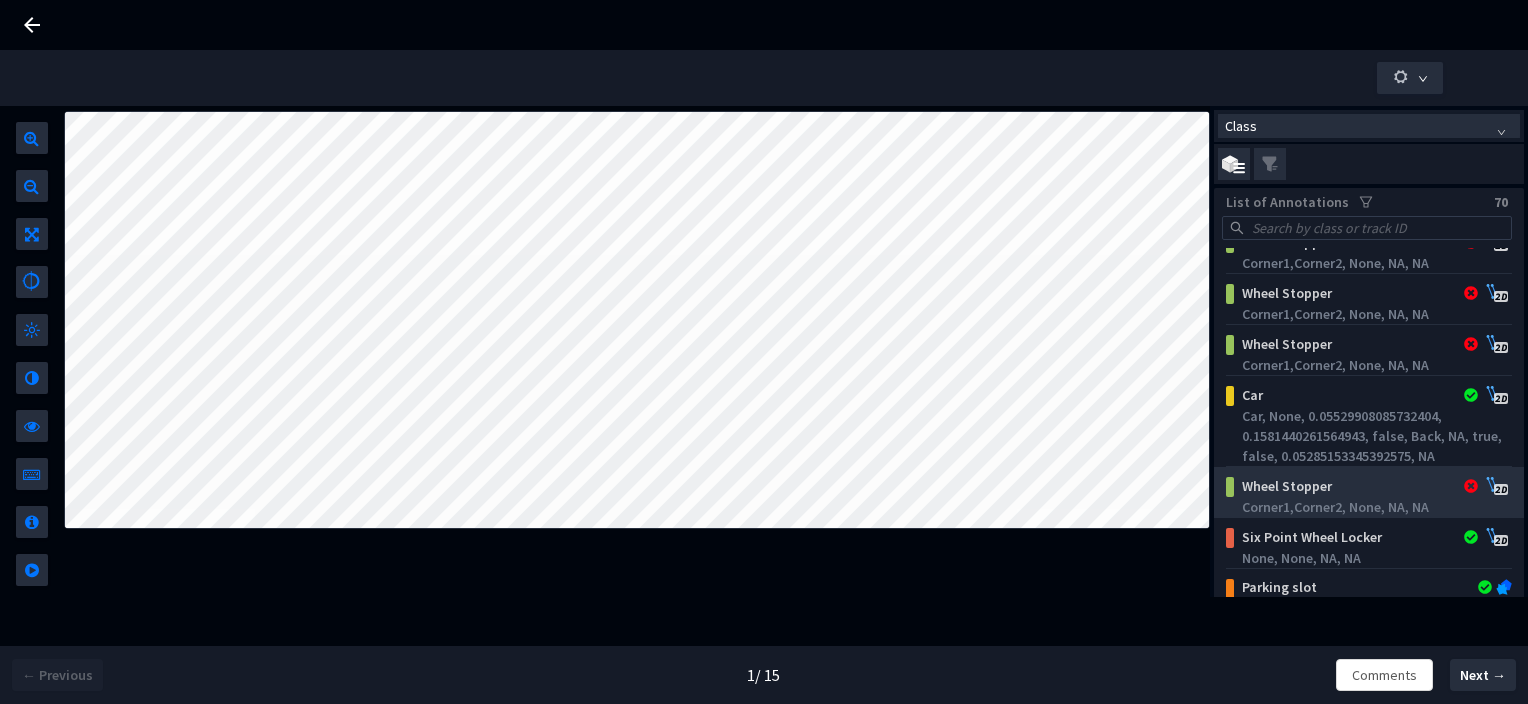 click on "Corner1,Corner2, None, NA, NA" at bounding box center [1372, 507] 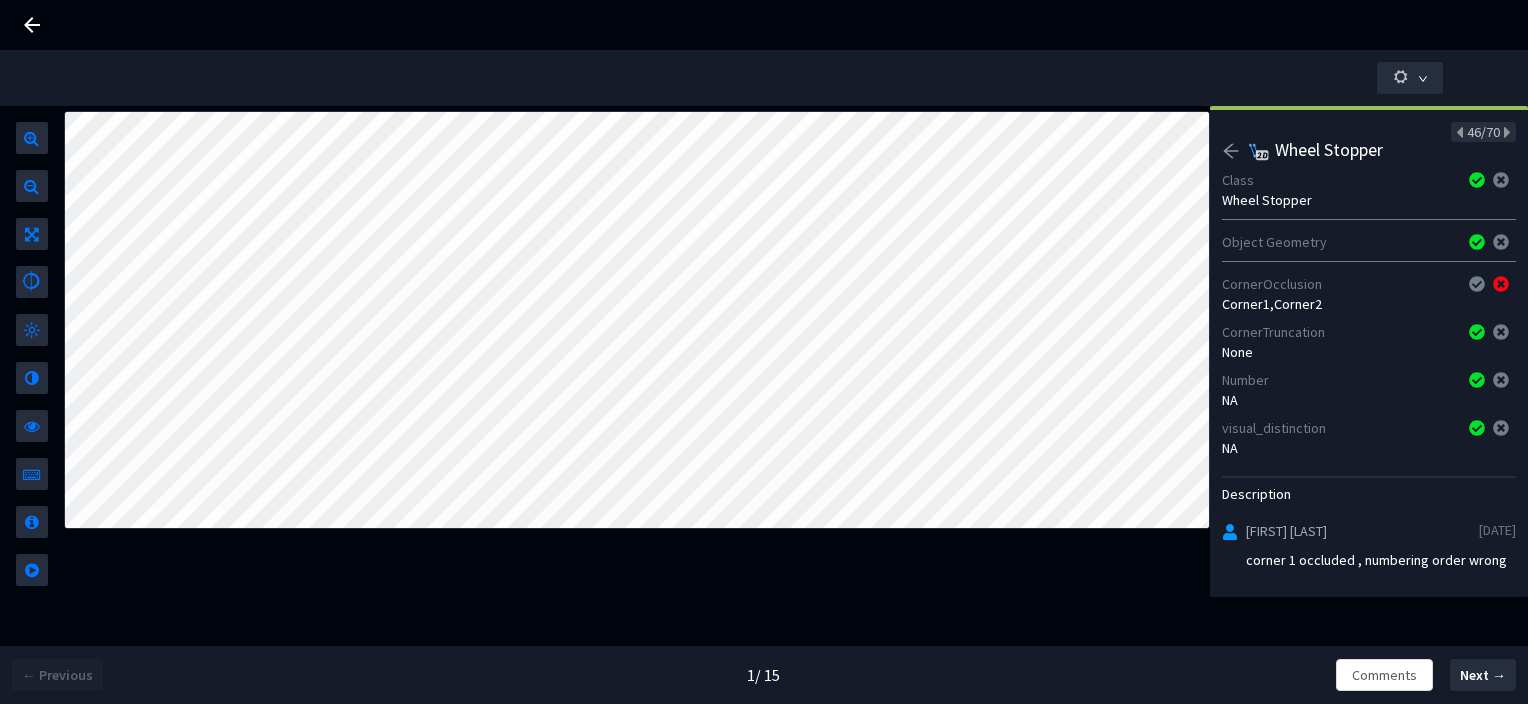 click 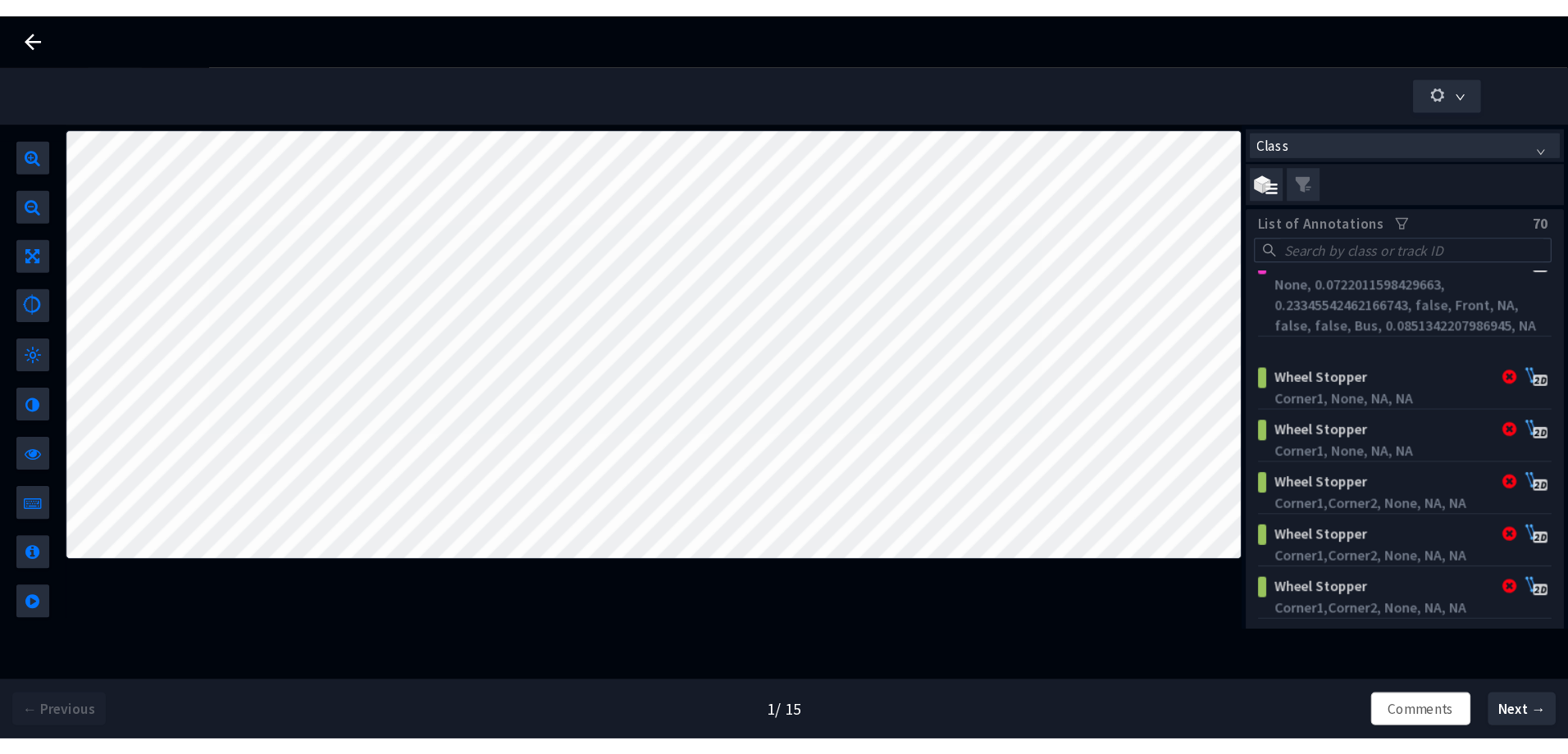 scroll, scrollTop: 1547, scrollLeft: 0, axis: vertical 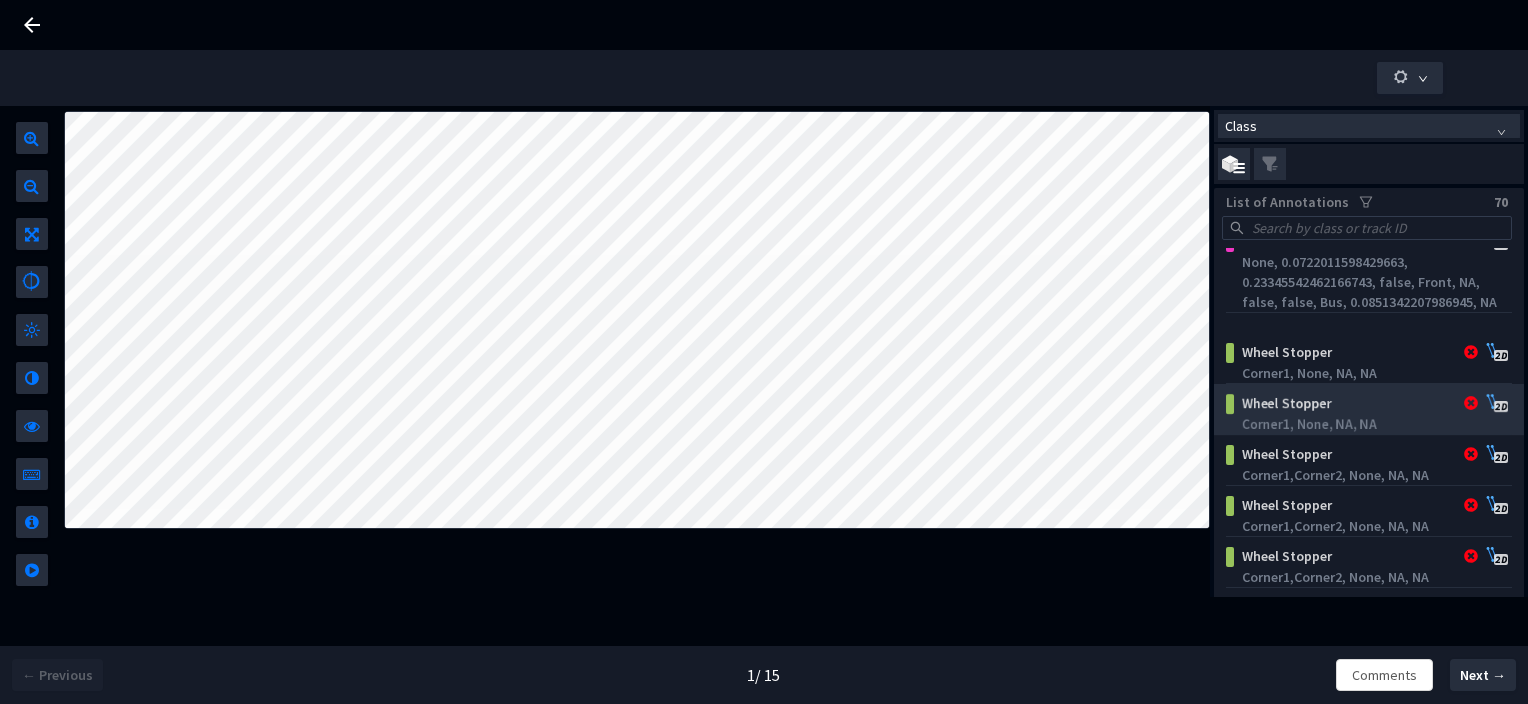 click on "Corner1, None, NA, NA" at bounding box center [1372, 424] 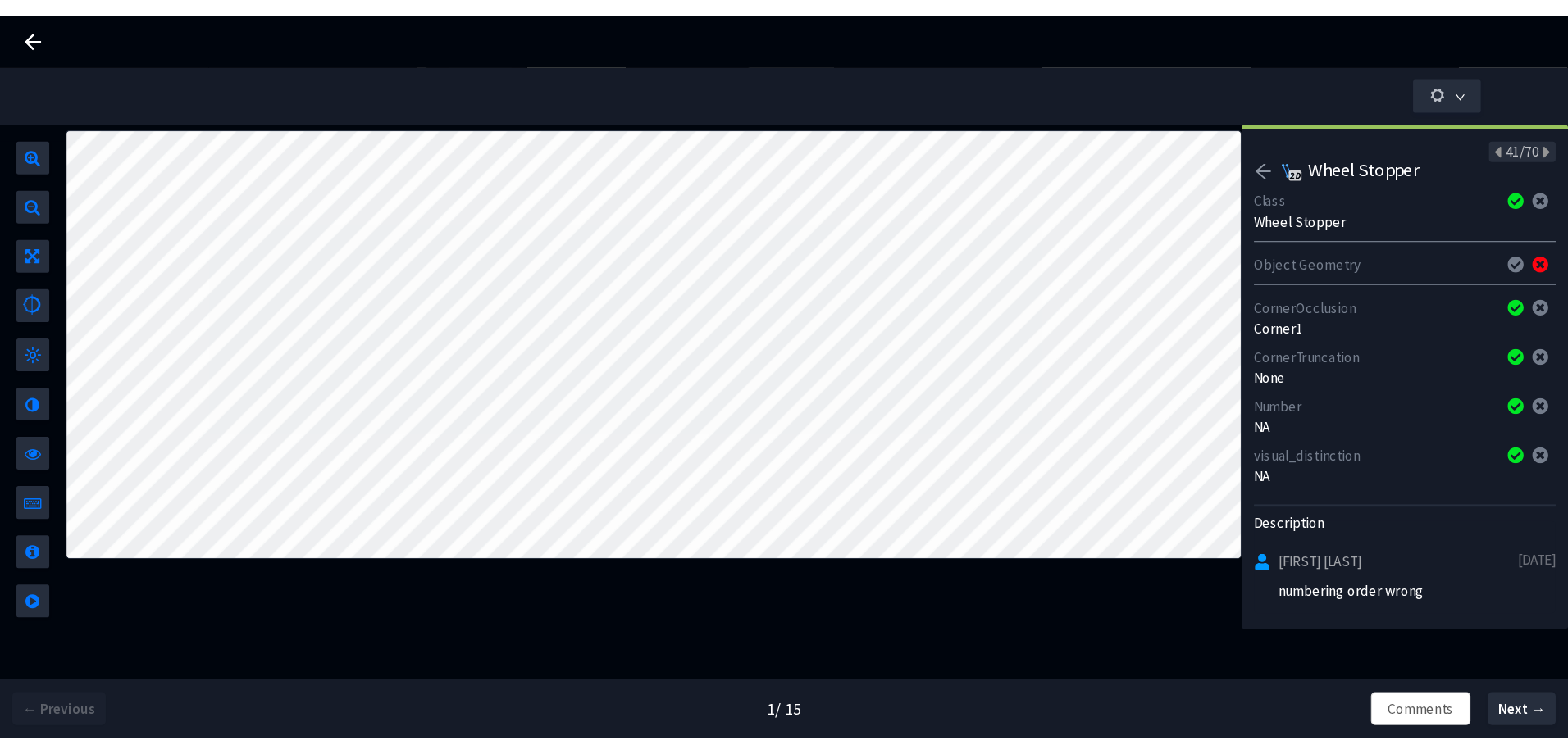 scroll, scrollTop: 1547, scrollLeft: 0, axis: vertical 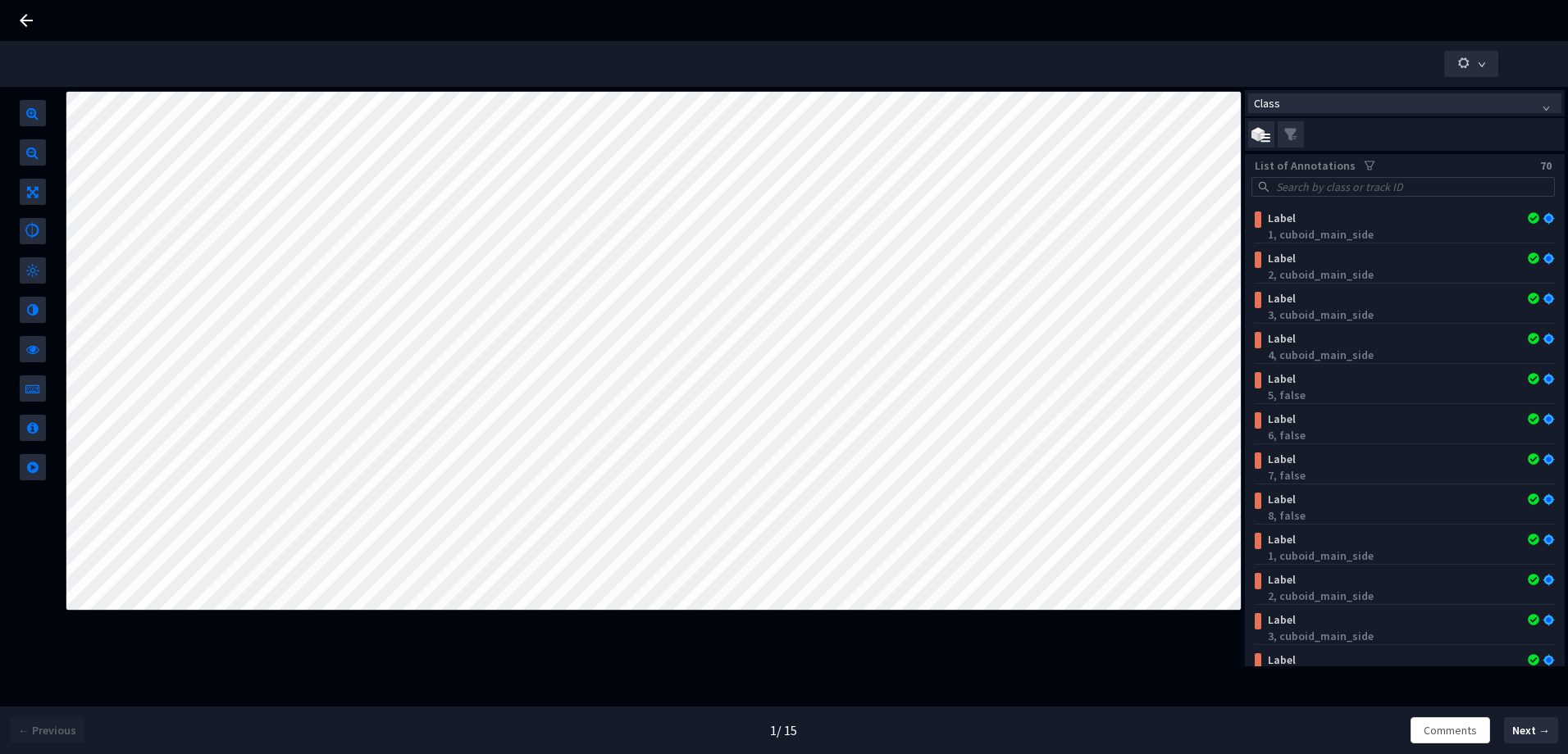 click at bounding box center [784, 64] 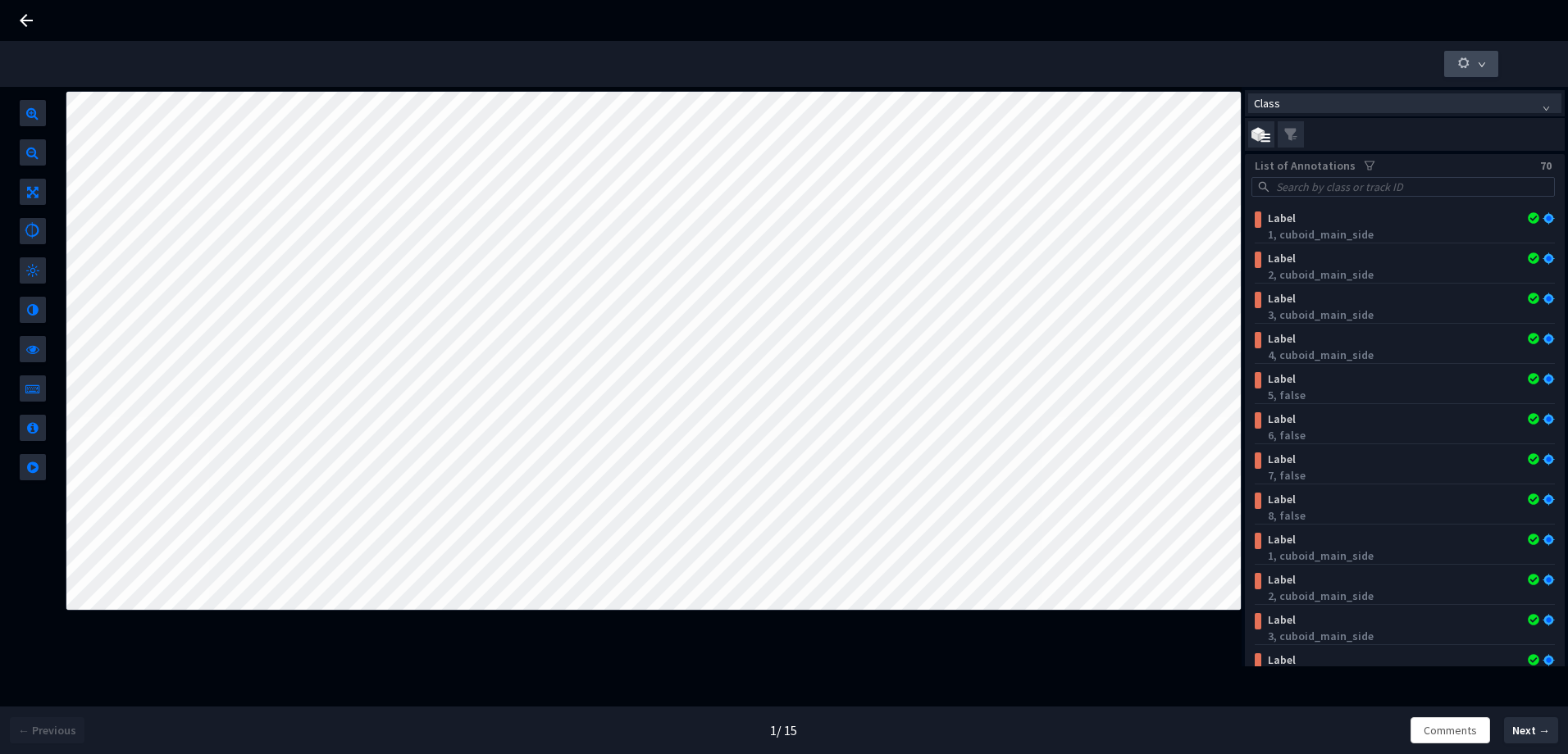 click at bounding box center (1471, 64) 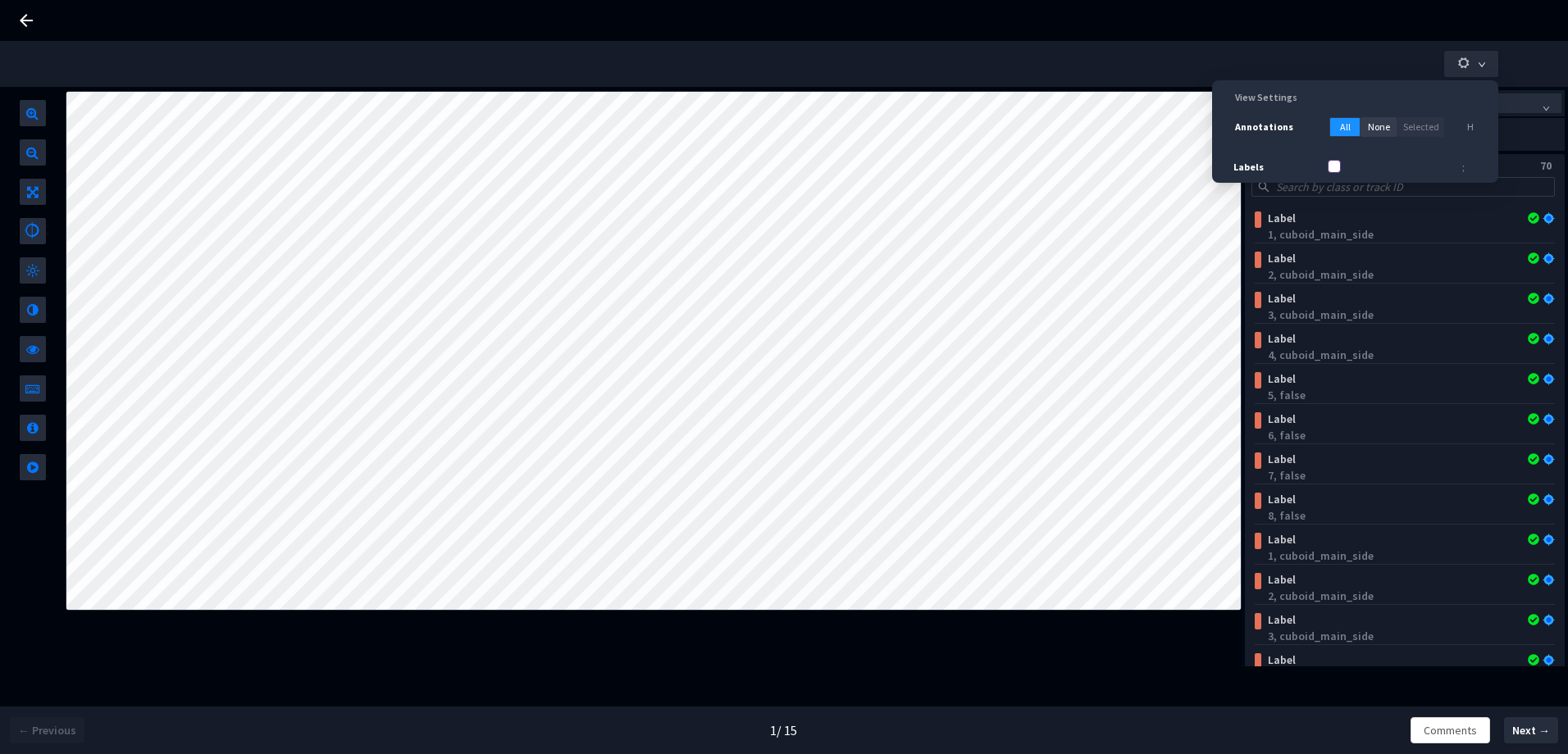 click on "Labels" at bounding box center [1334, 166] 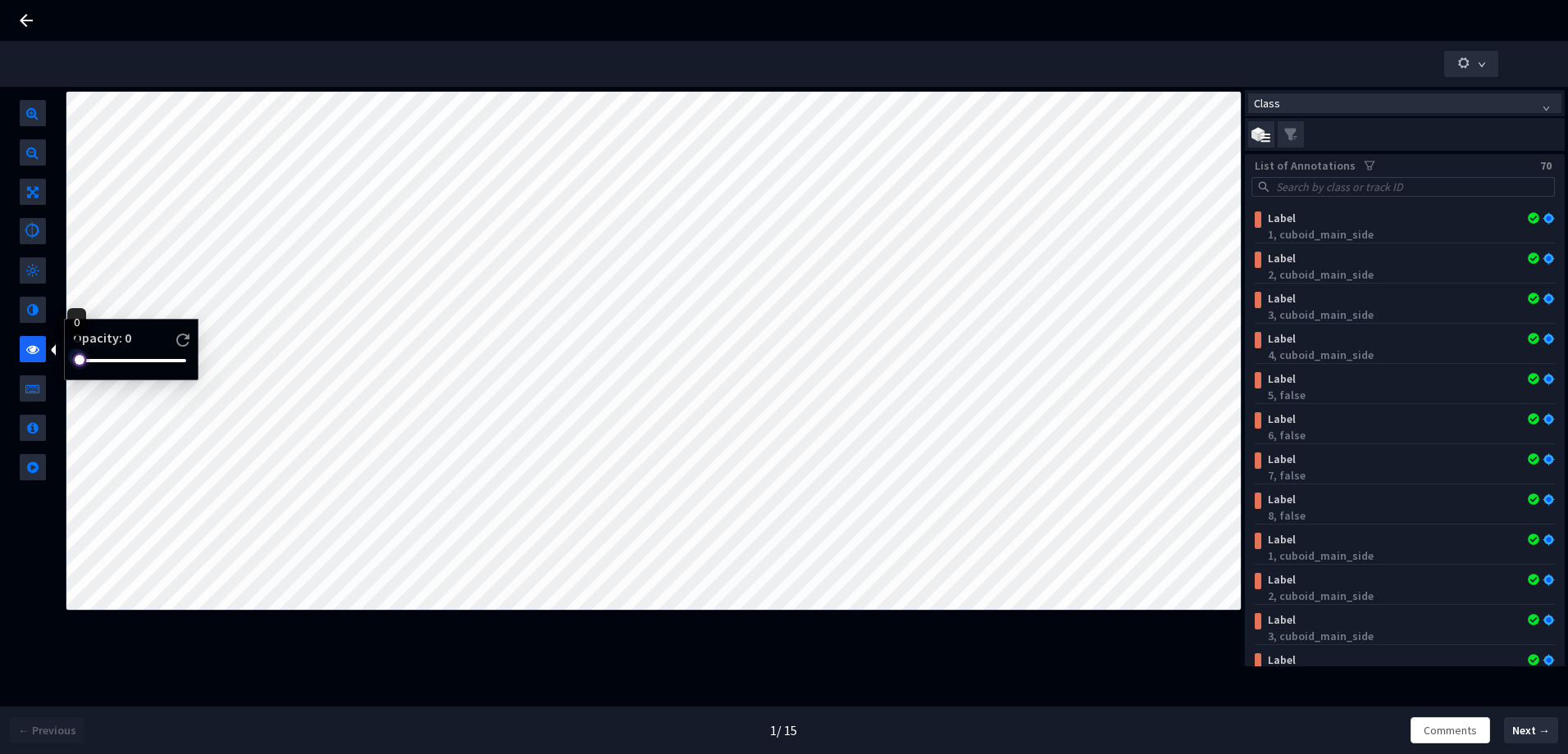 drag, startPoint x: 97, startPoint y: 360, endPoint x: 64, endPoint y: 361, distance: 33.01515 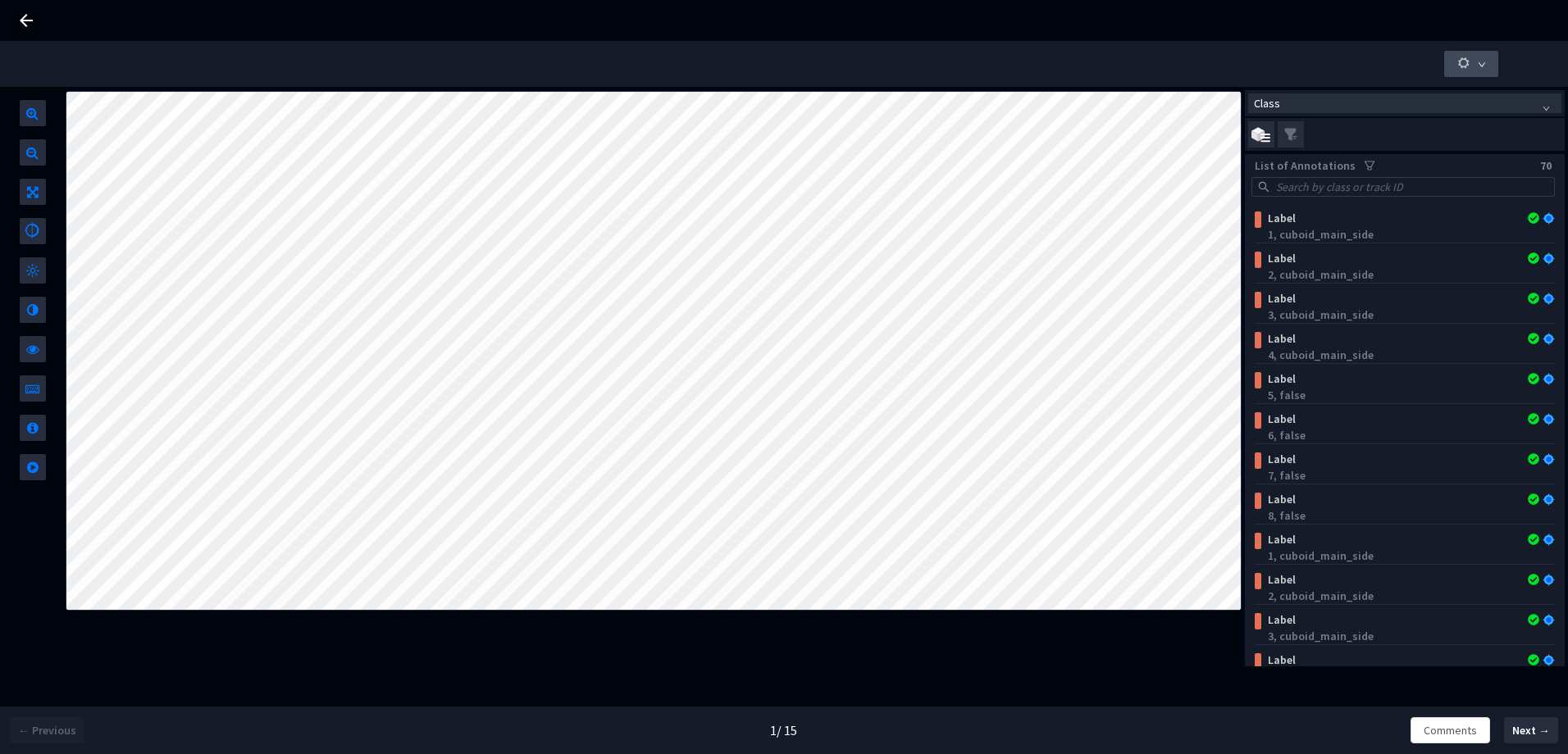 click at bounding box center [1471, 64] 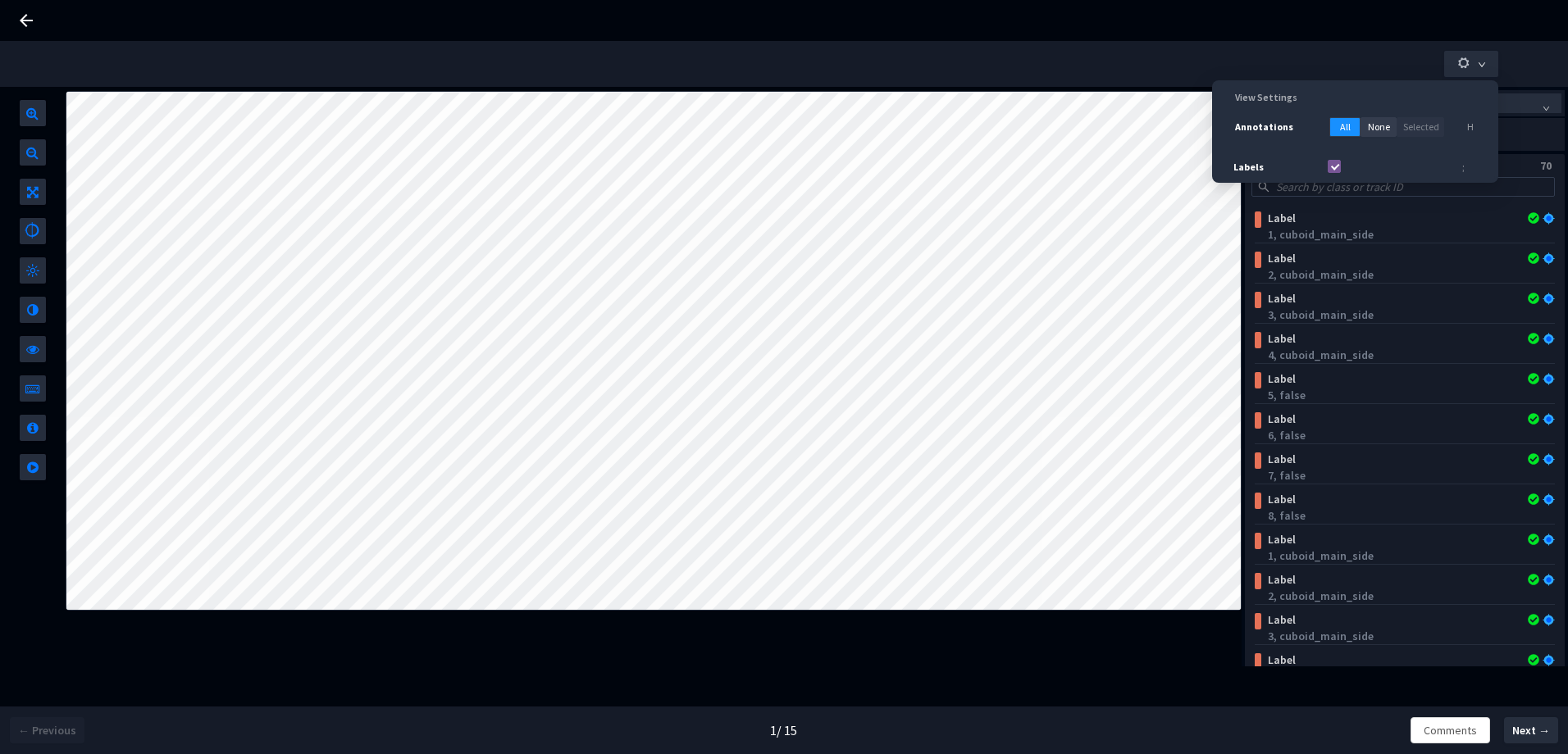 click on "Labels" at bounding box center (1334, 166) 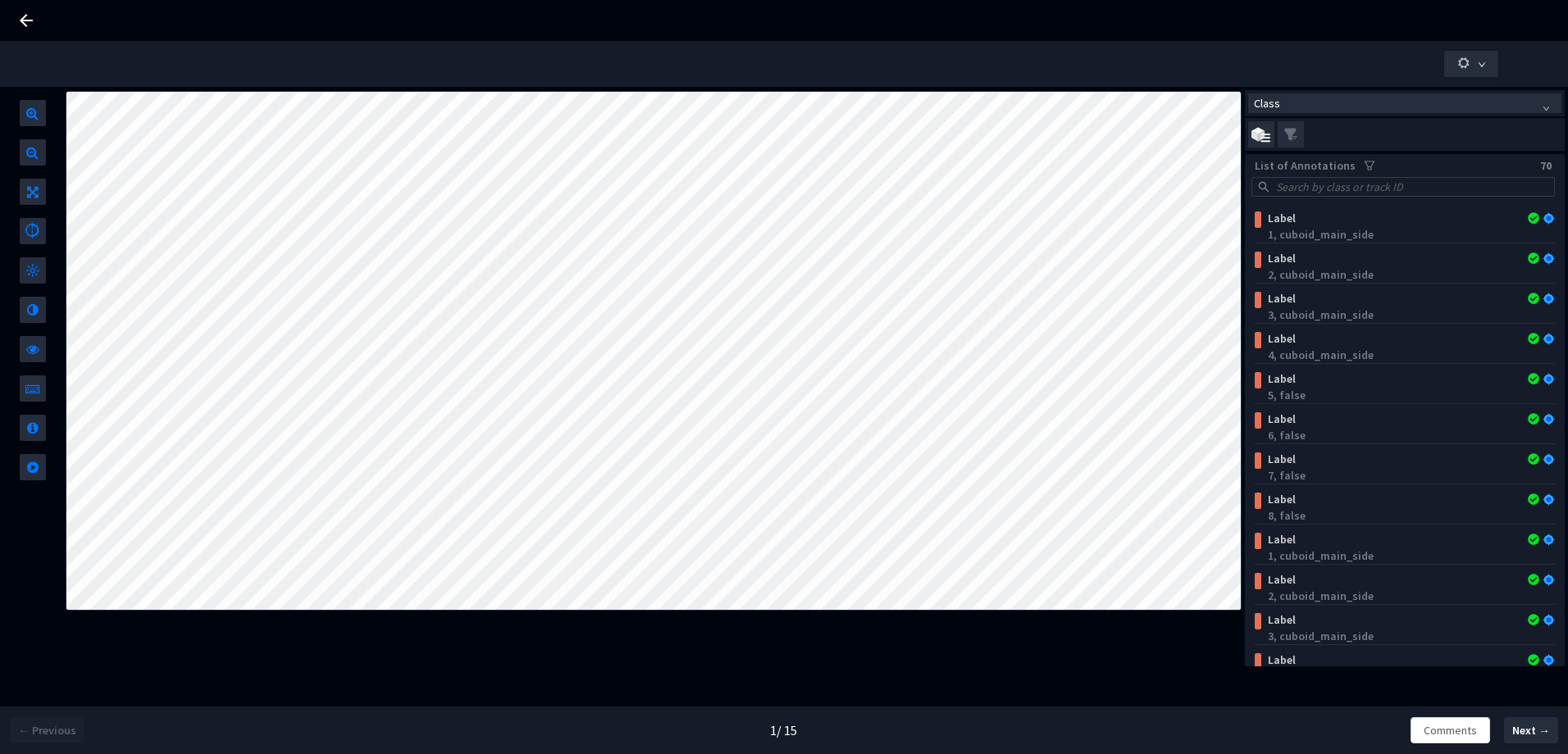 click at bounding box center (784, 64) 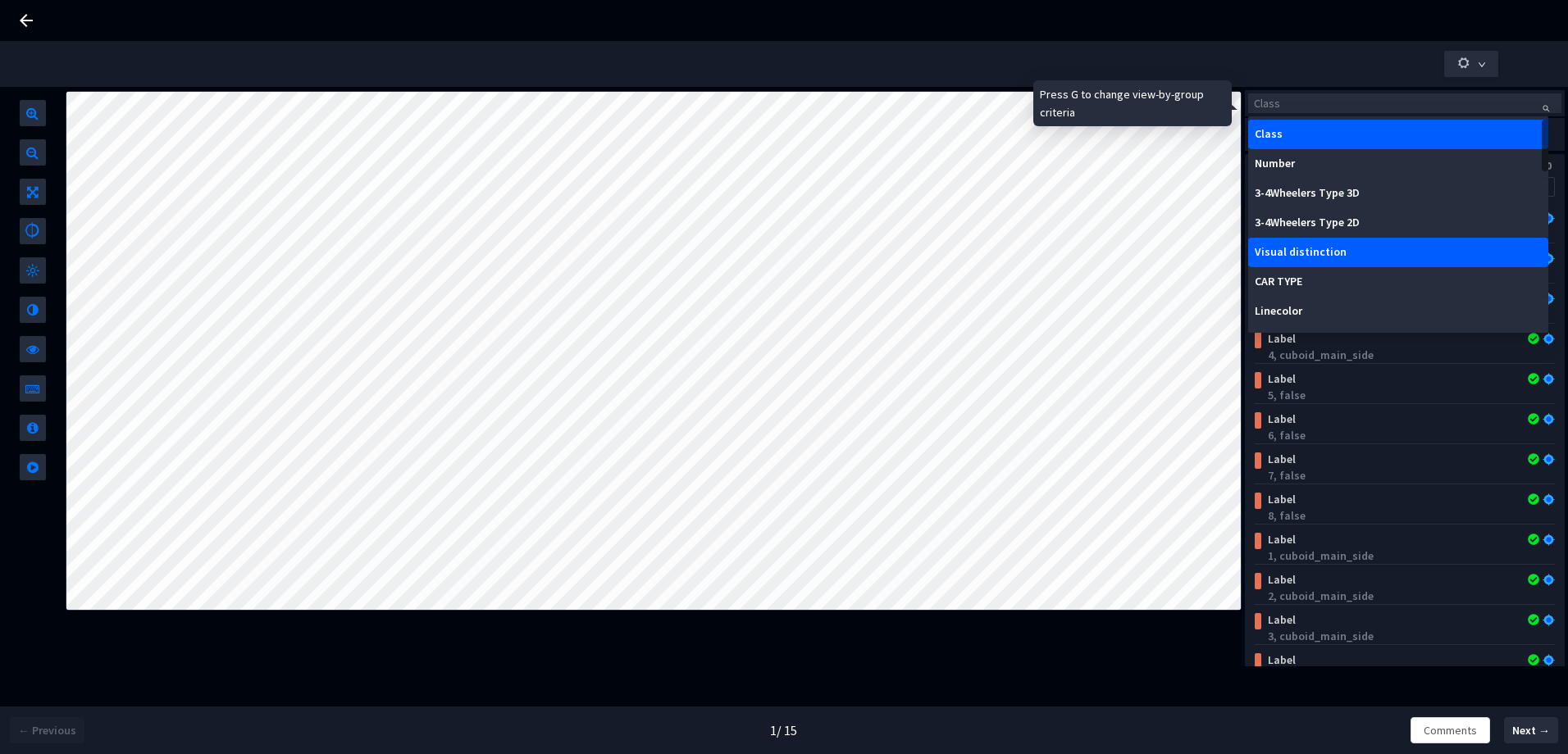 click on "Visual distinction" at bounding box center (1398, 252) 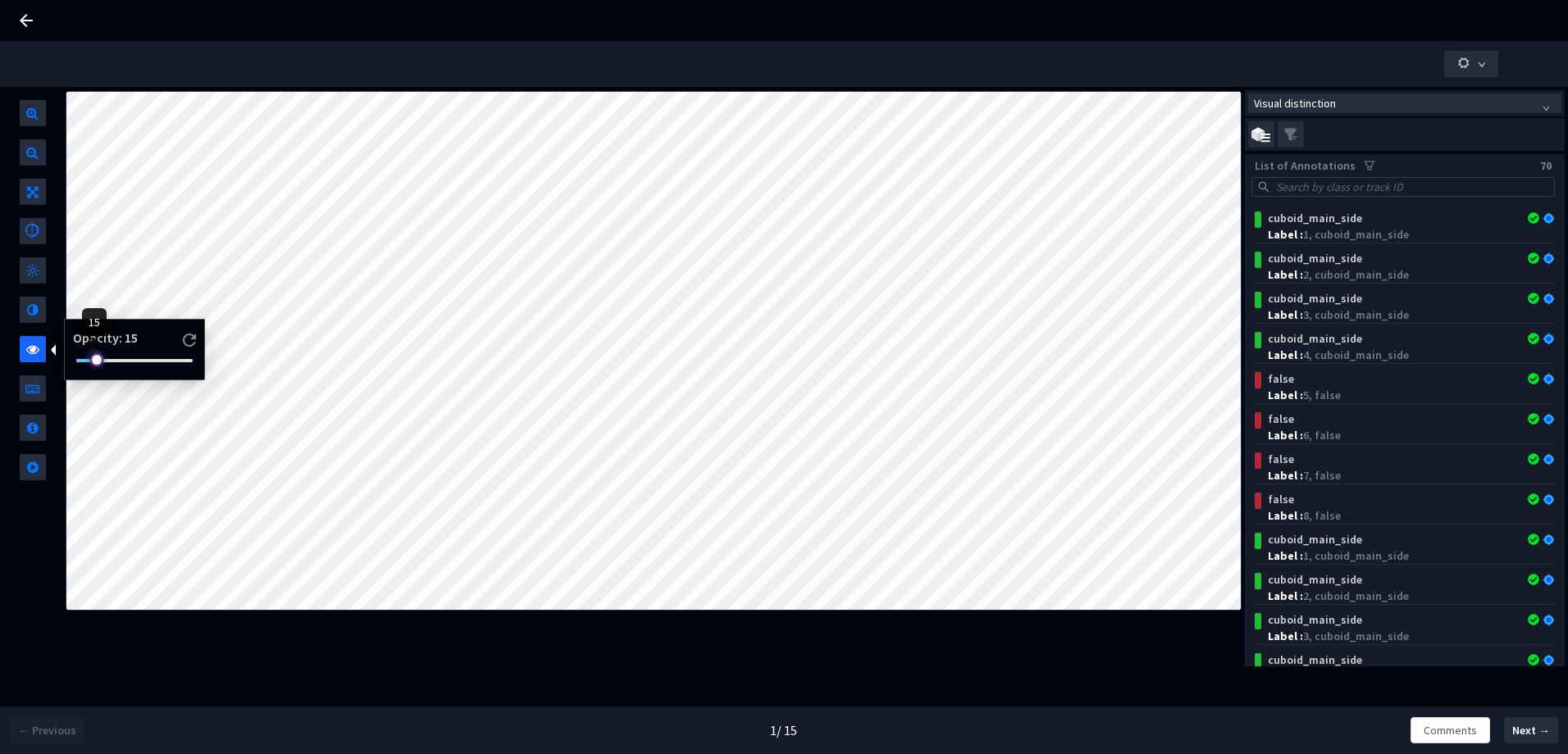 click at bounding box center [134, 361] 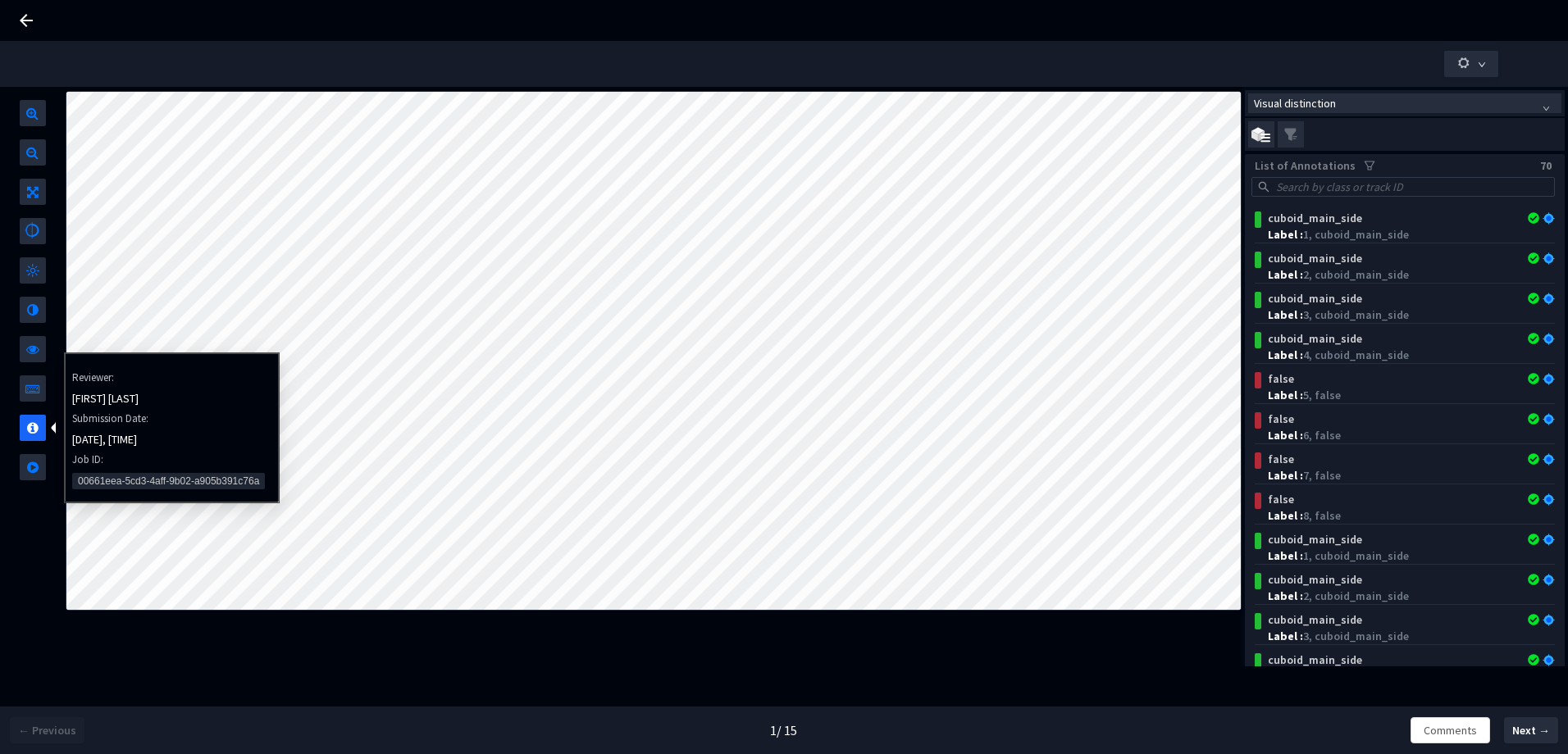 click on "00661eea-5cd3-4aff-9b02-a905b391c76a" at bounding box center [168, 481] 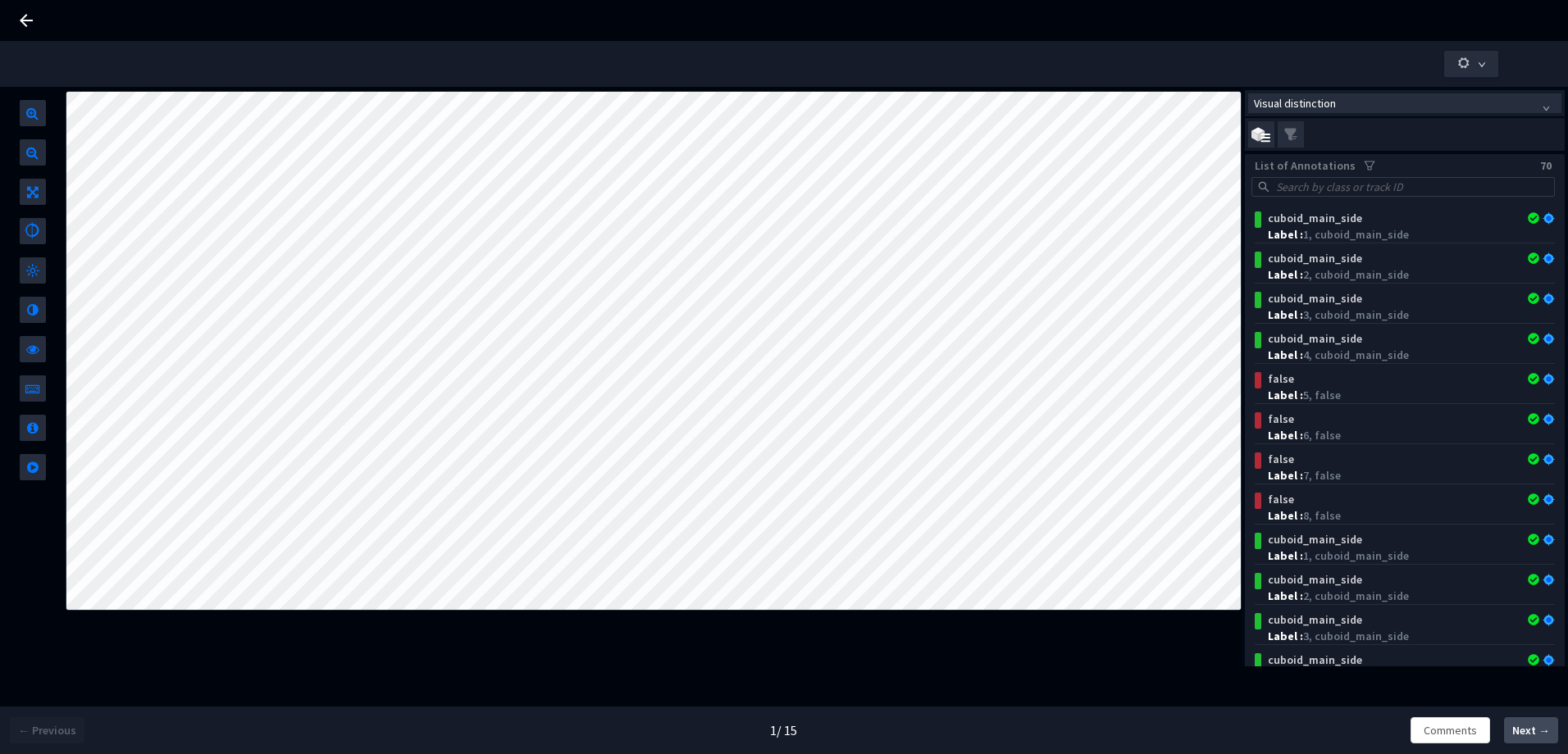 click on "Next →" at bounding box center [1531, 730] 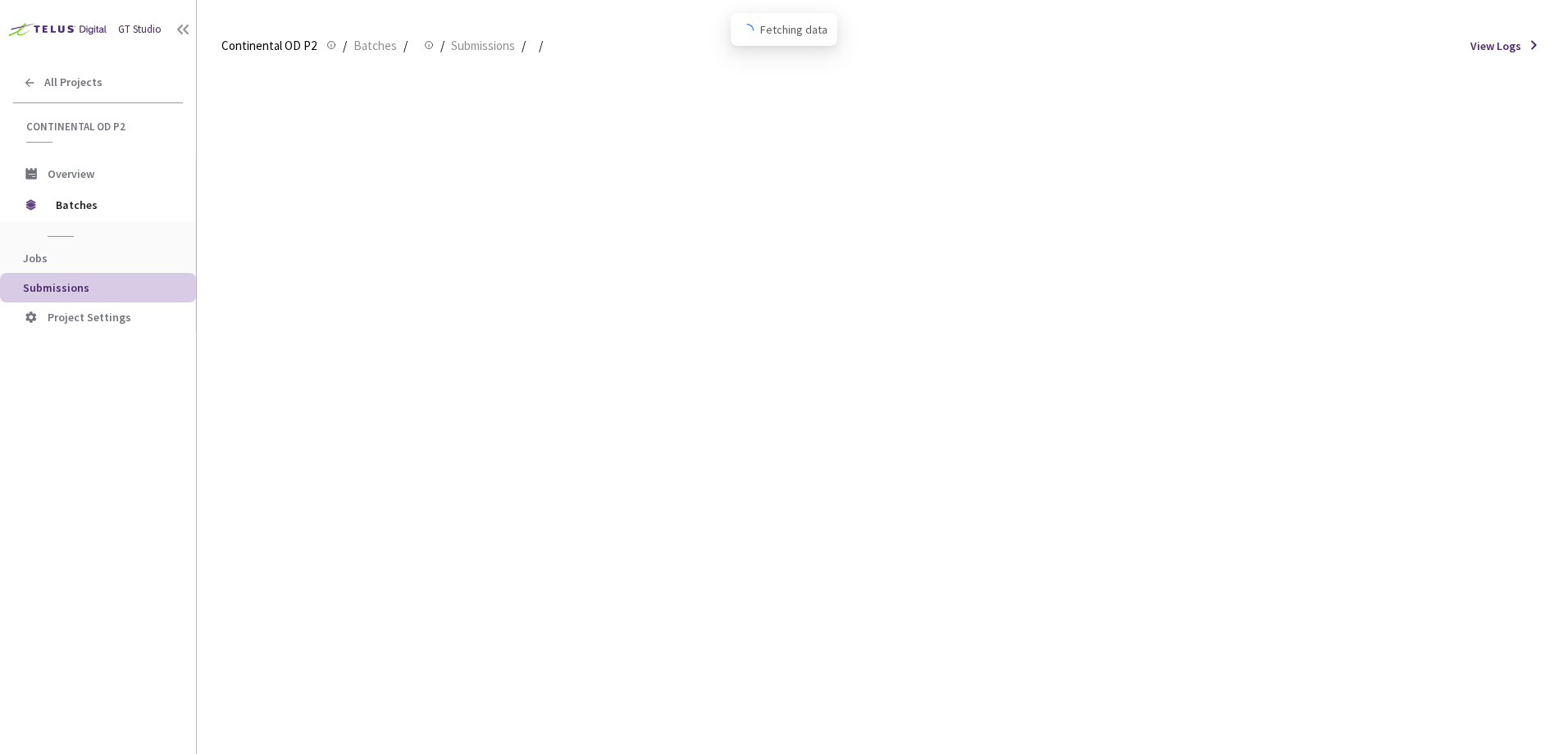 scroll, scrollTop: 0, scrollLeft: 0, axis: both 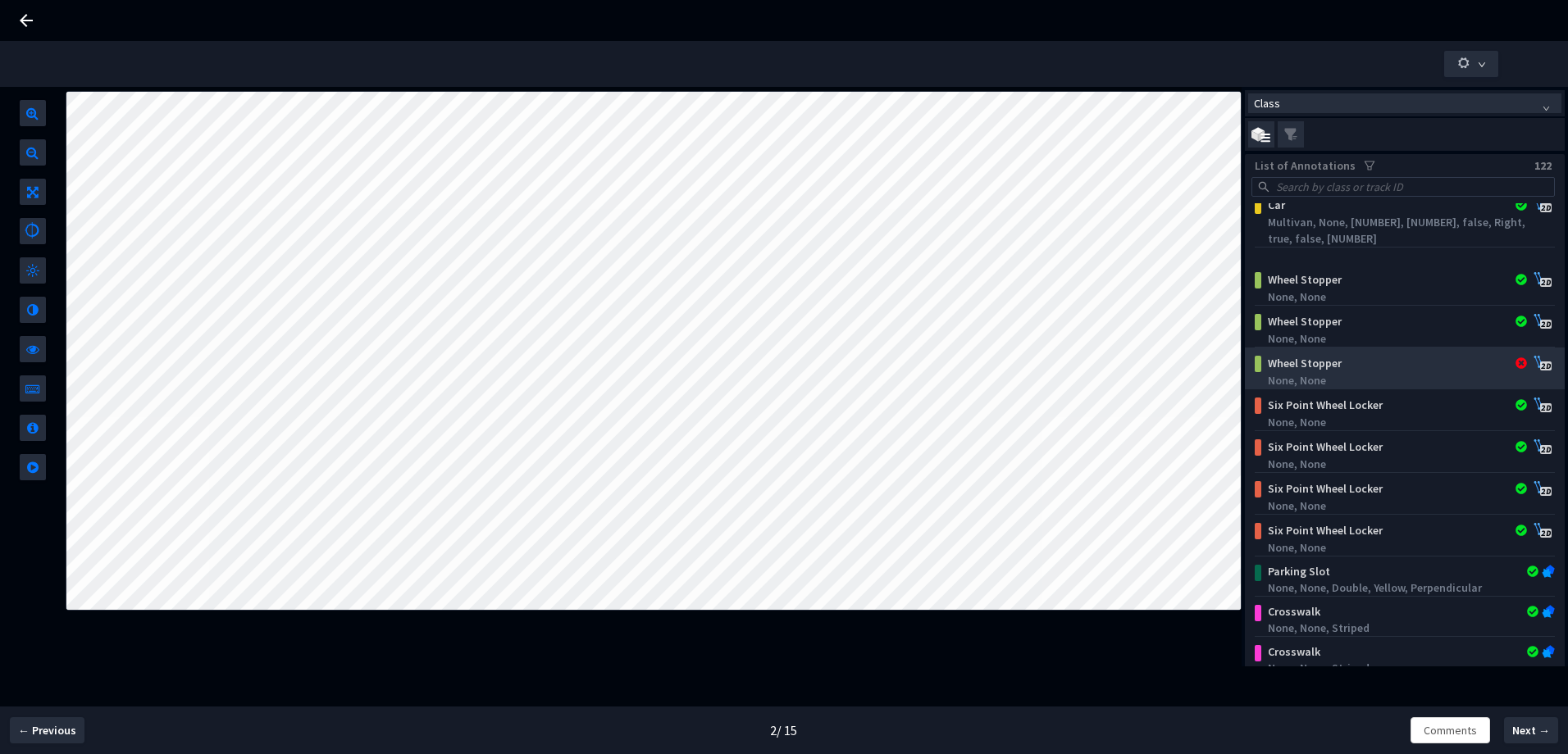 click on "Wheel Stopper" at bounding box center (1378, 363) 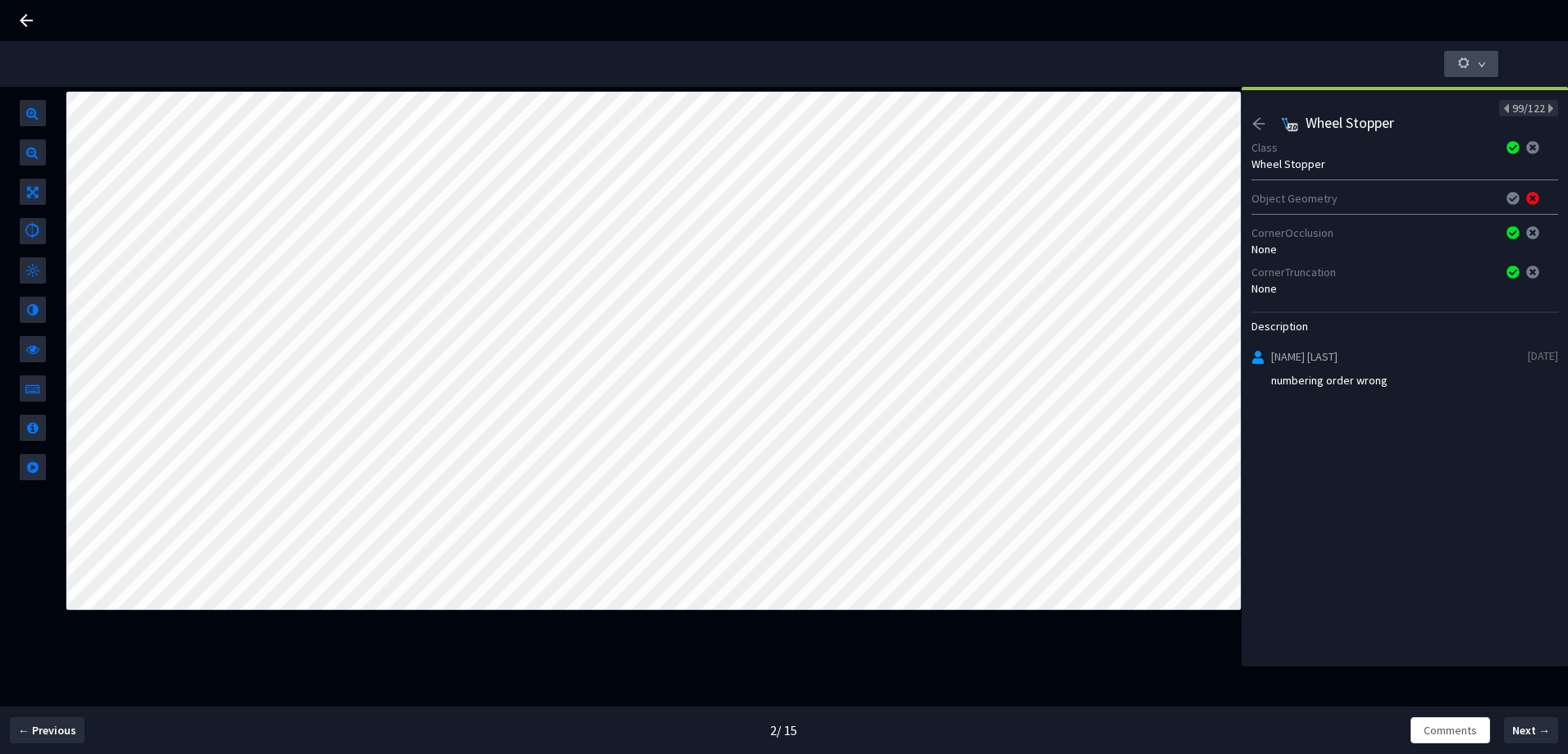 click at bounding box center [1471, 64] 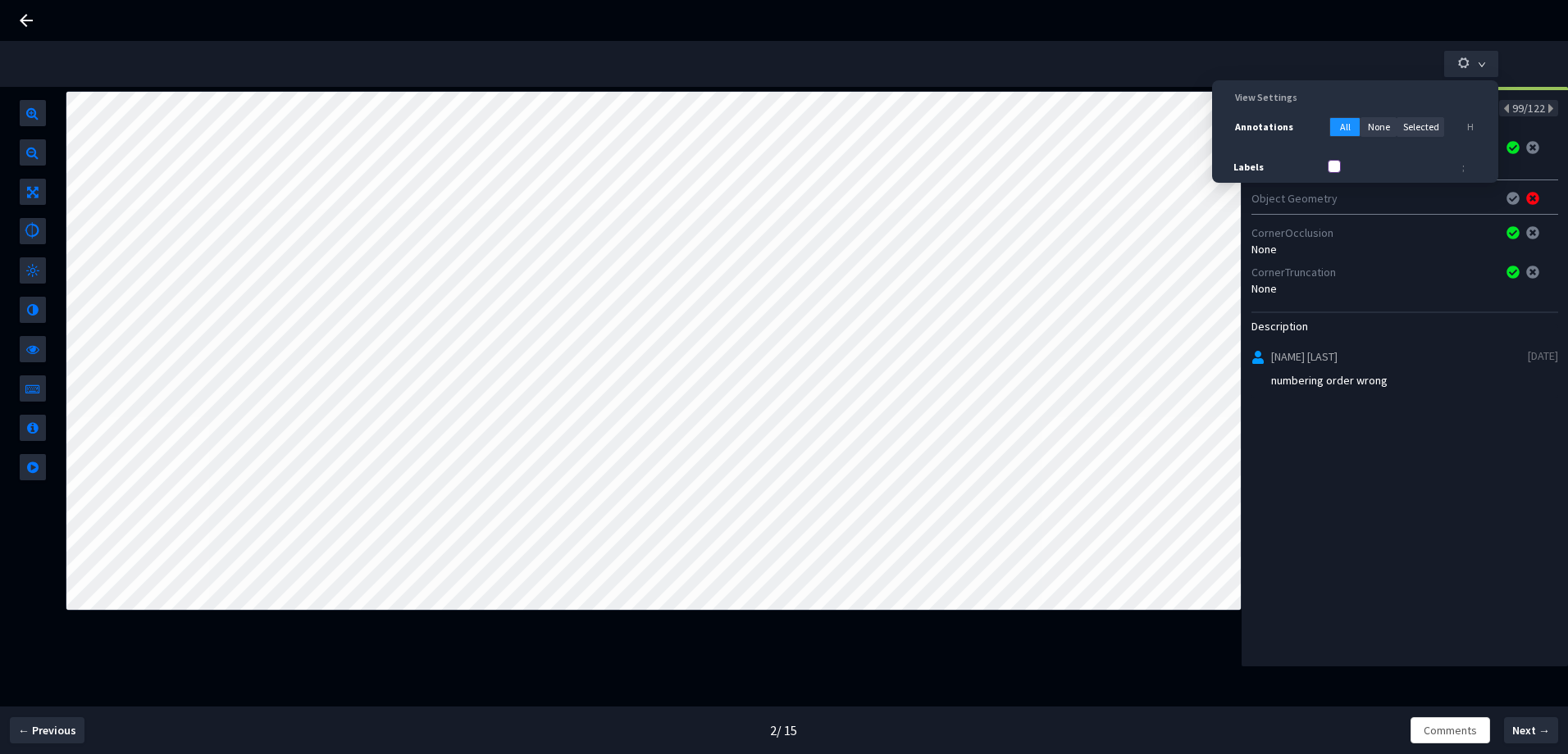click on "Labels" at bounding box center (1334, 166) 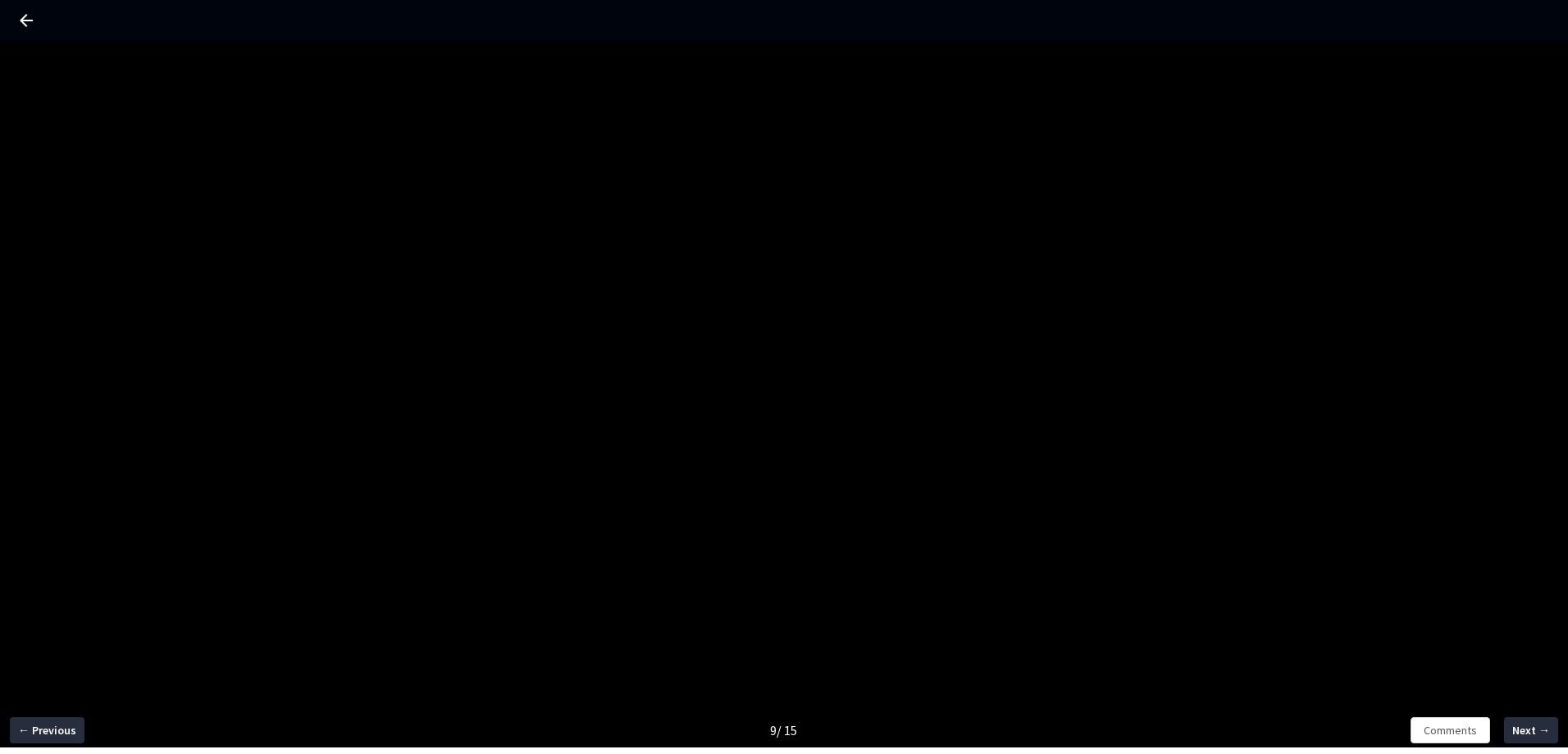 scroll, scrollTop: 0, scrollLeft: 0, axis: both 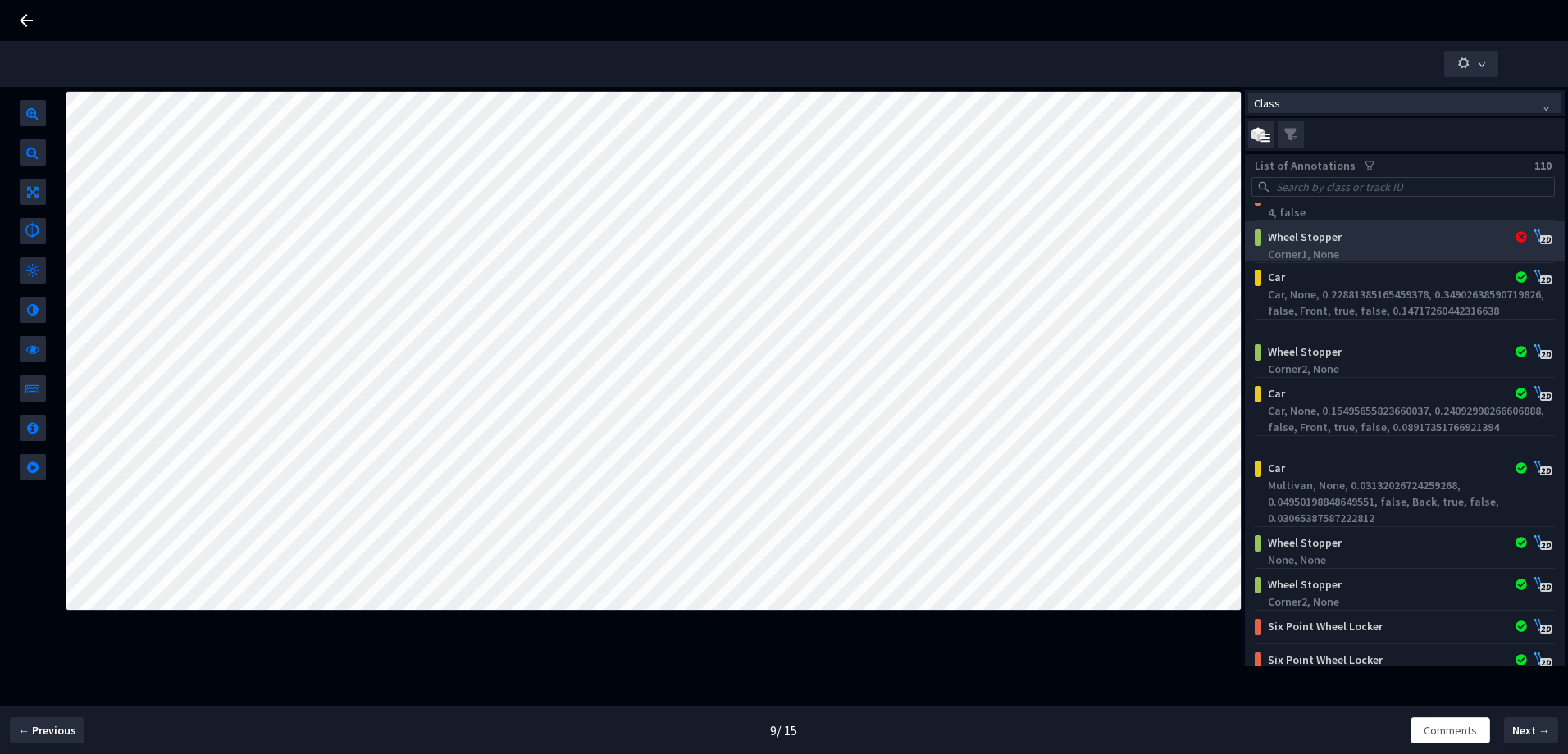 click on "Corner1, None" at bounding box center [1407, 254] 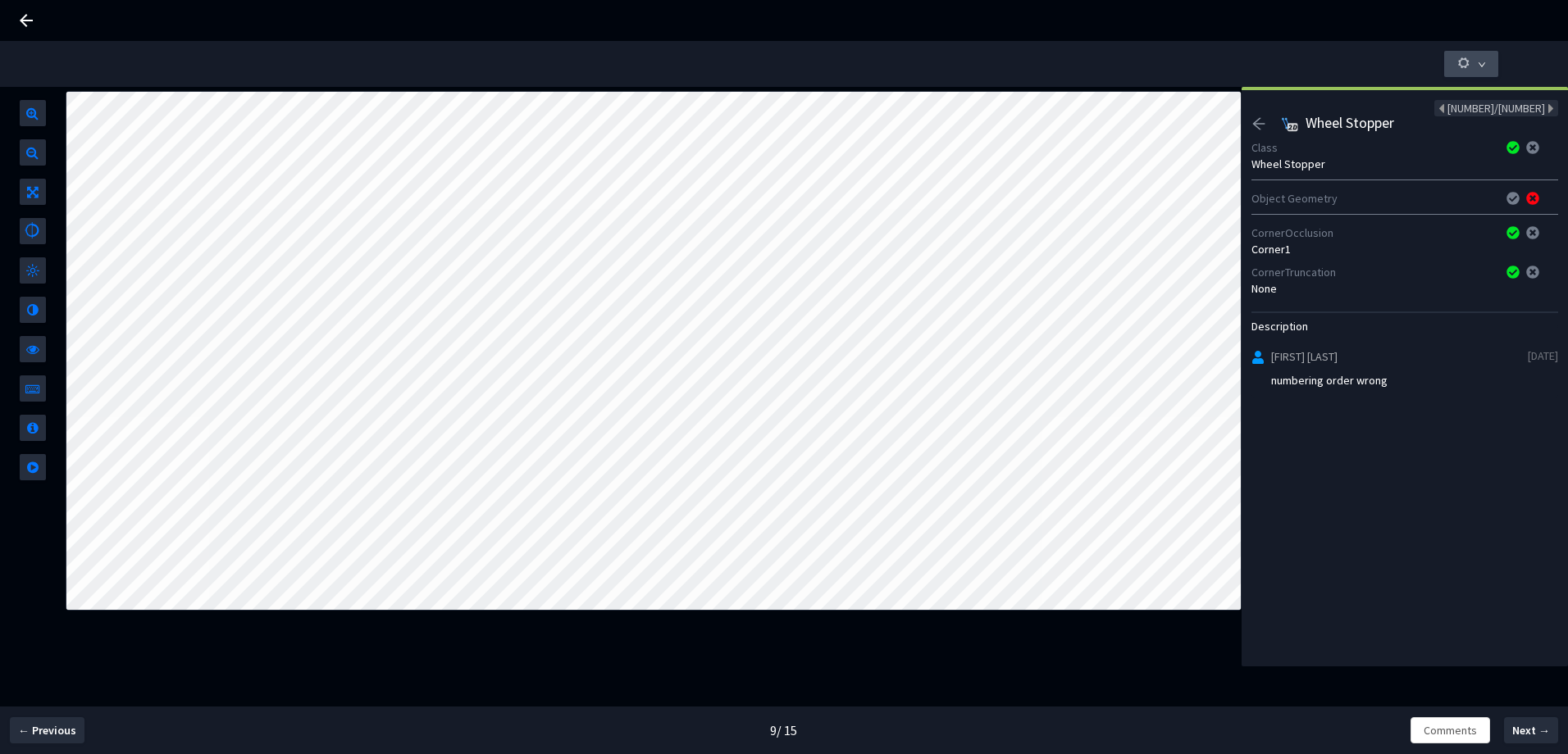 click 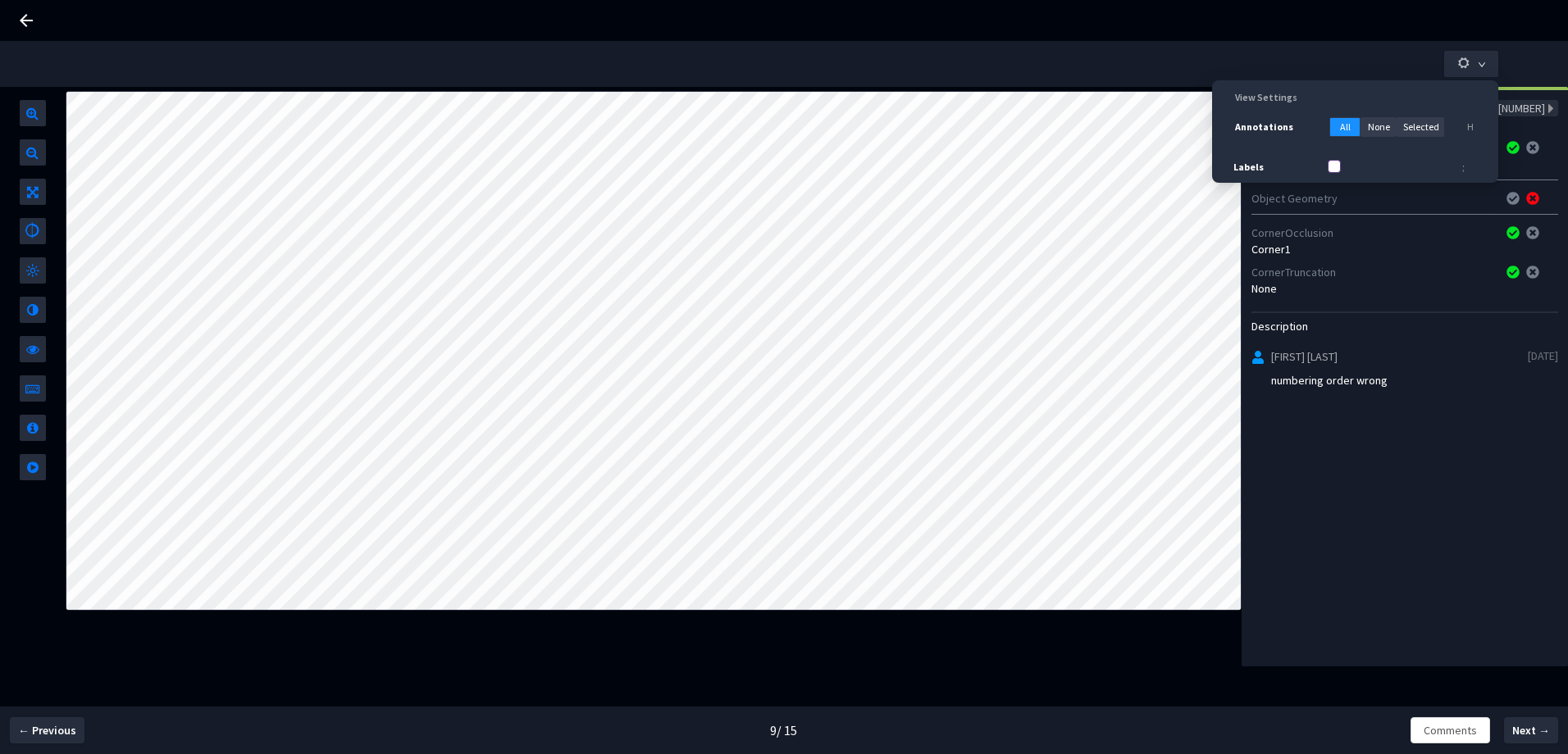 click on "Labels" at bounding box center (1334, 166) 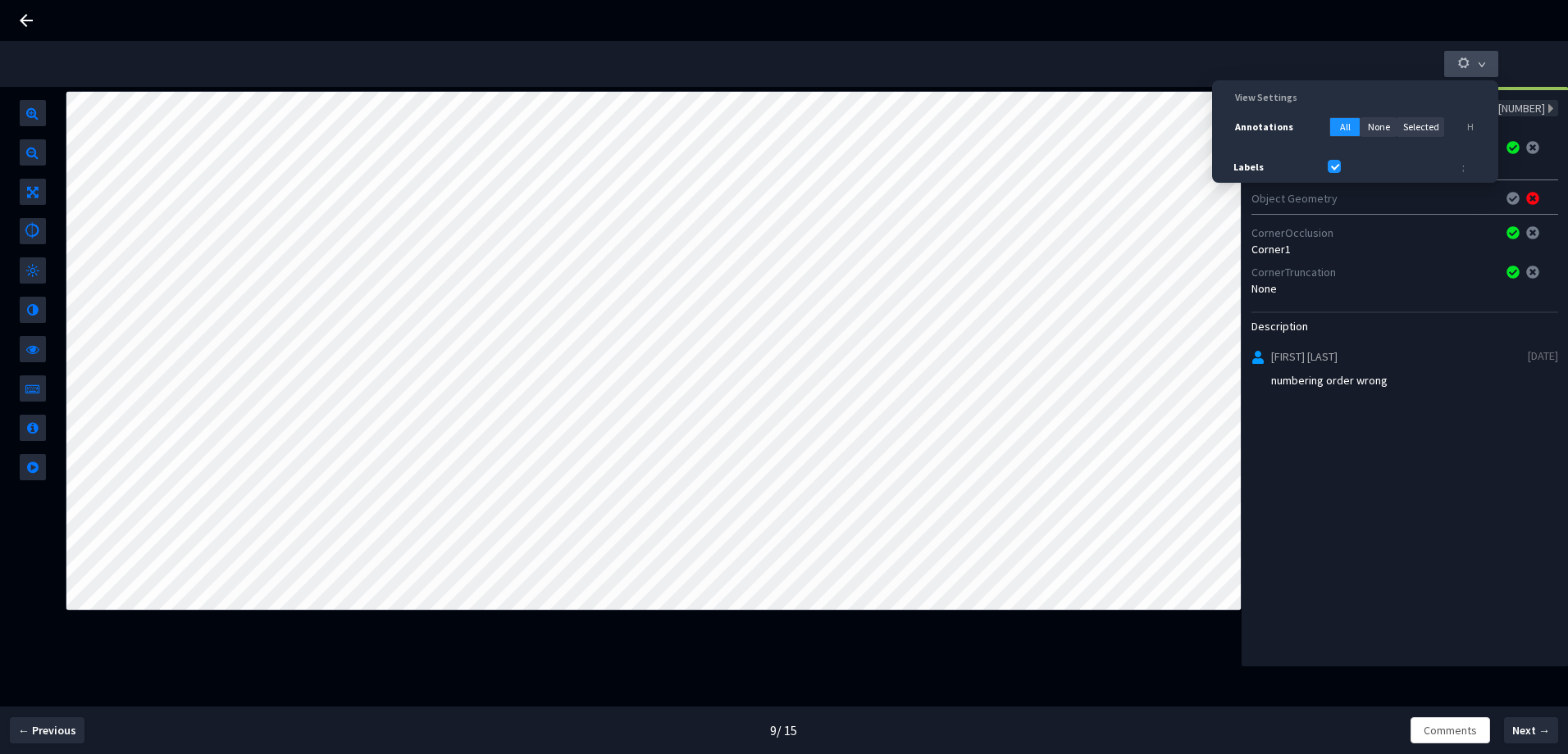 click 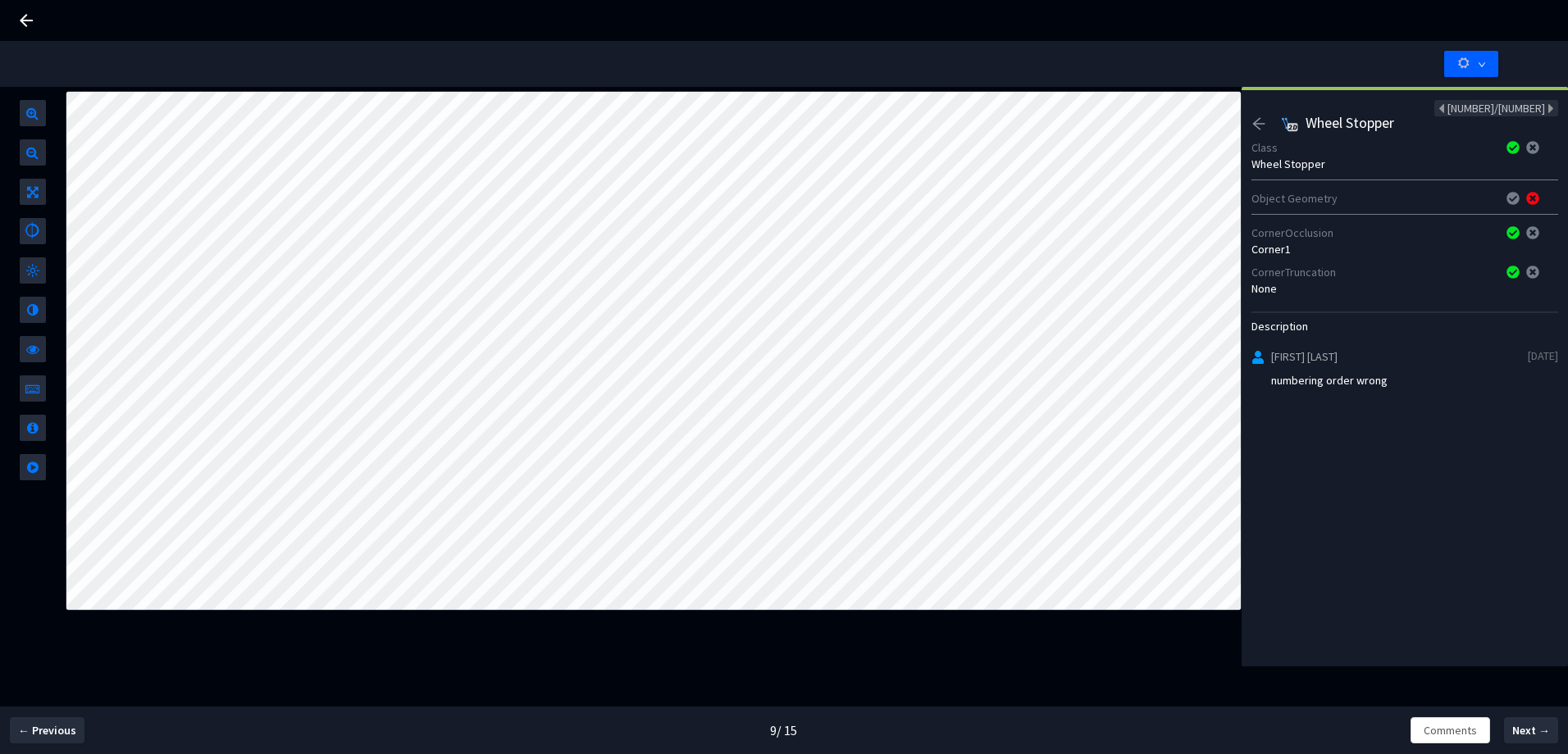 type 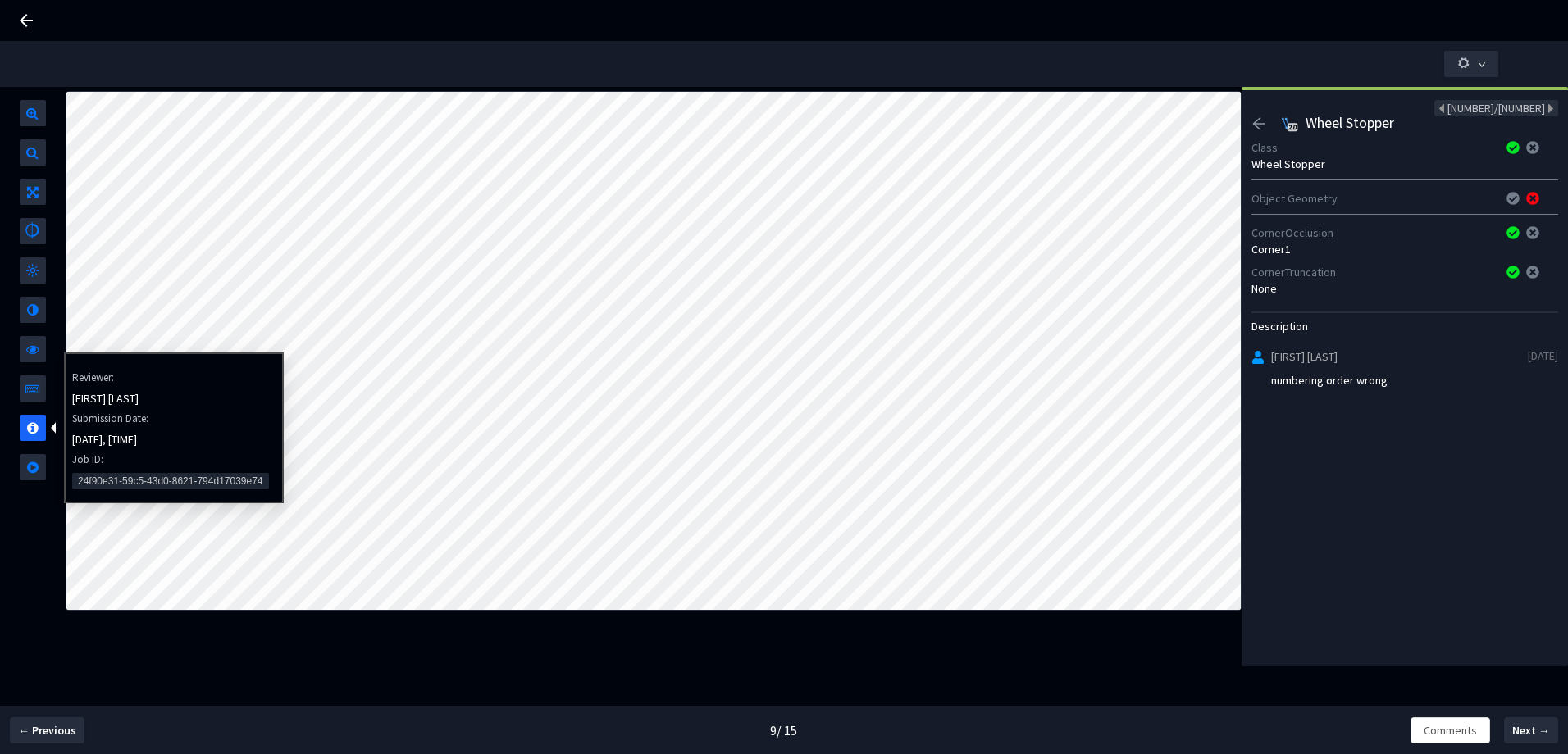click on "24f90e31-59c5-43d0-8621-794d17039e74" at bounding box center (171, 481) 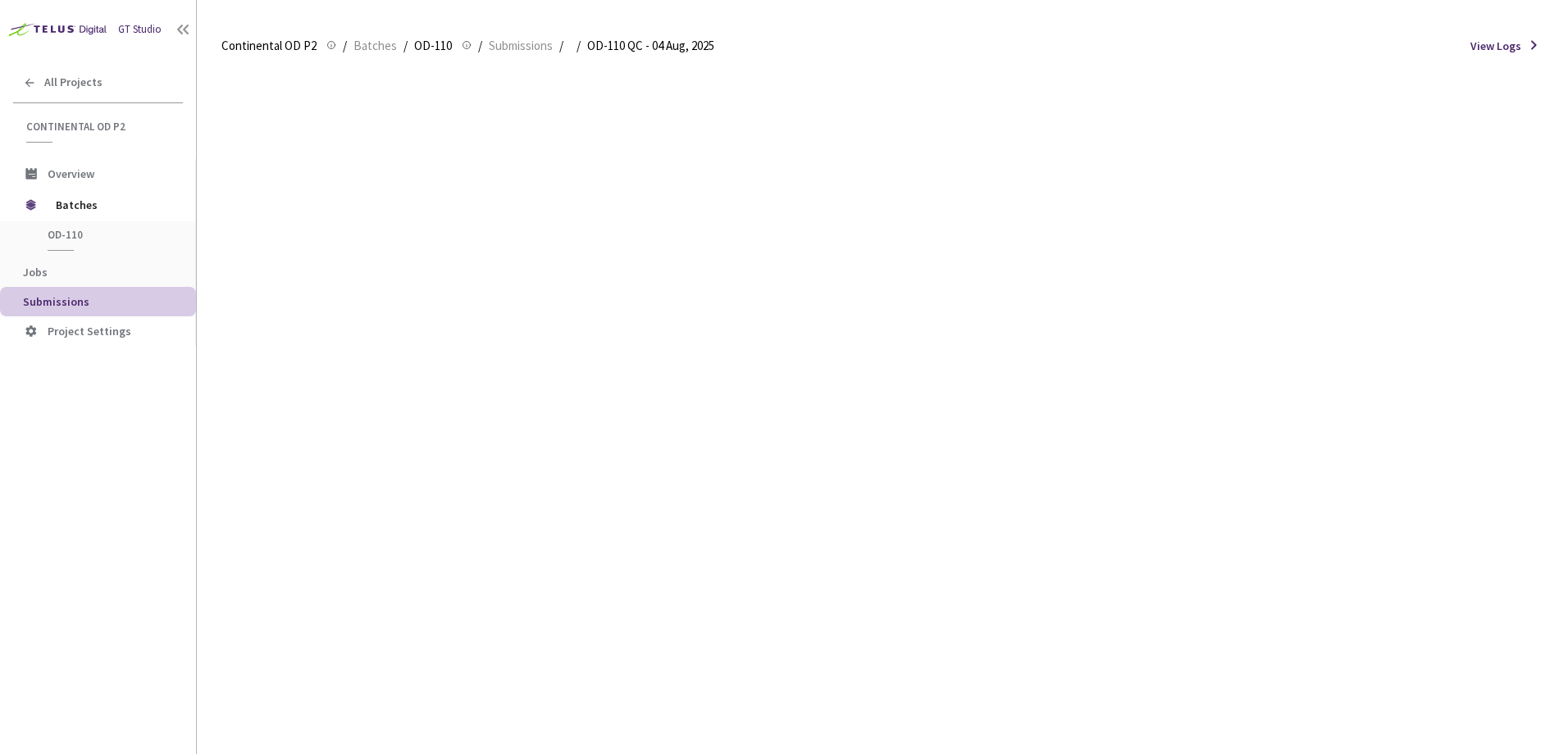 scroll, scrollTop: 0, scrollLeft: 0, axis: both 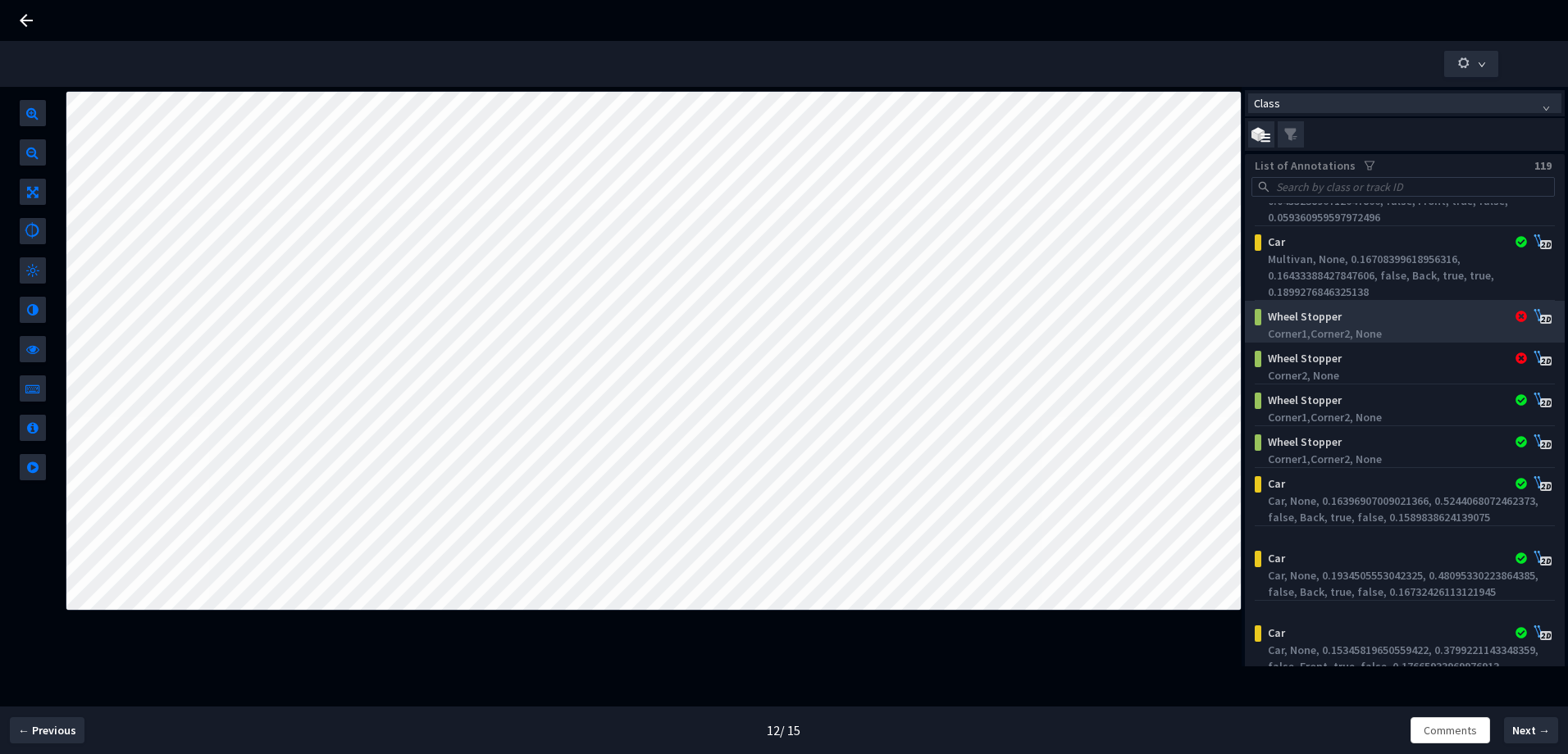 click on "Wheel Stopper" at bounding box center [1378, 316] 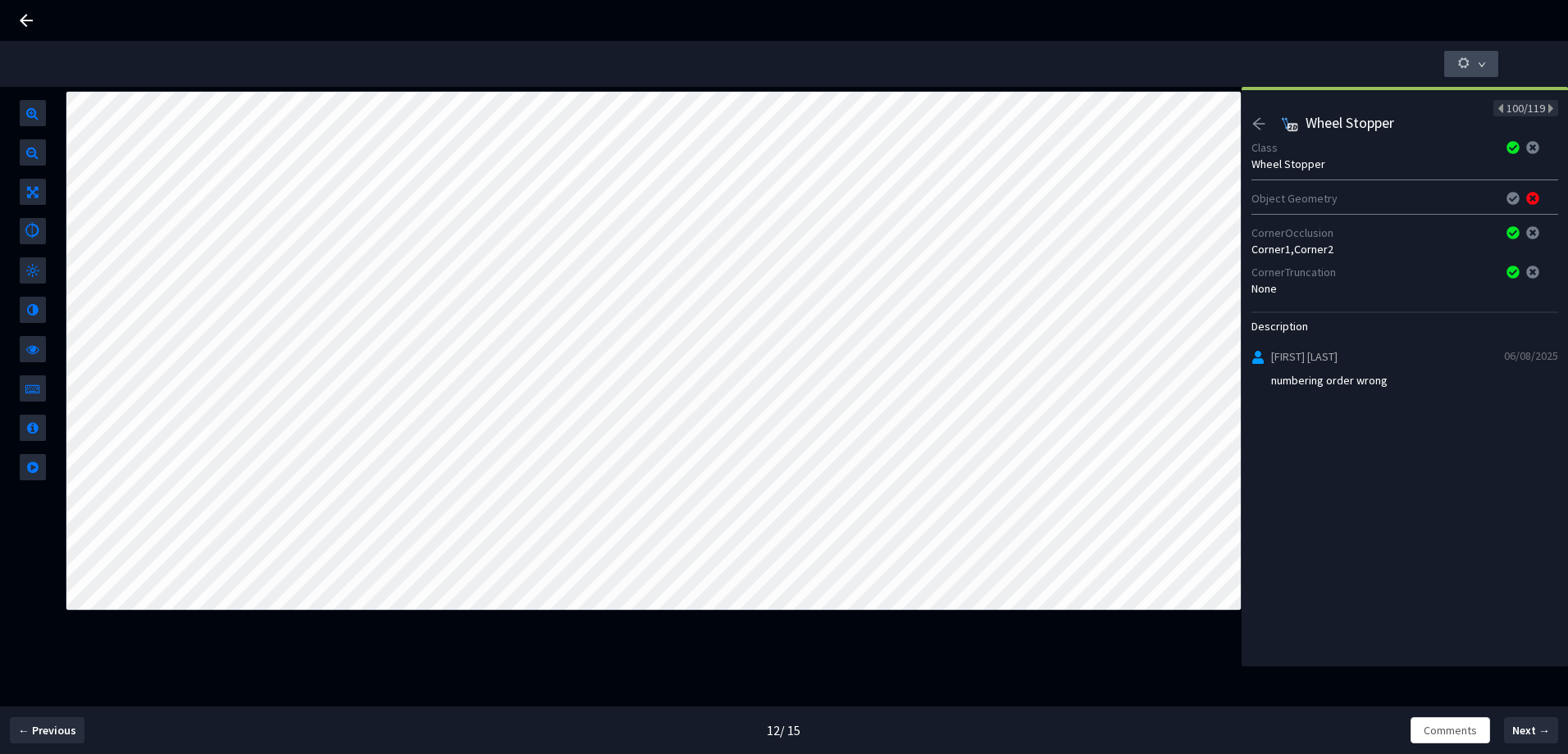 click 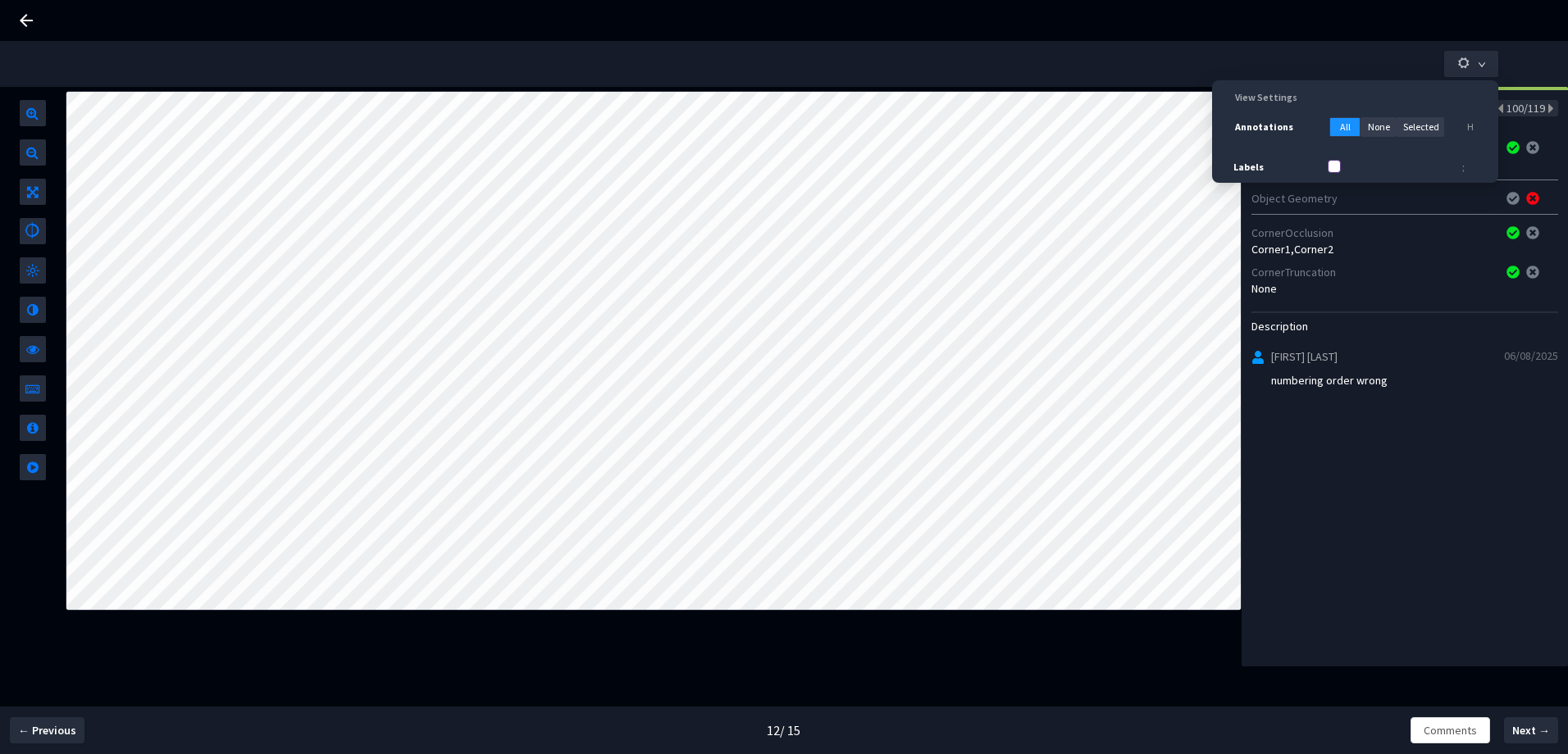 click on "Labels" at bounding box center [1283, 165] 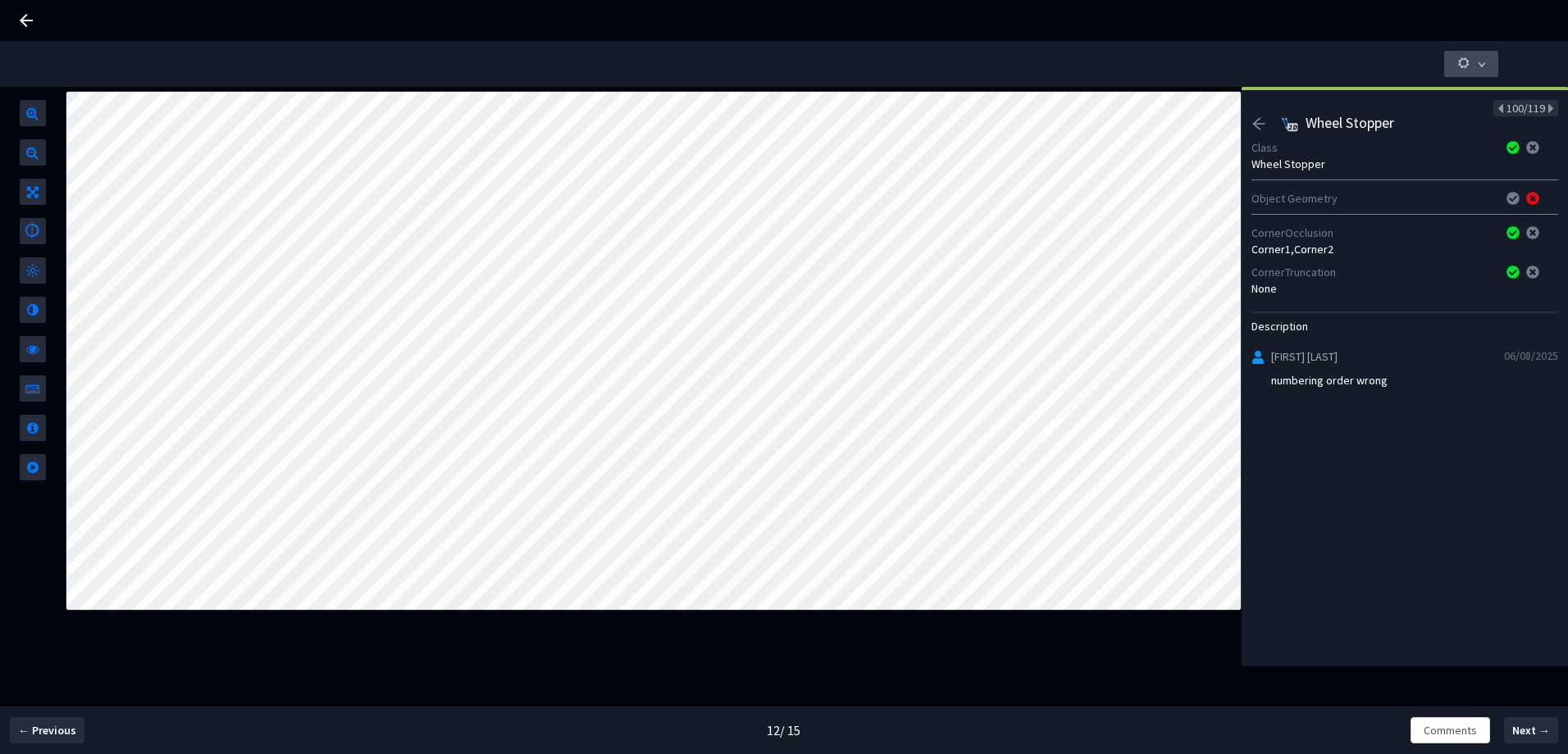 click at bounding box center [1471, 64] 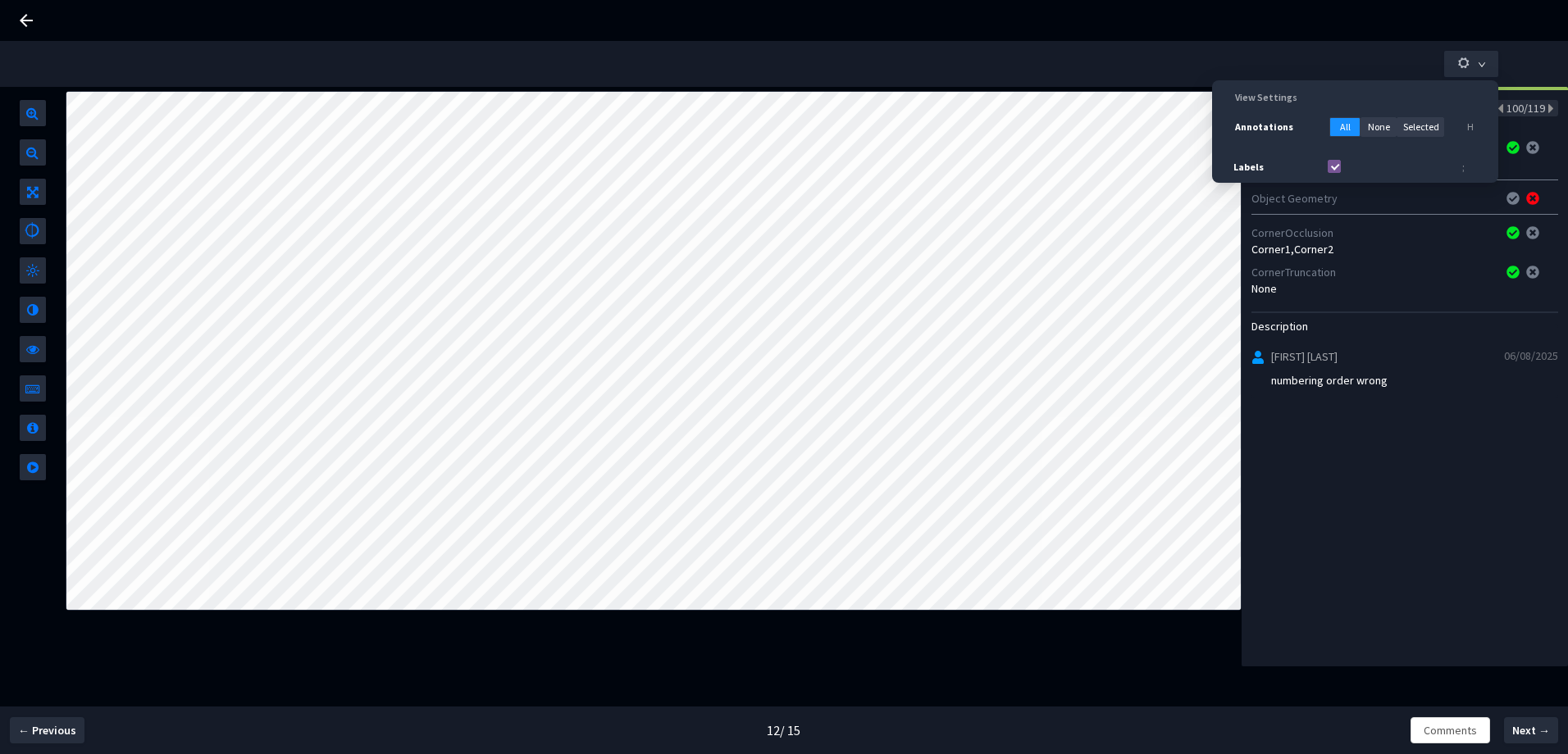 click on "Labels" at bounding box center [1334, 166] 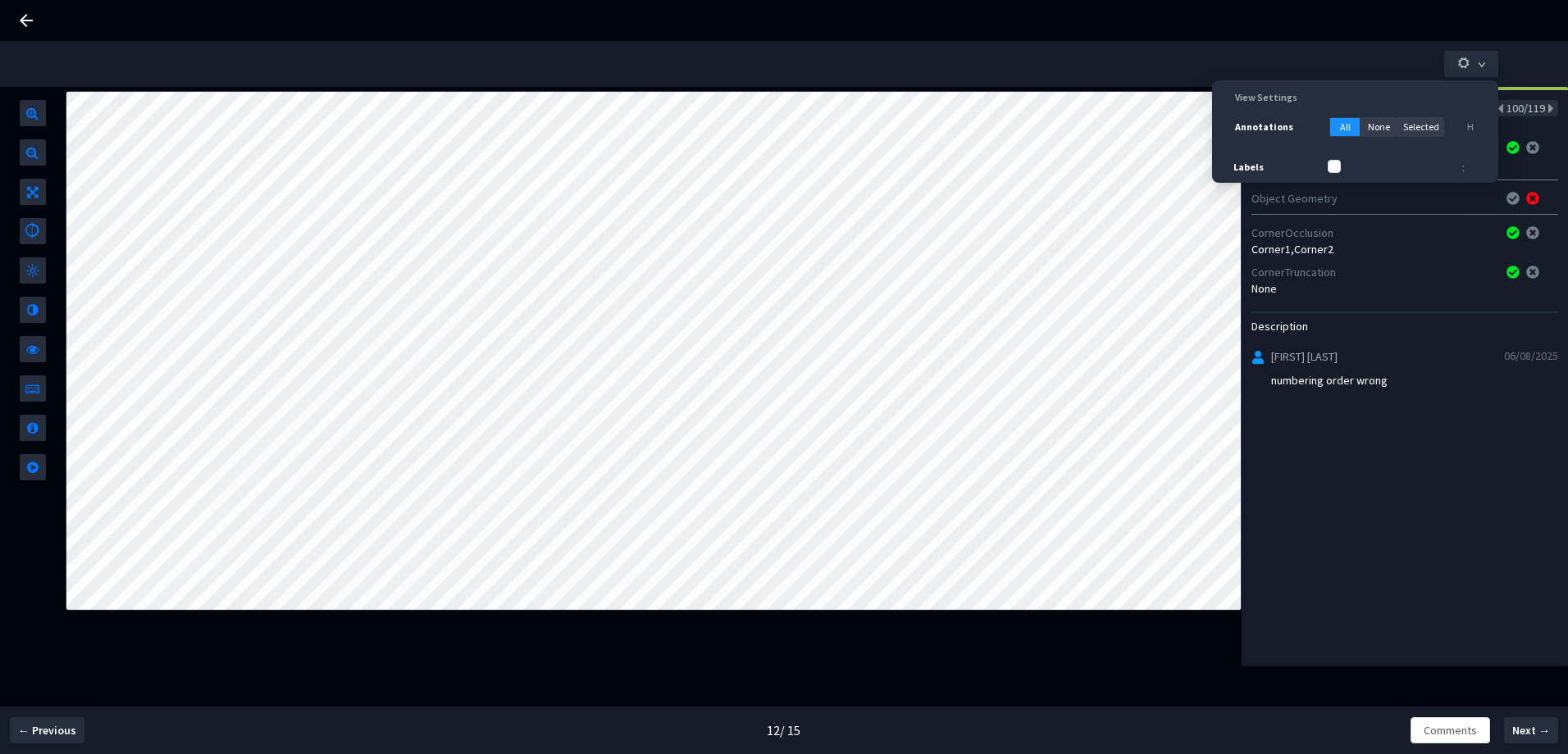 click at bounding box center [784, 64] 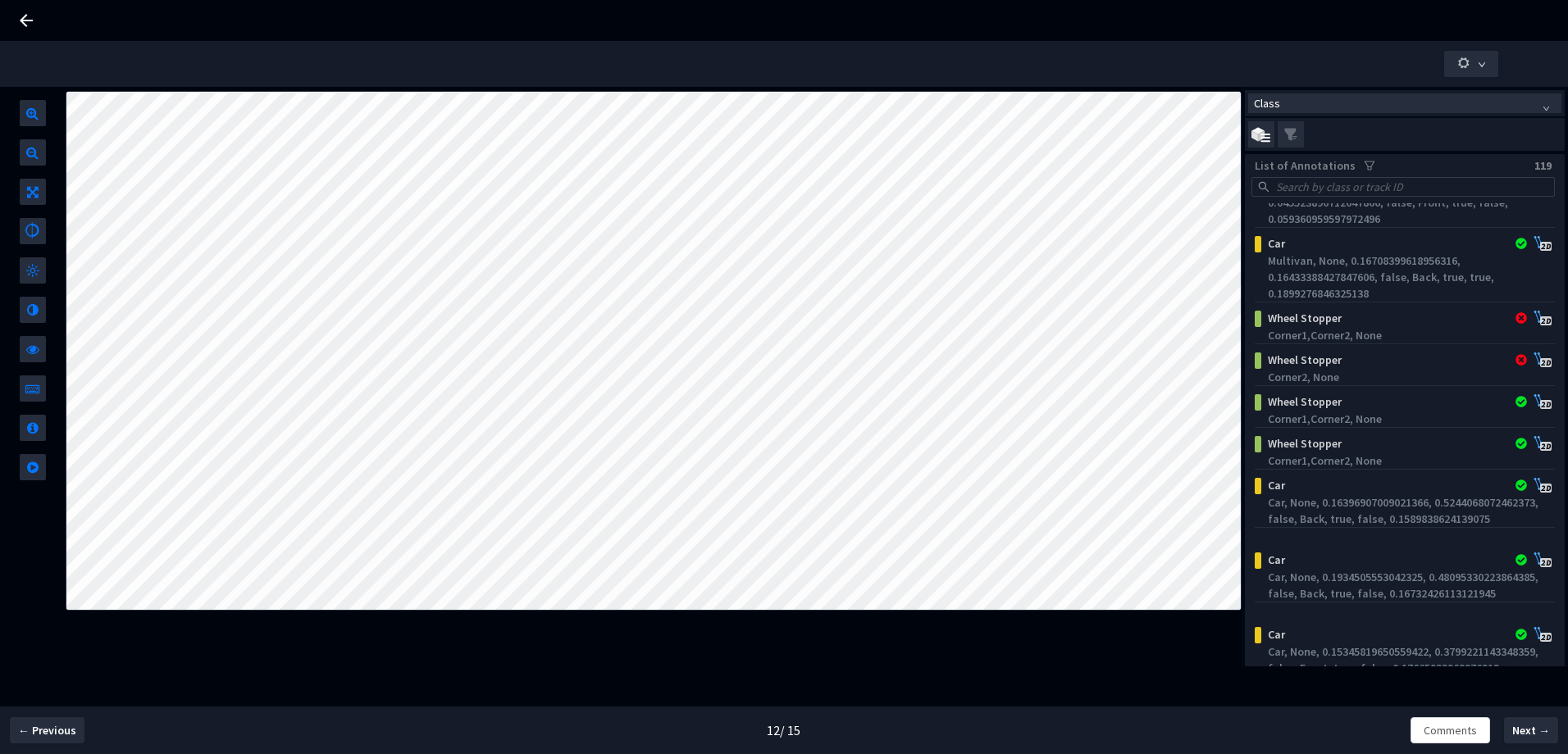 click at bounding box center [1261, 134] 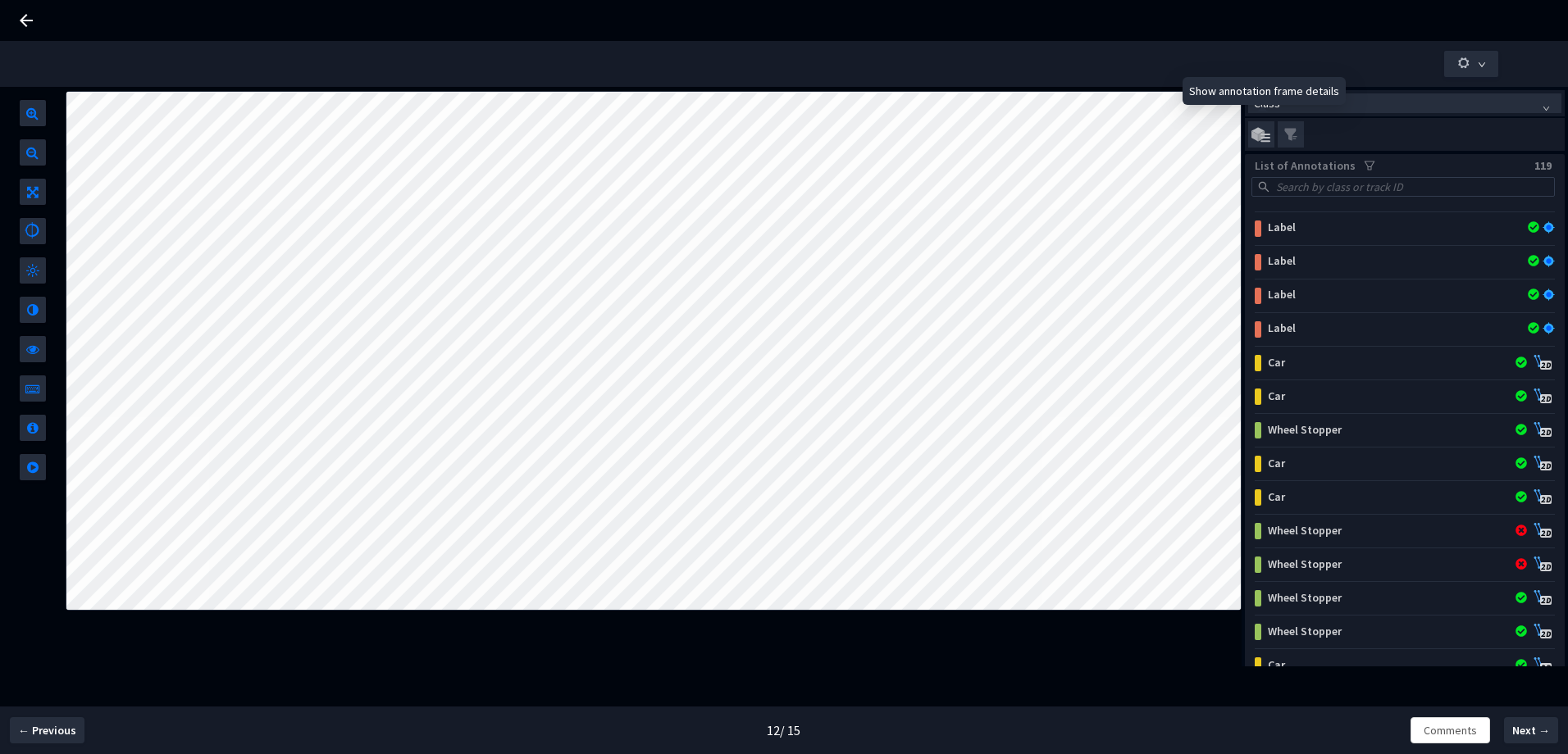 scroll, scrollTop: 3533, scrollLeft: 0, axis: vertical 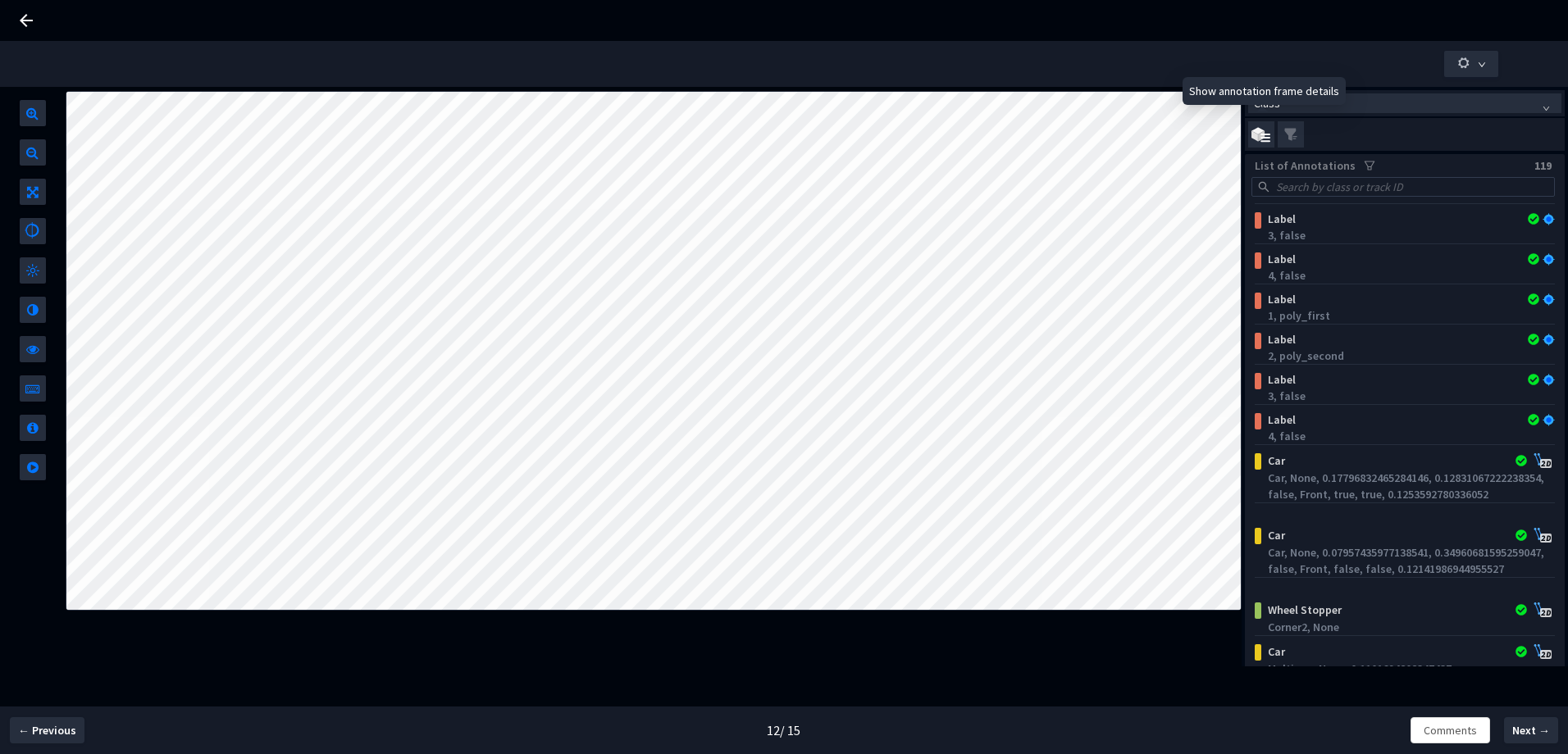 click on "Show annotation frame details" at bounding box center [1264, 94] 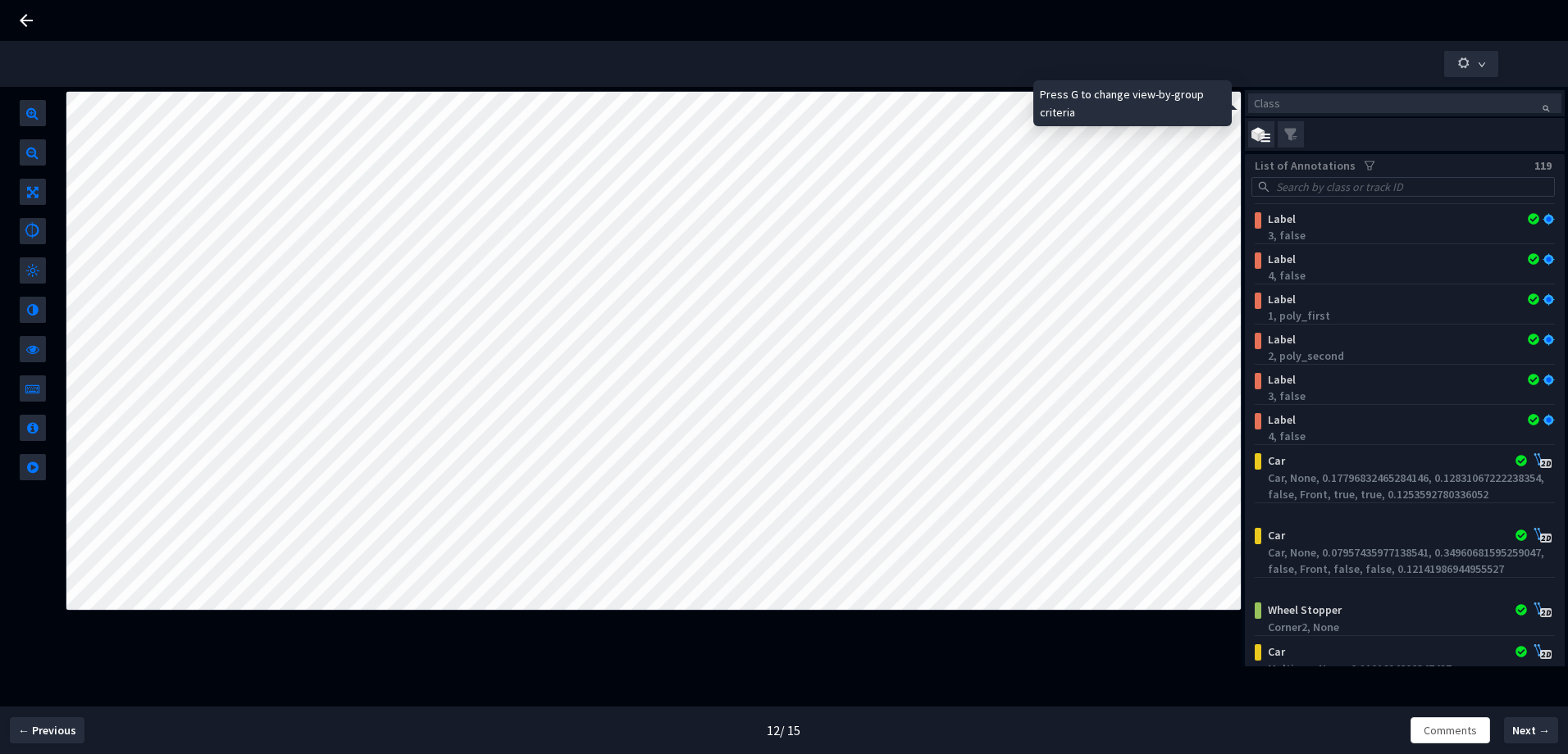 click on "Class" at bounding box center [1405, 103] 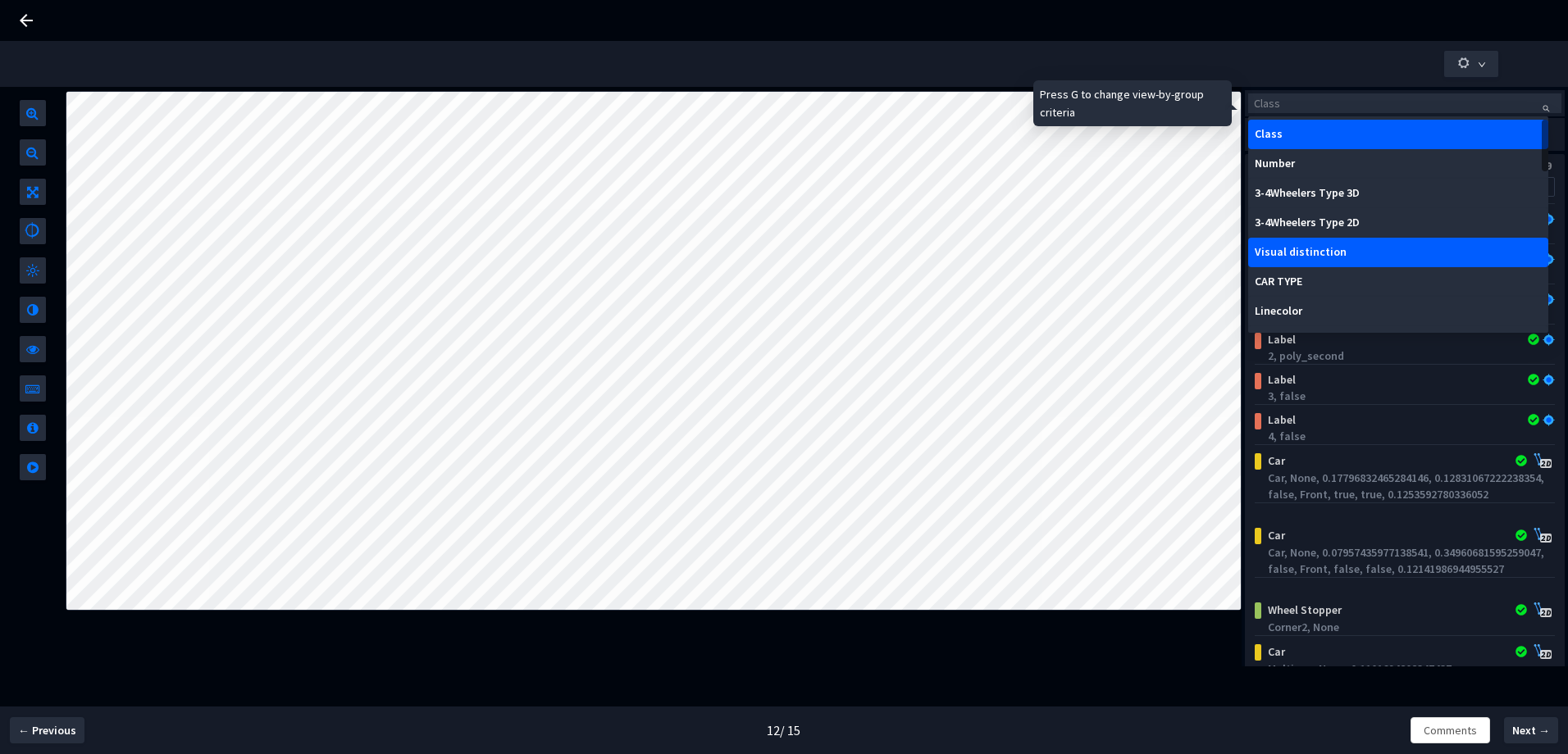 click on "Visual distinction" at bounding box center [1398, 252] 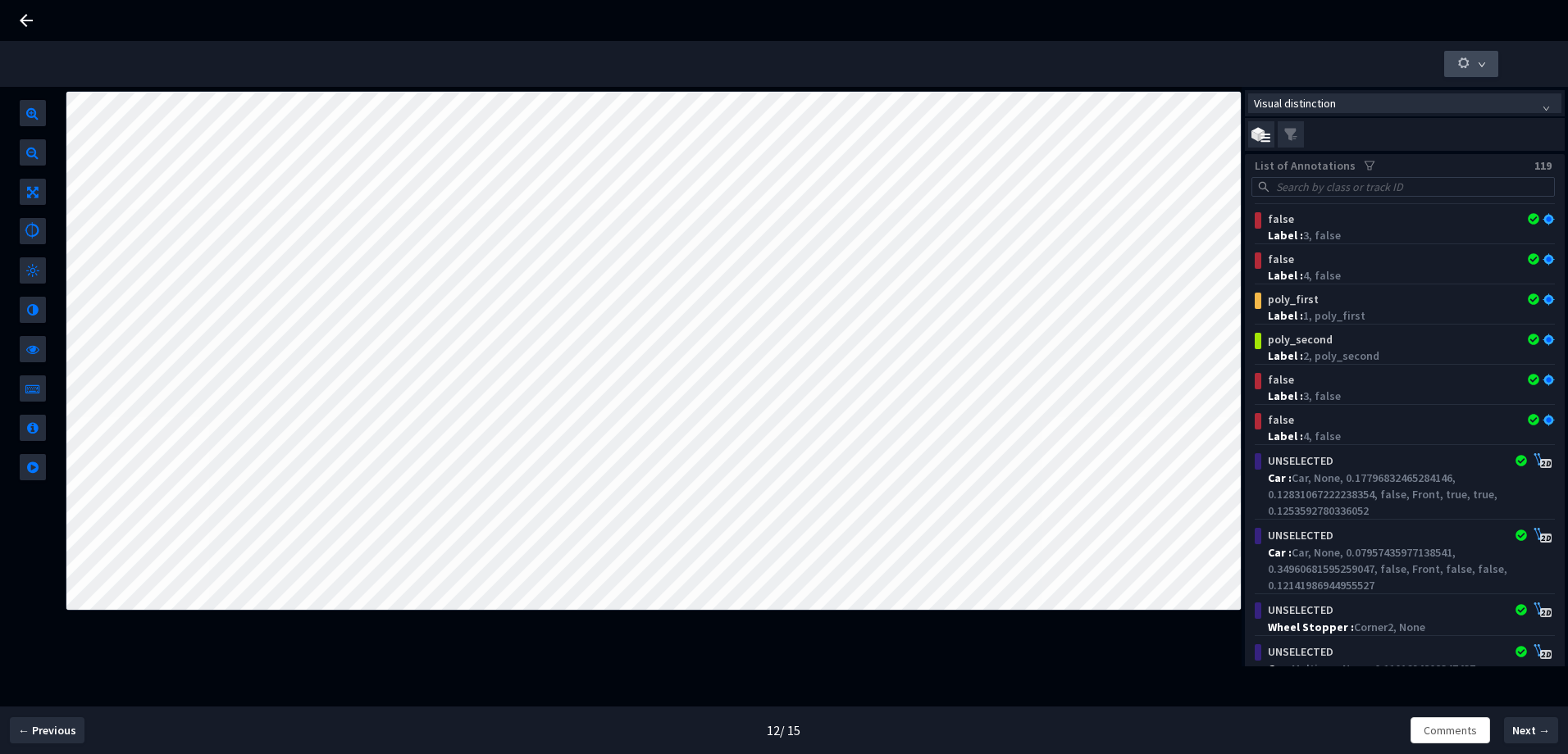 click at bounding box center [1471, 64] 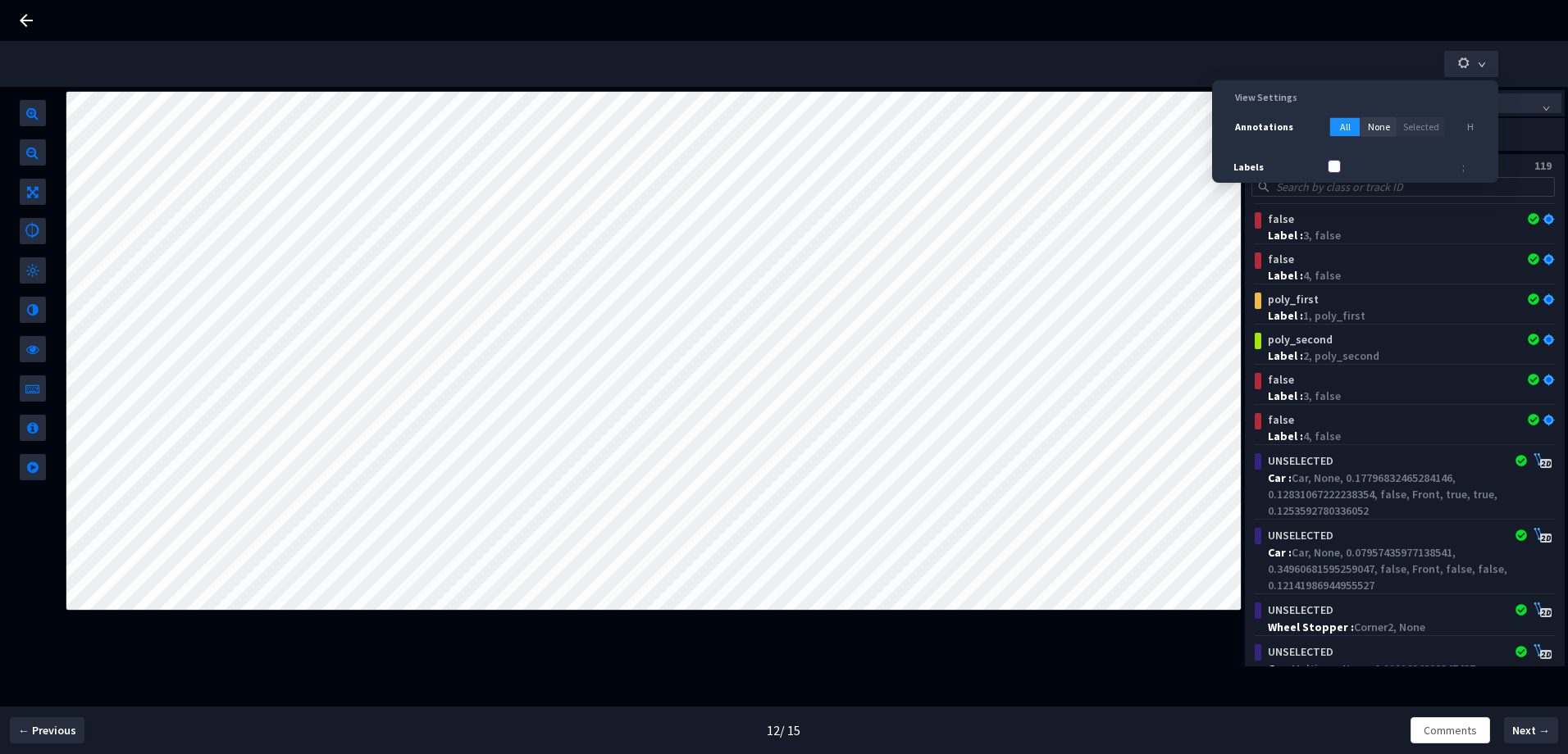 click on "Labels" at bounding box center [1334, 166] 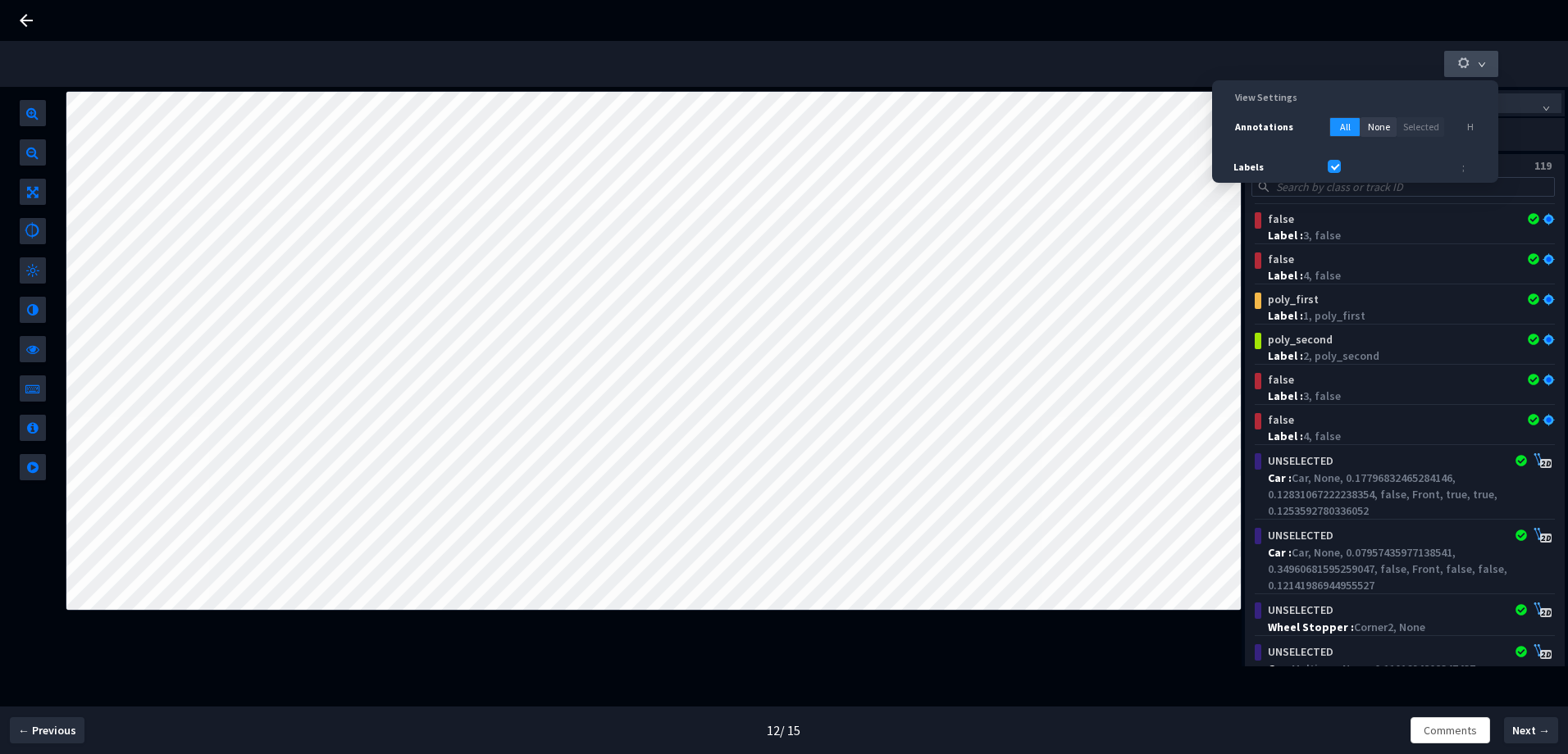 click 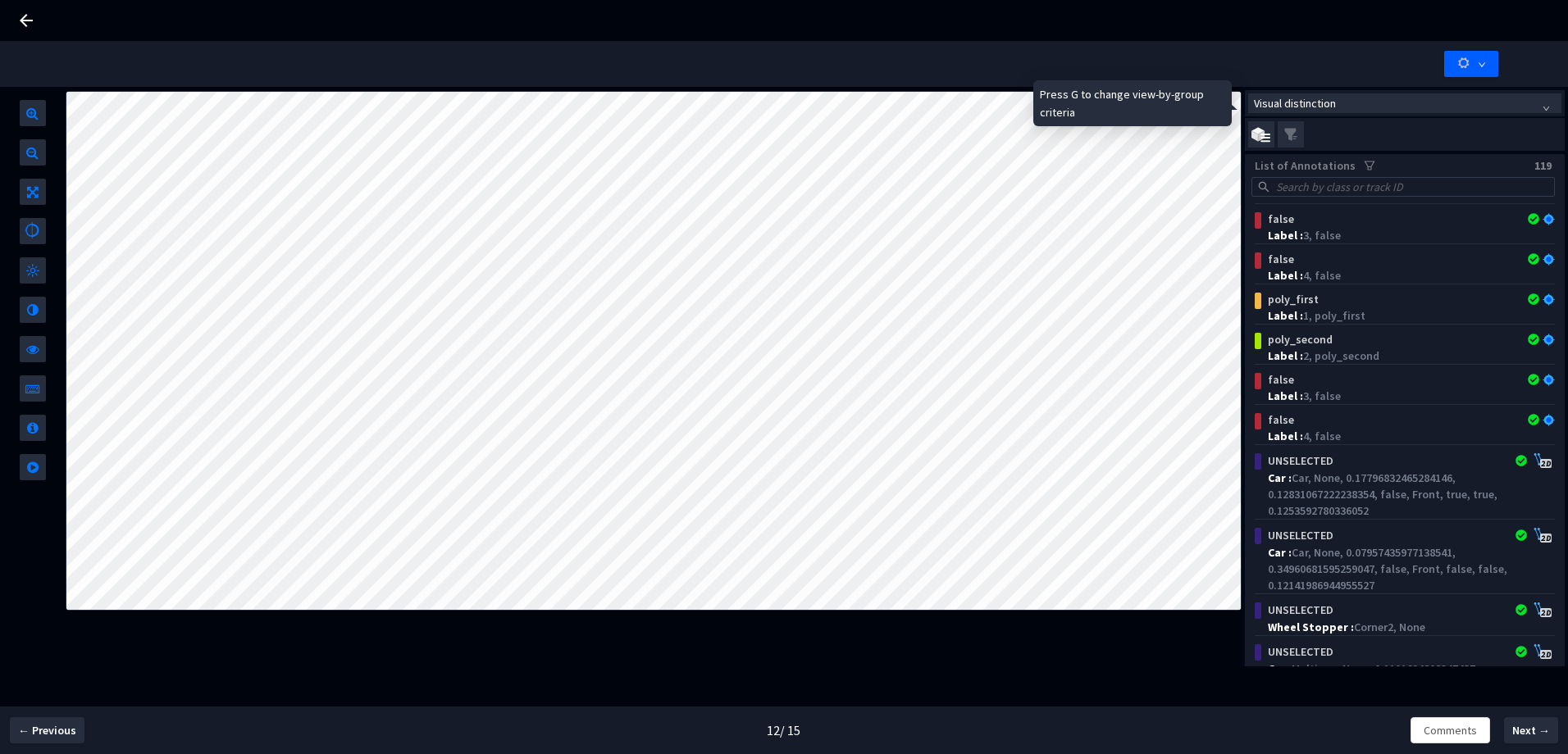 click on "Visual distinction" at bounding box center (1405, 103) 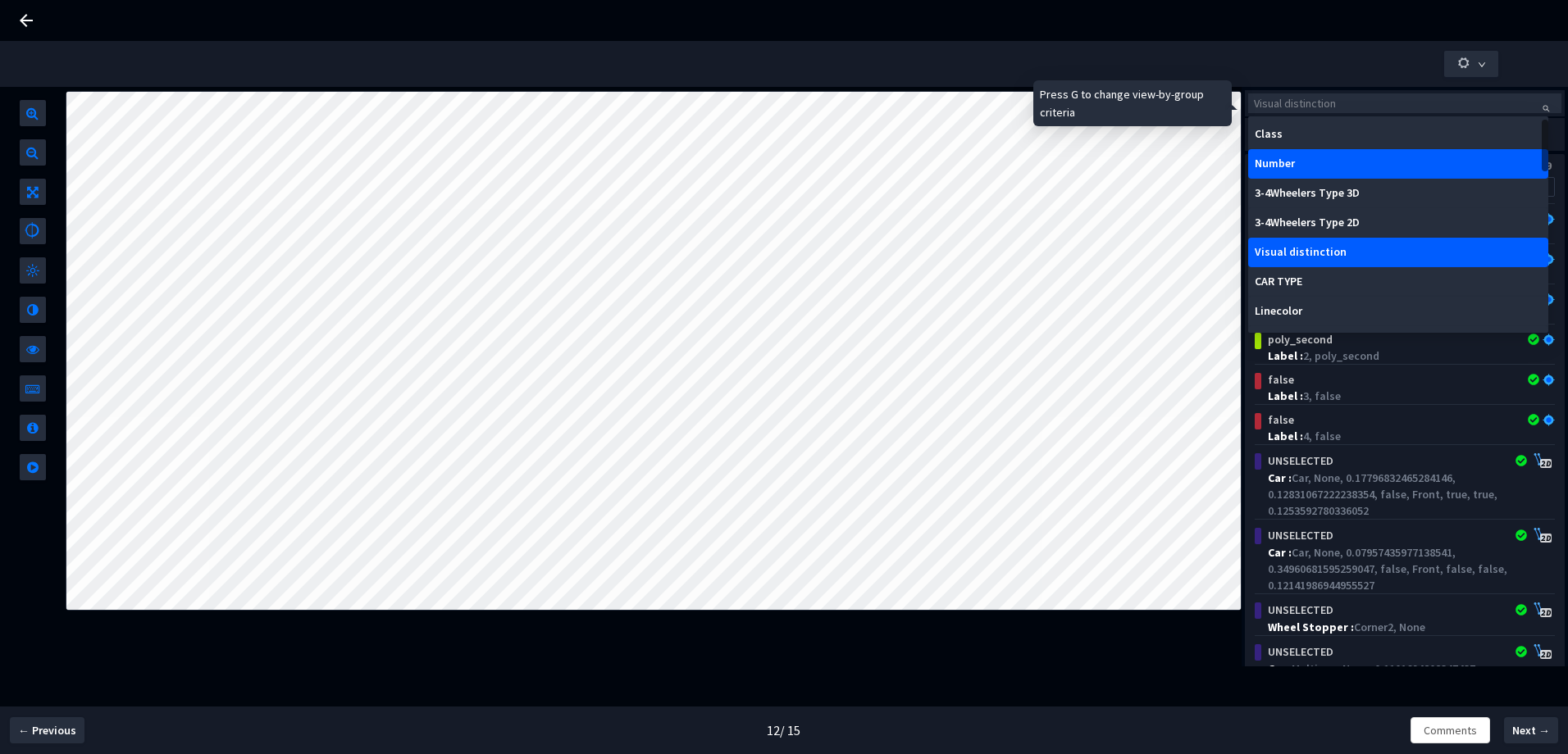 click on "Number" at bounding box center (1398, 164) 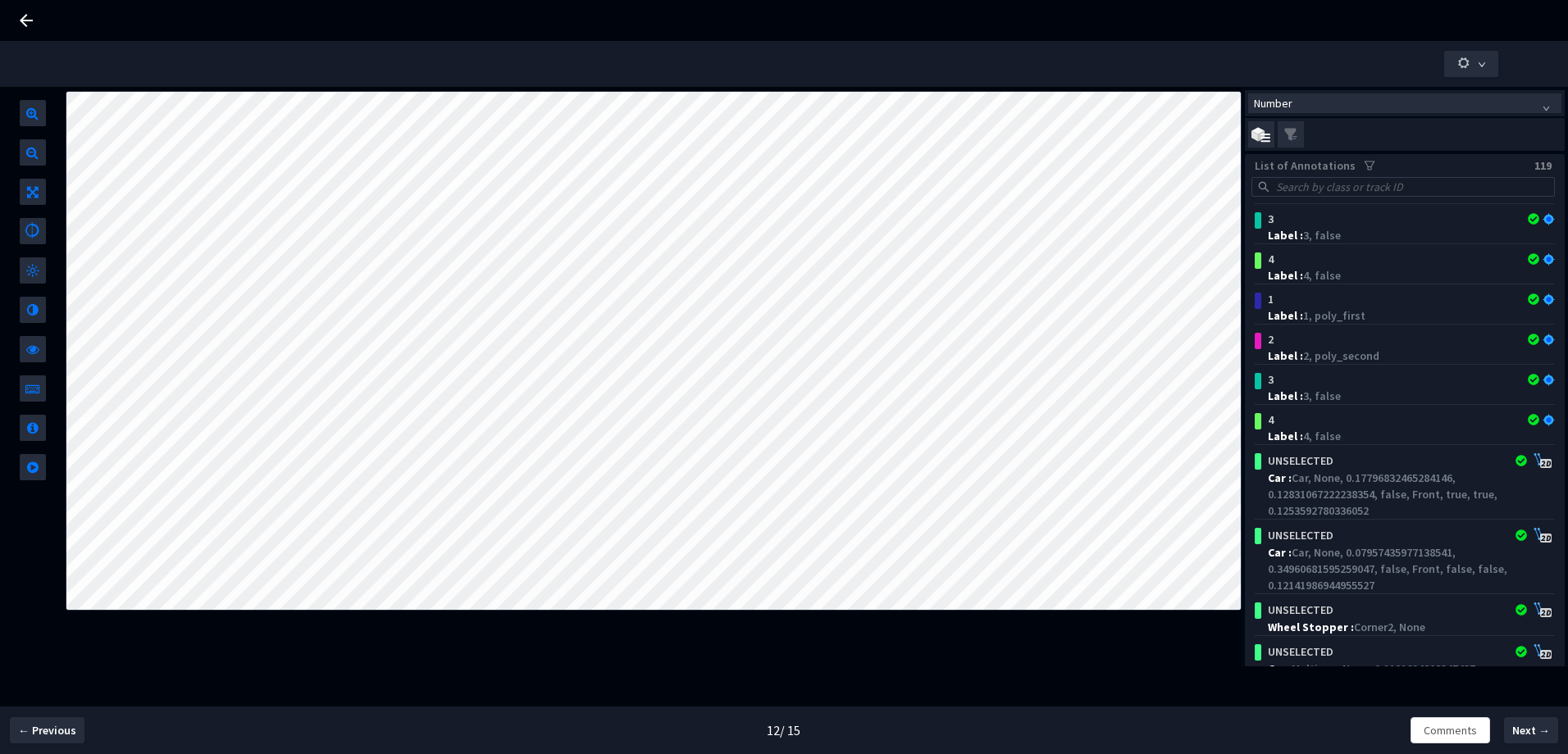 click on "Number" at bounding box center (1405, 103) 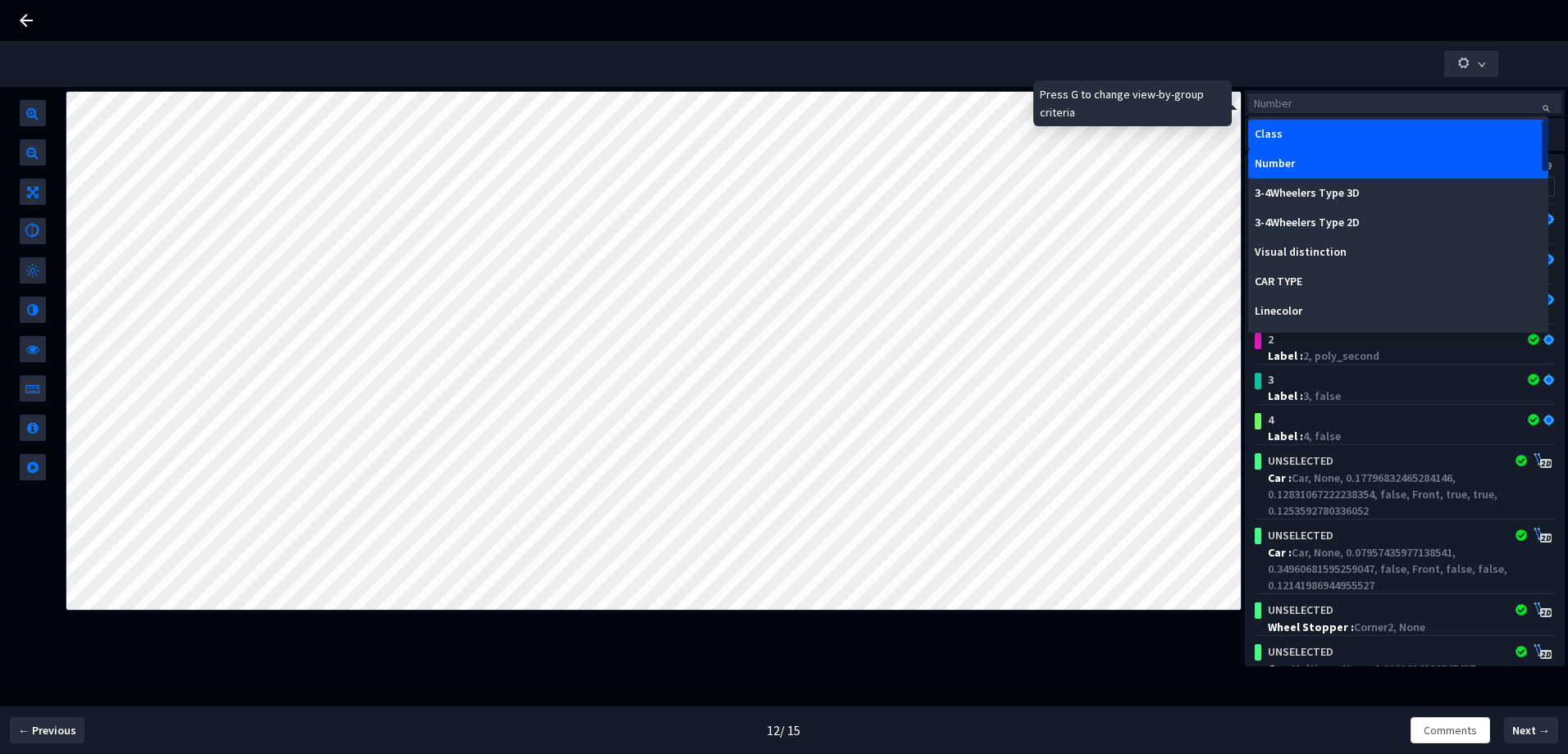 click on "Class" at bounding box center (1398, 134) 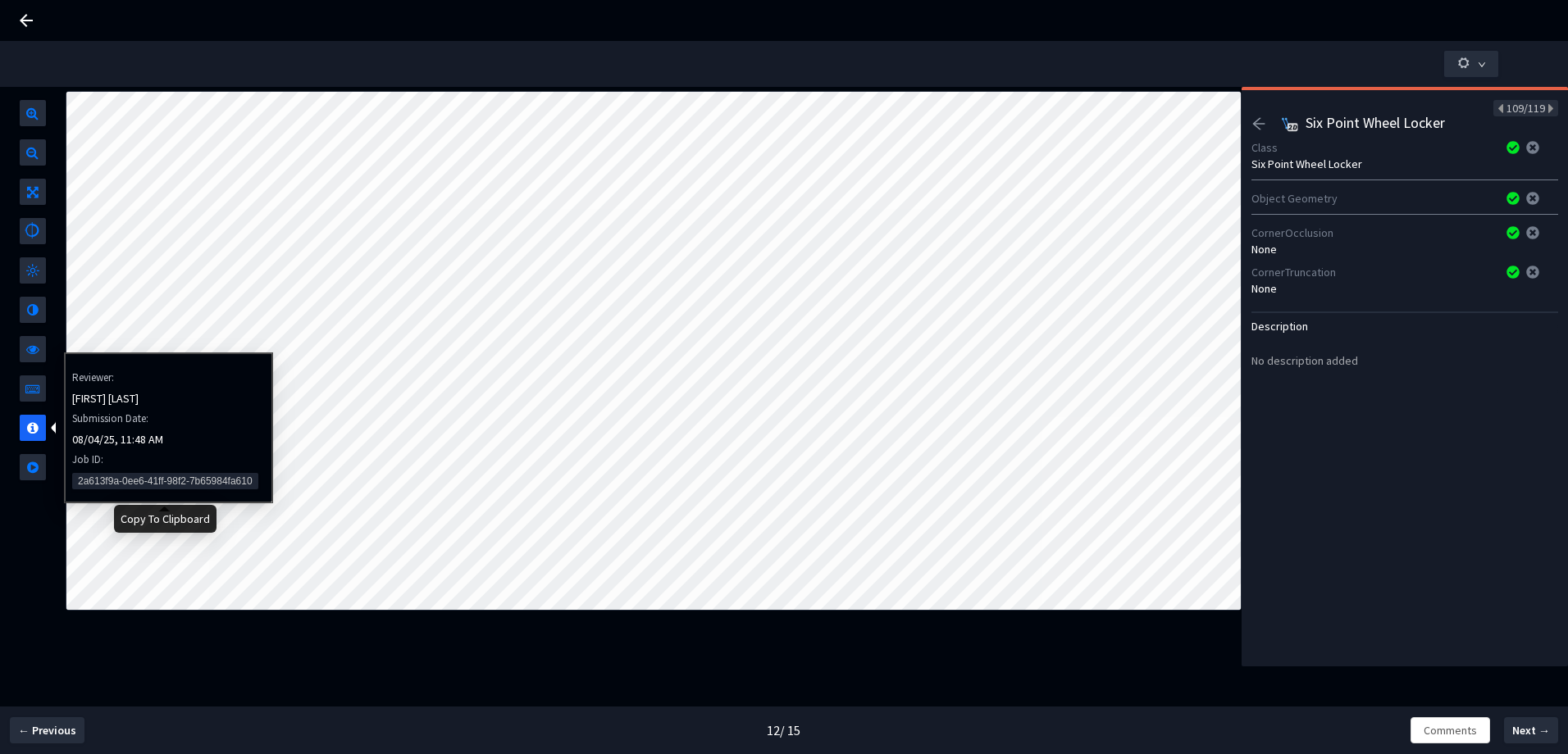 click on "2a613f9a-0ee6-41ff-98f2-7b65984fa610" at bounding box center [165, 481] 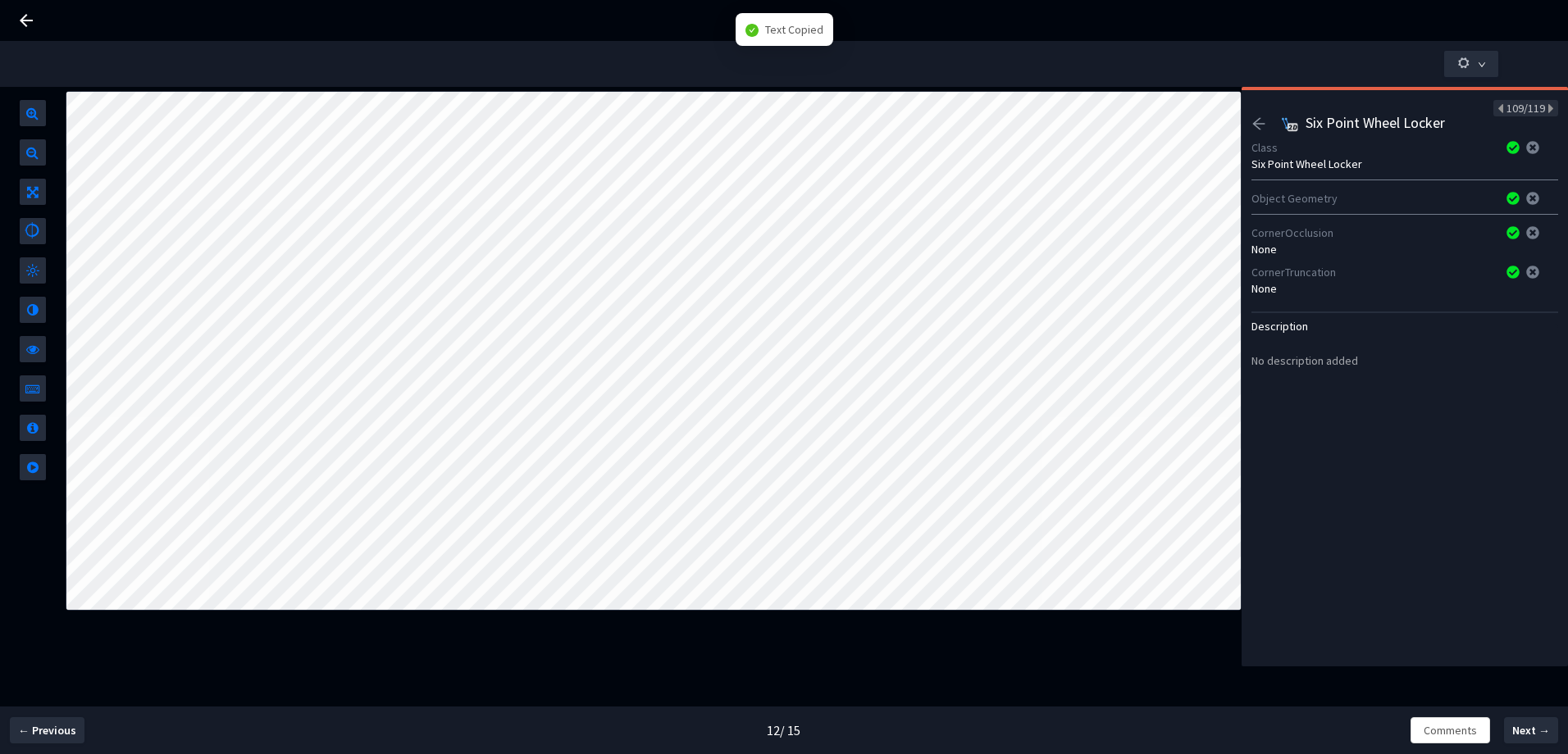 click on "109/119 Six Point Wheel Locker Class Six Point Wheel Locker Object Geometry CornerOcclusion None CornerTruncation None   Description   No description added" at bounding box center (1405, 376) 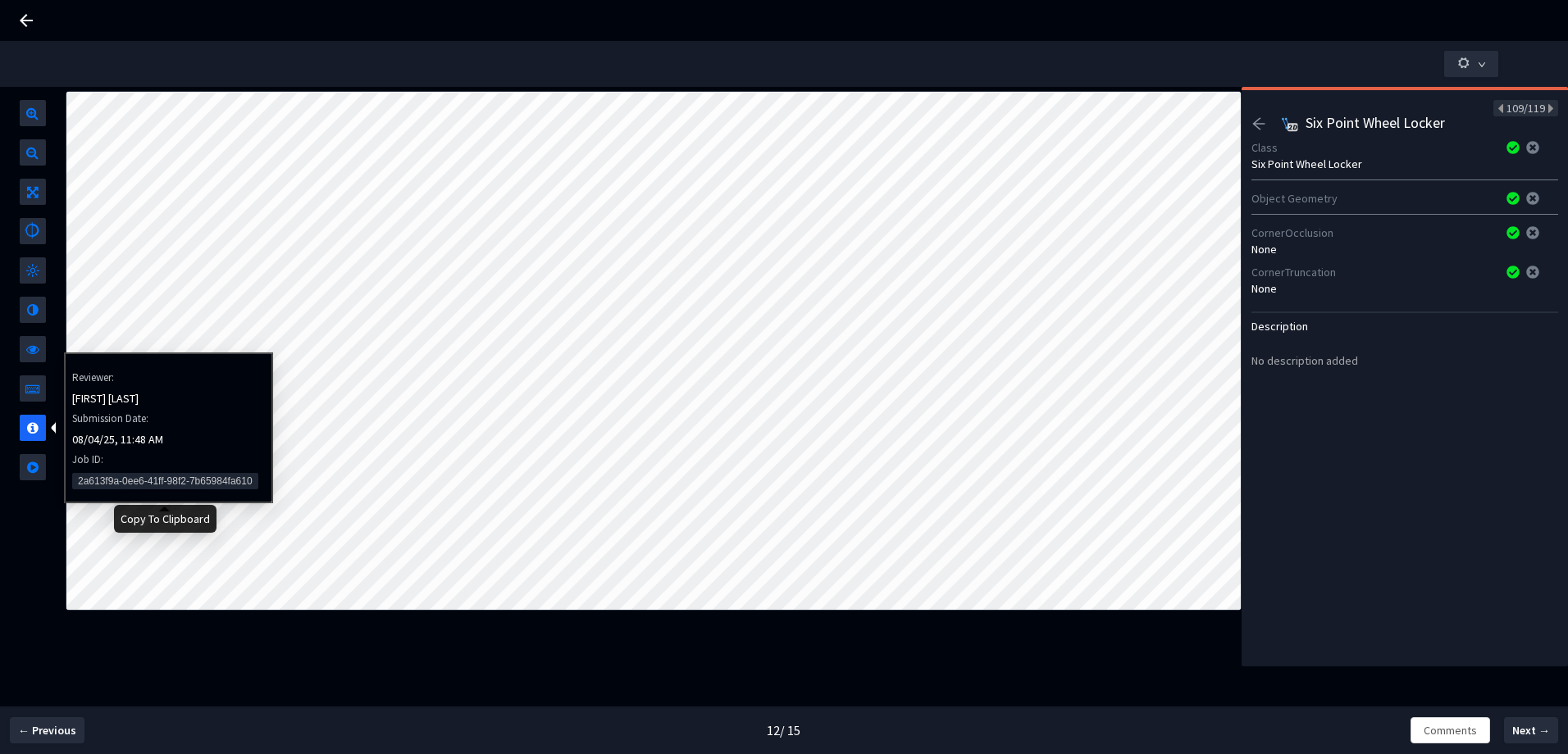click on "2a613f9a-0ee6-41ff-98f2-7b65984fa610" at bounding box center (165, 481) 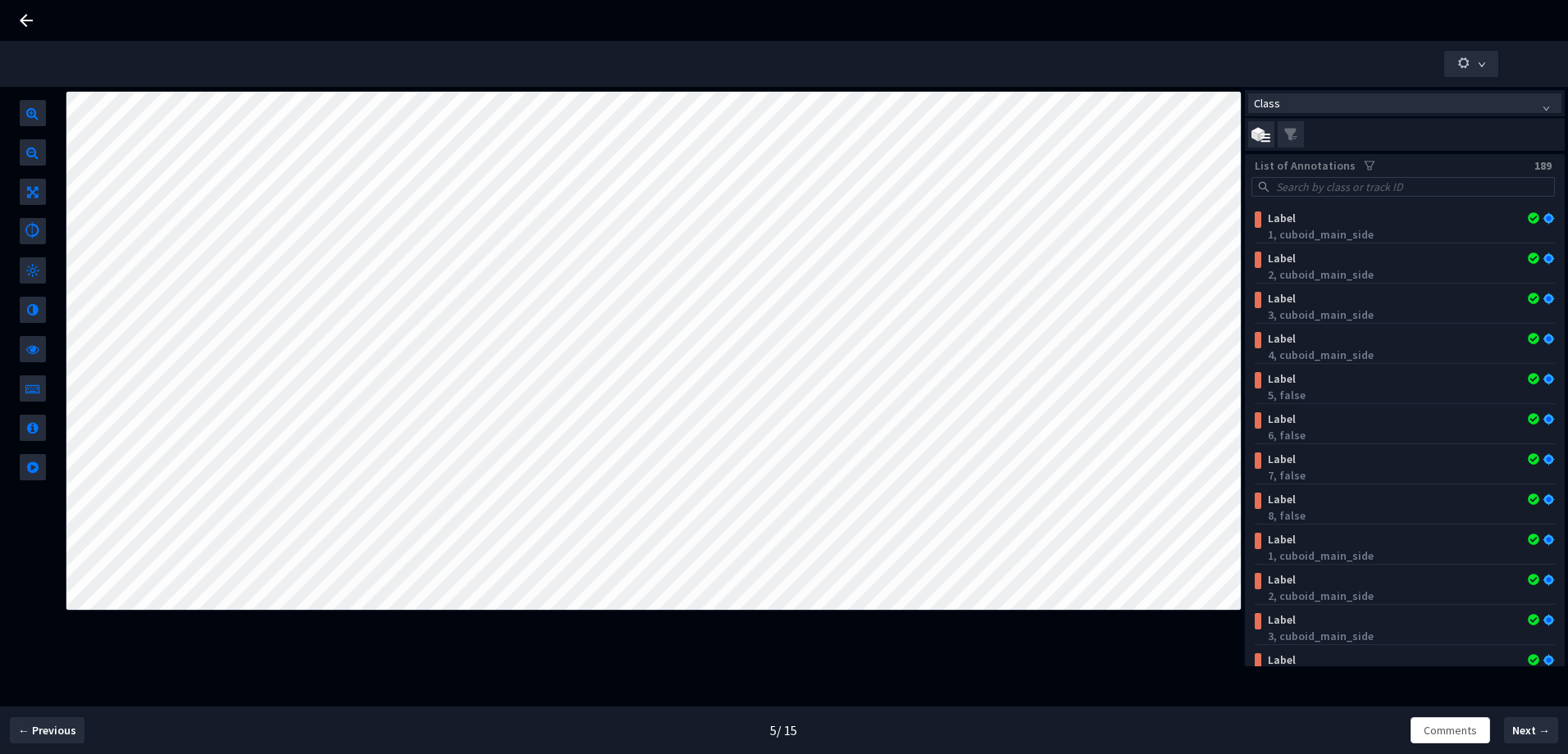 scroll, scrollTop: 0, scrollLeft: 0, axis: both 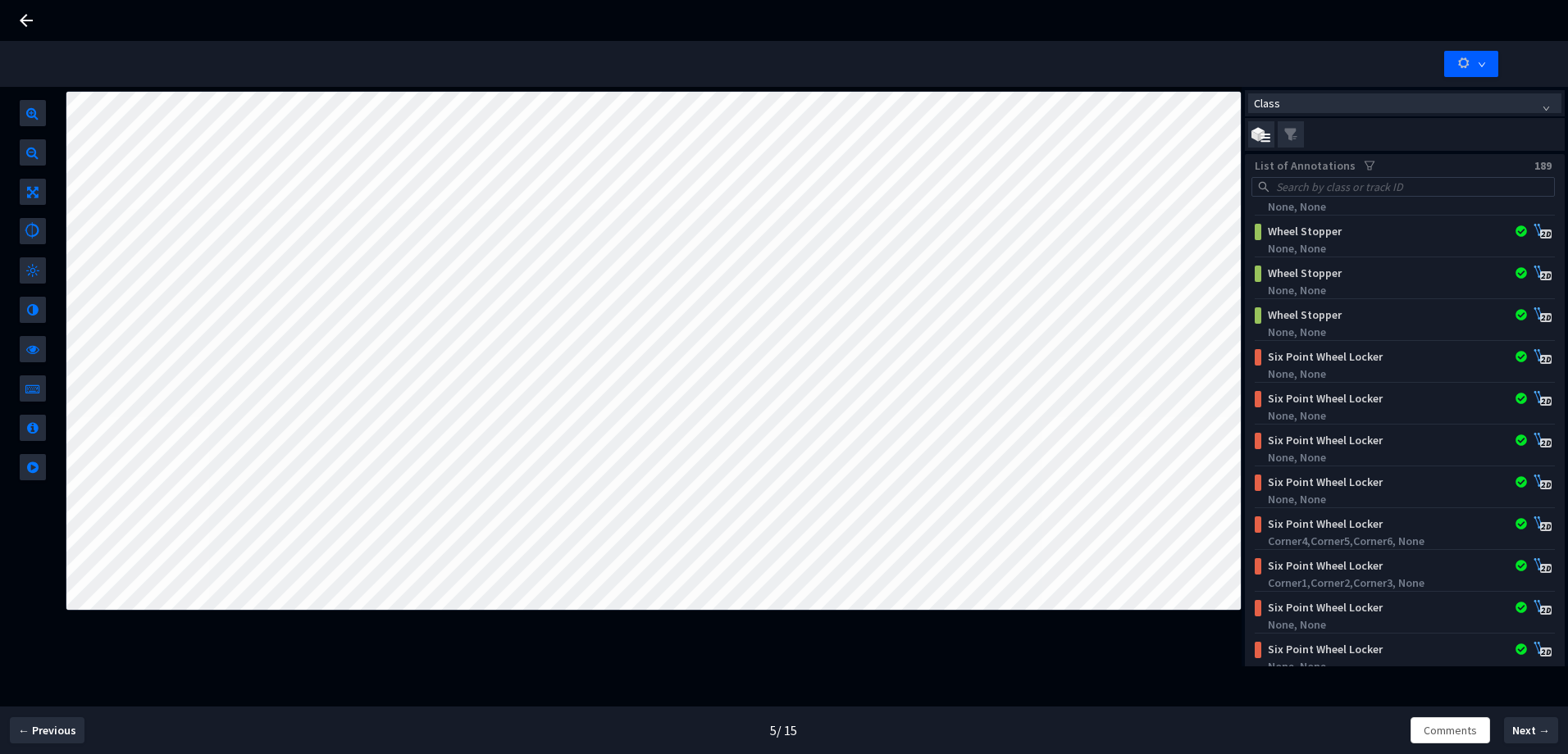 drag, startPoint x: 1468, startPoint y: 65, endPoint x: 1456, endPoint y: 84, distance: 22.472205 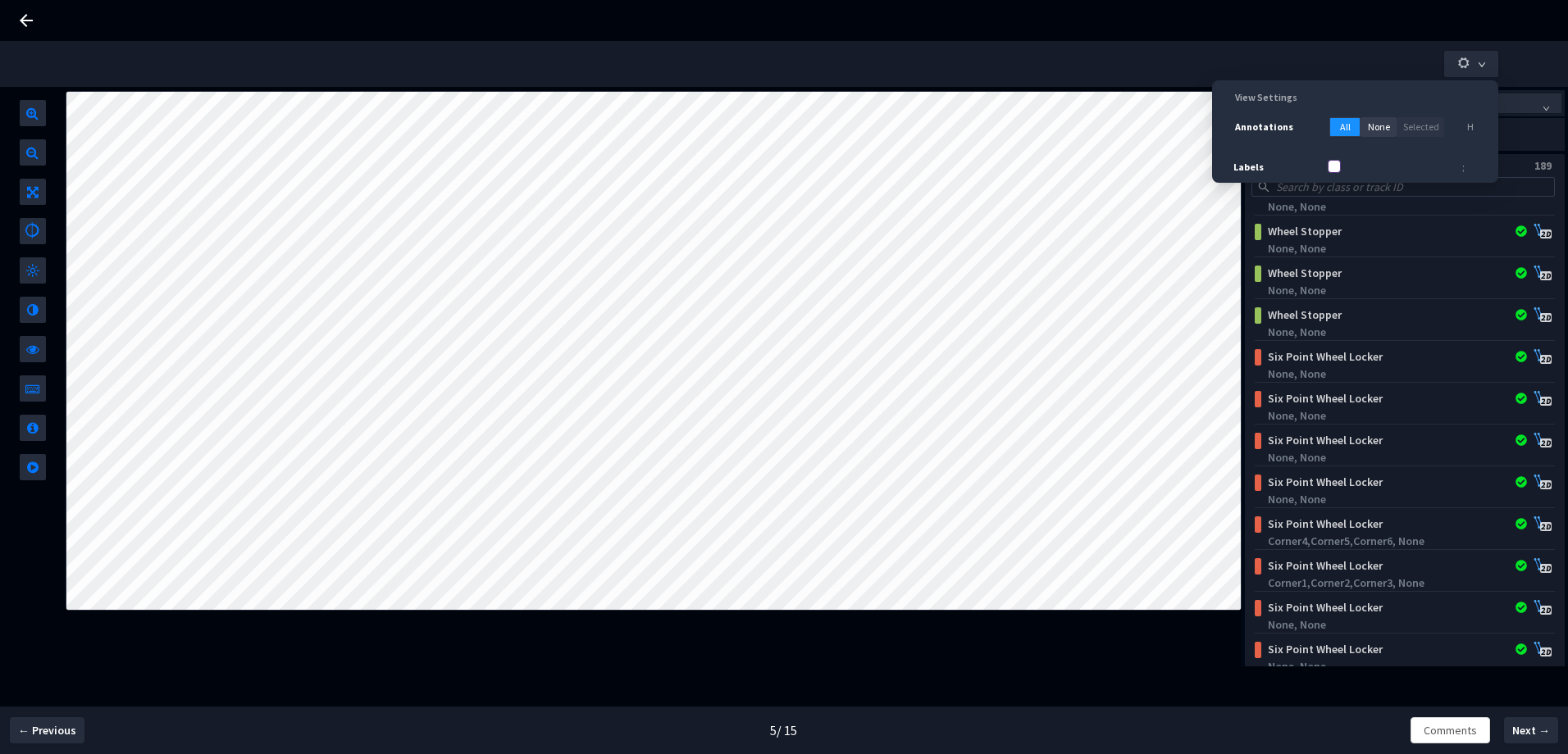 click on "Labels" at bounding box center (1334, 166) 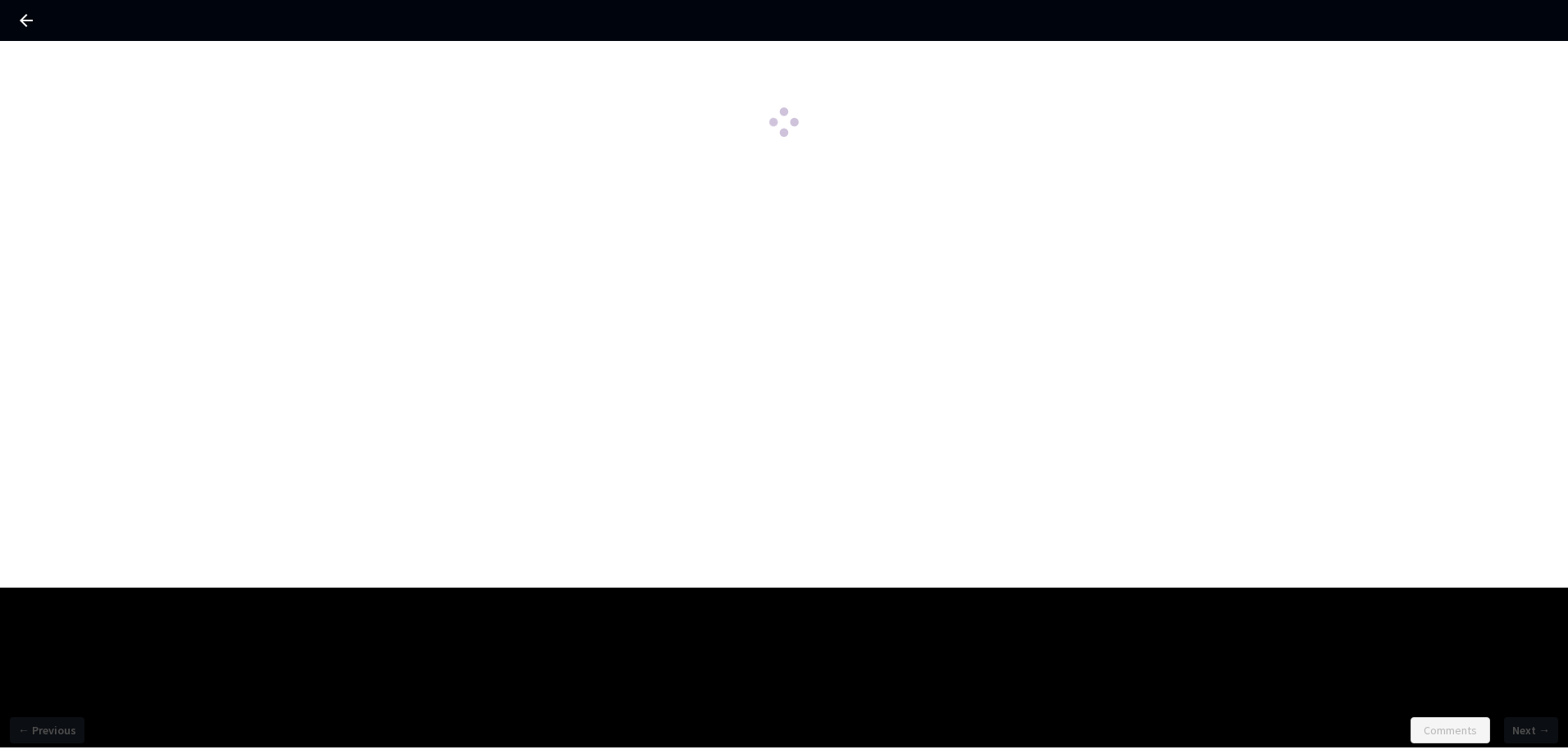 scroll, scrollTop: 0, scrollLeft: 0, axis: both 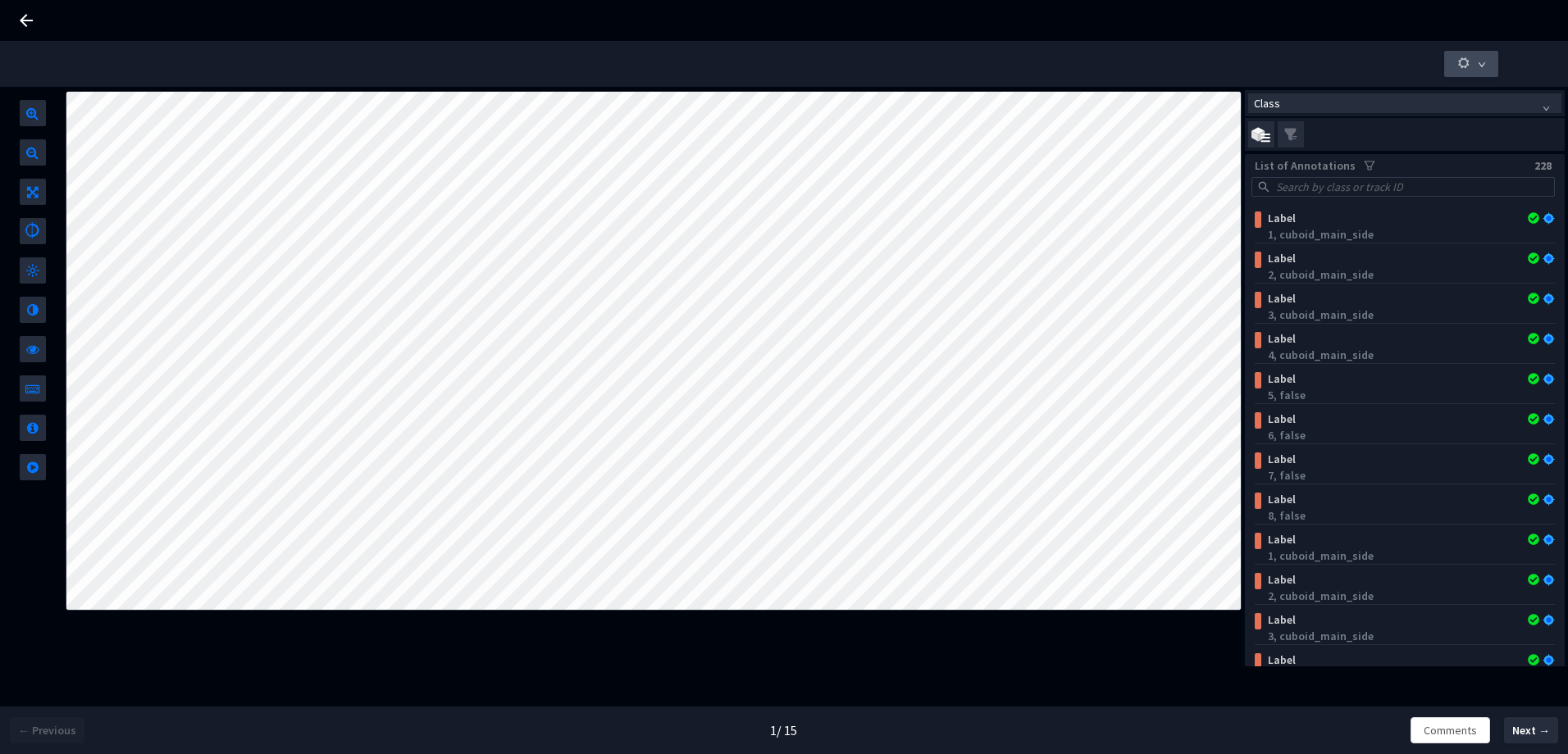 click 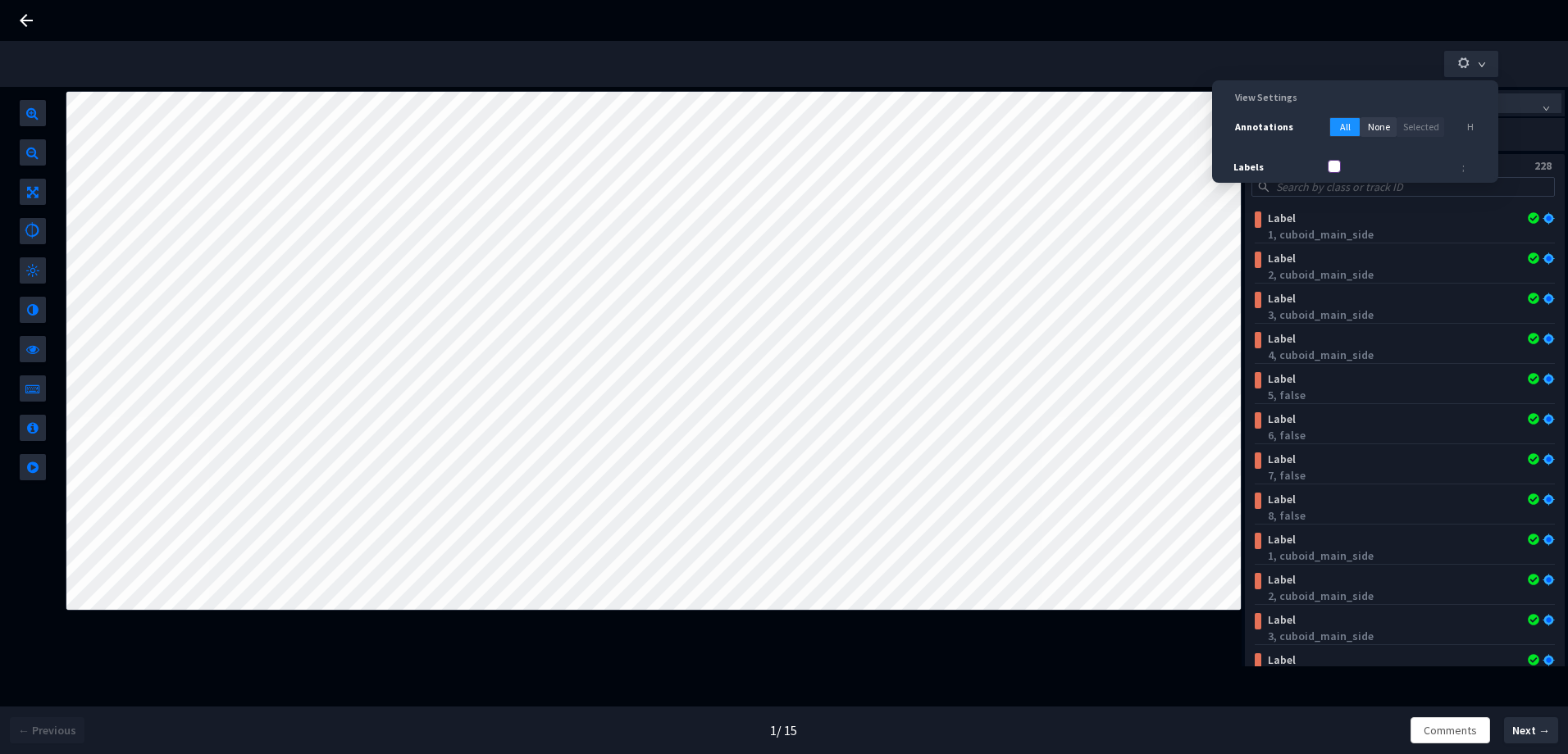 click on "Labels" at bounding box center [1283, 165] 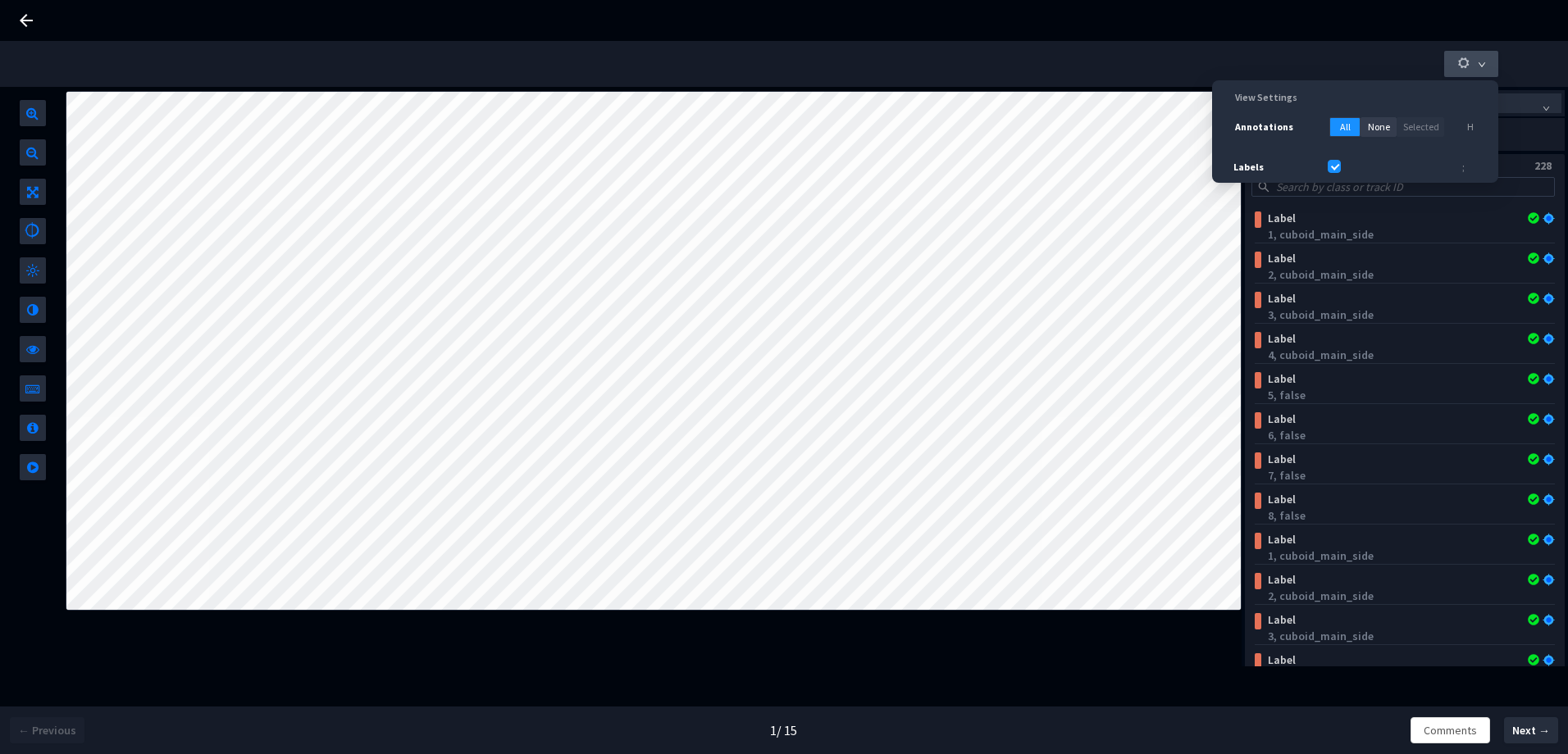 click 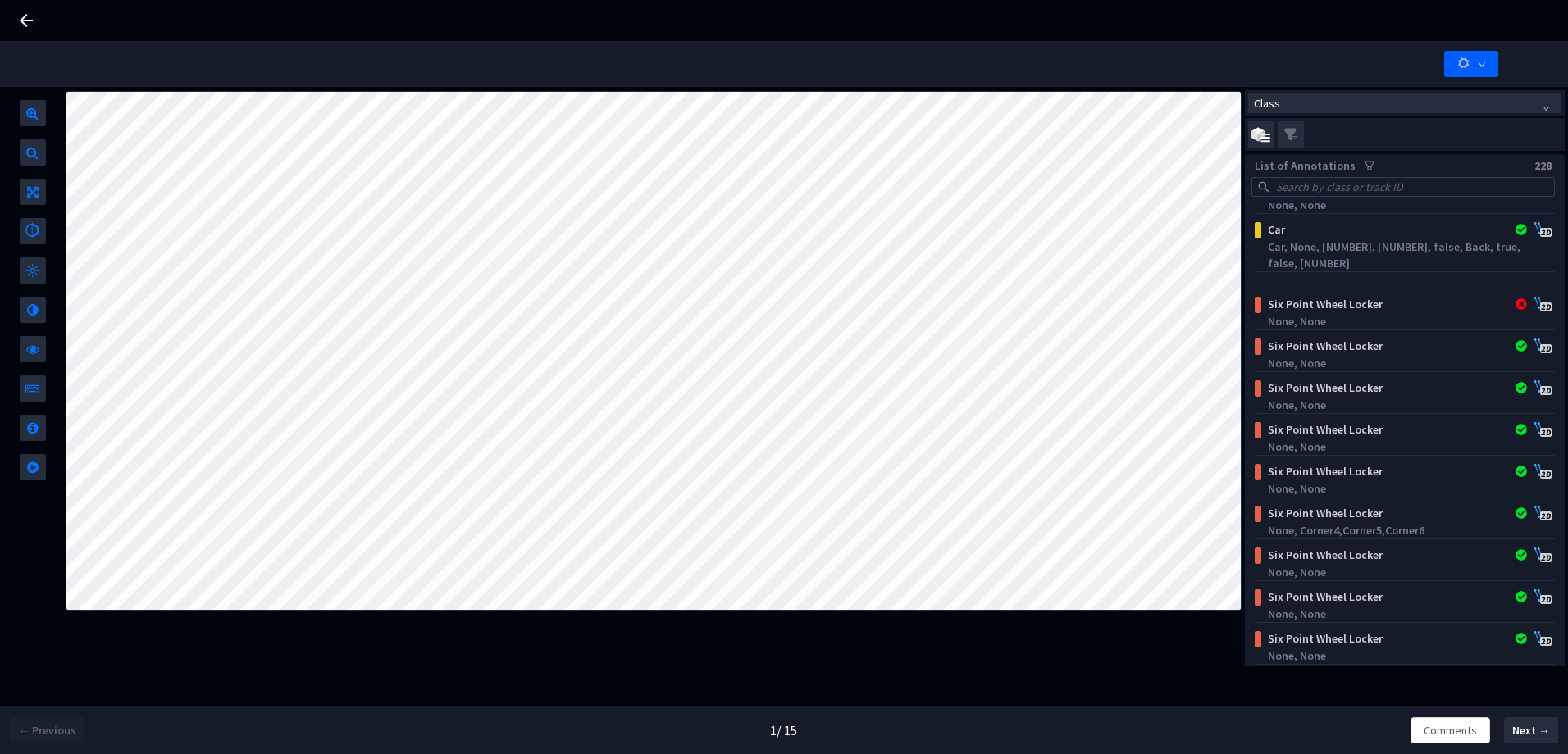 scroll, scrollTop: 8133, scrollLeft: 0, axis: vertical 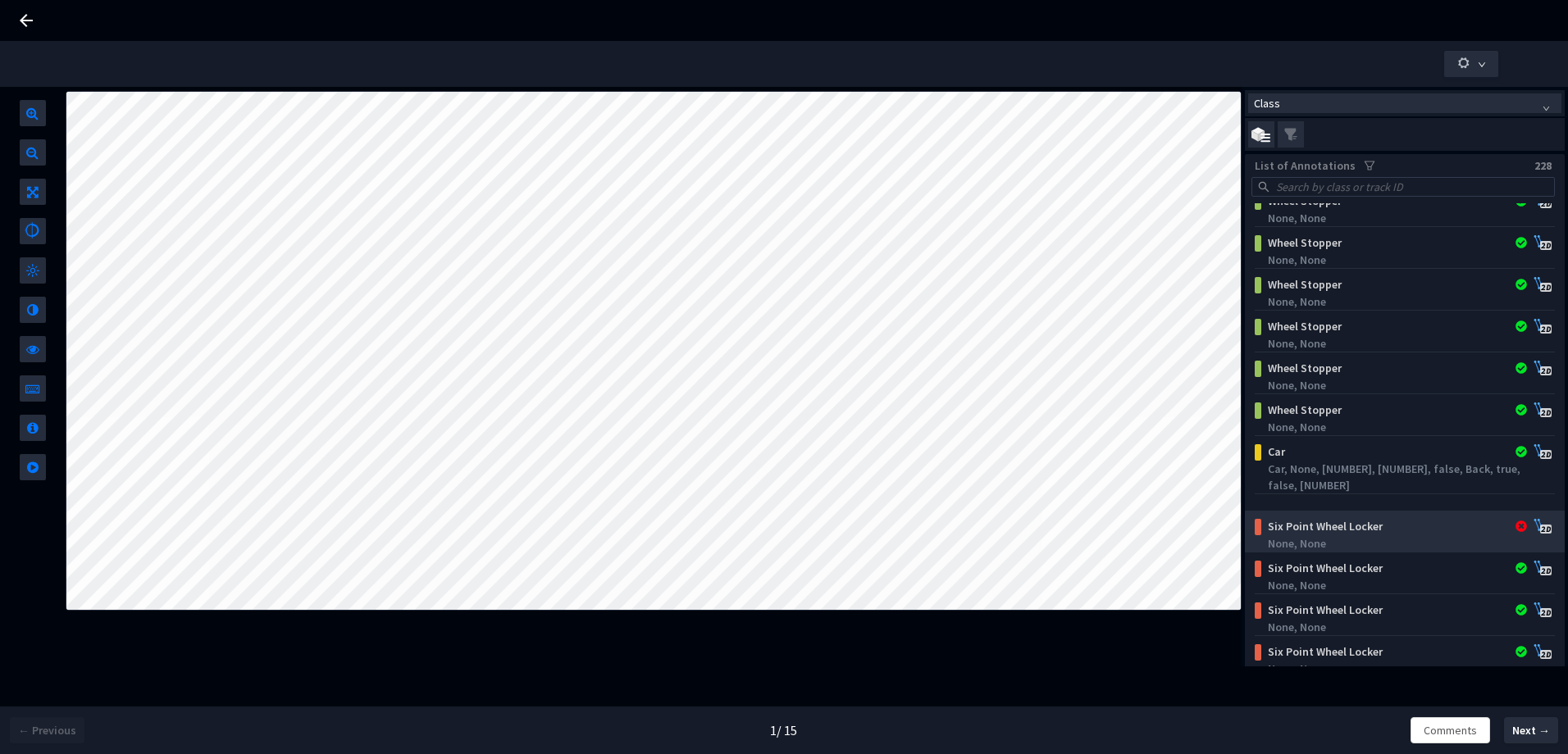 click on "None, None" at bounding box center [1407, 543] 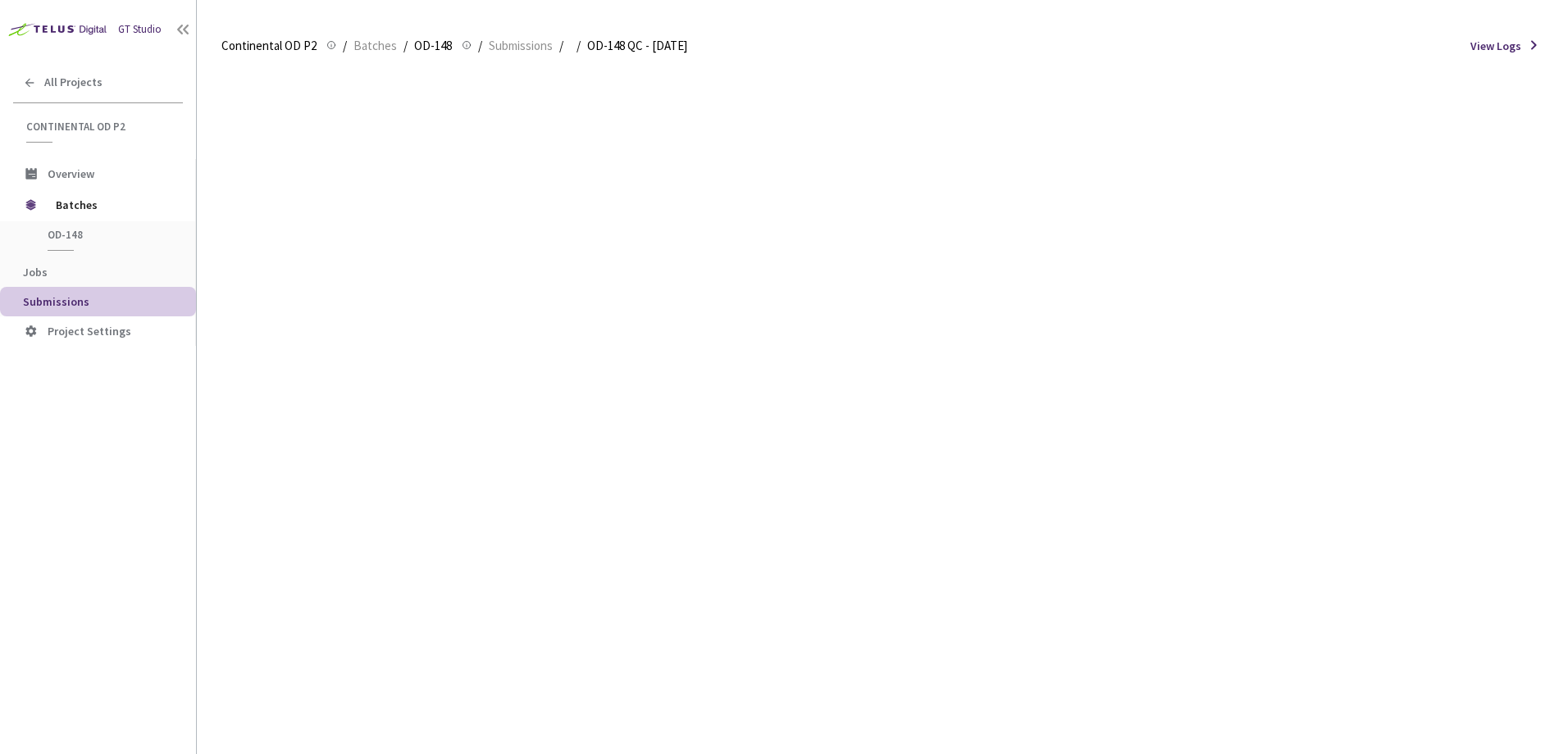 scroll, scrollTop: 0, scrollLeft: 0, axis: both 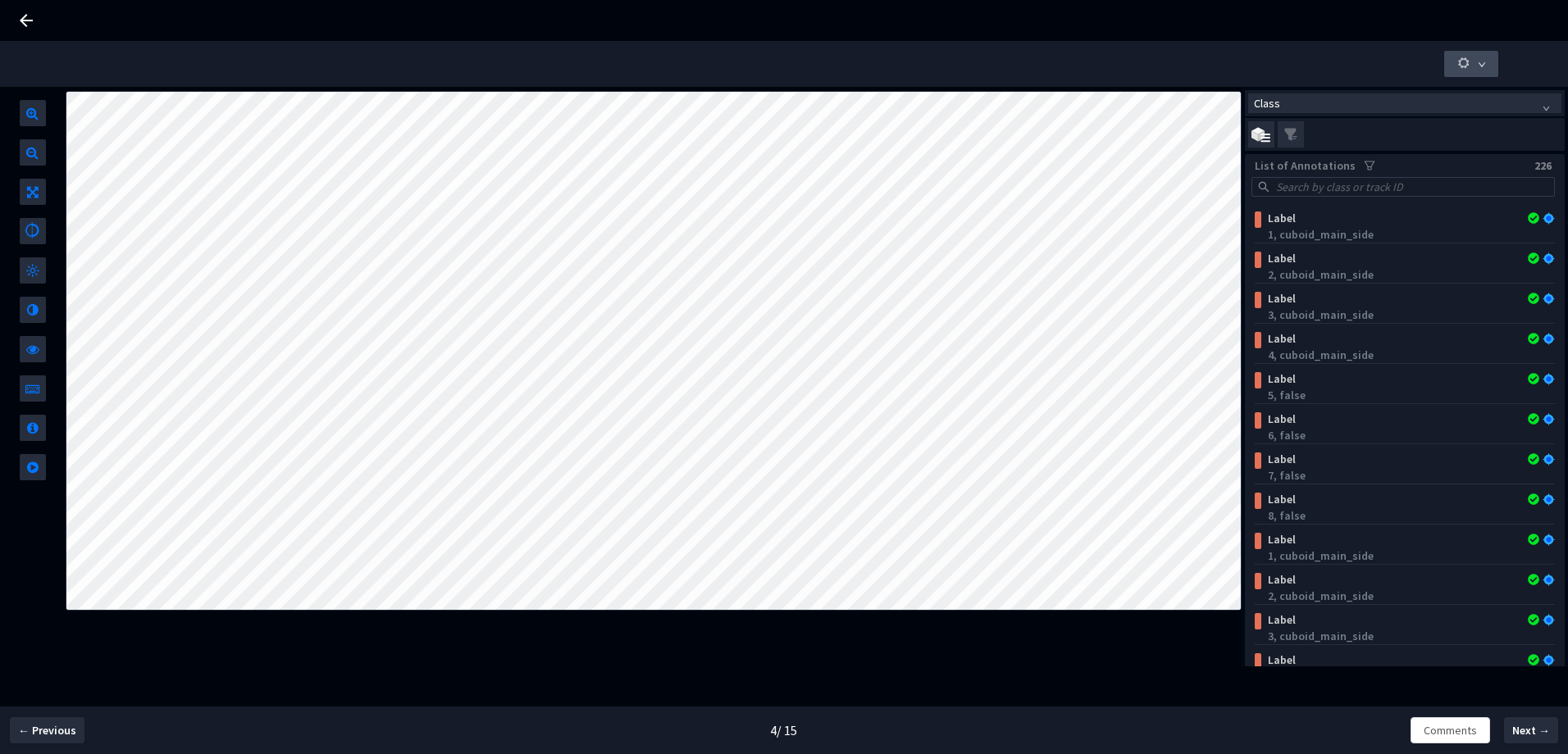 click 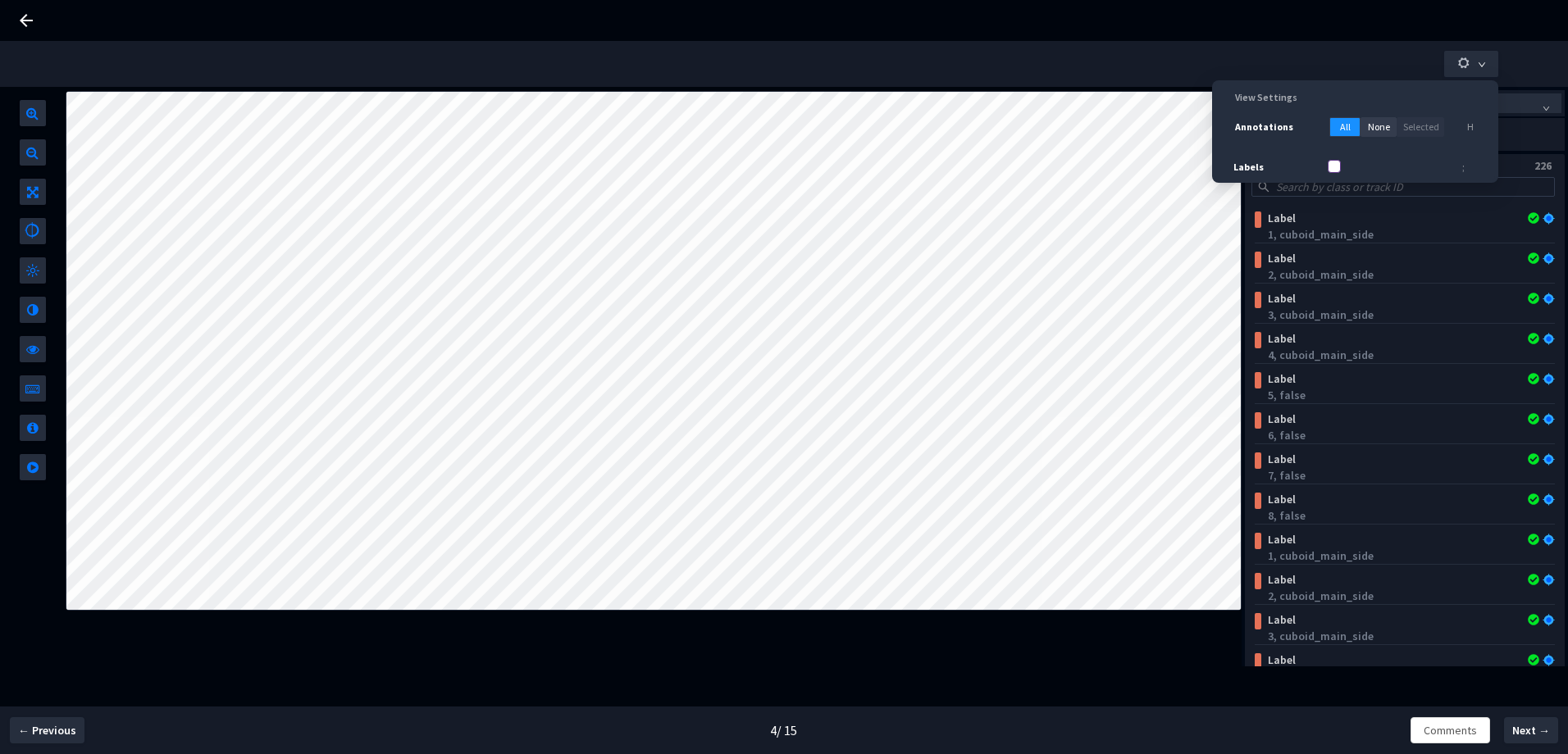 click on "Labels" at bounding box center (1334, 166) 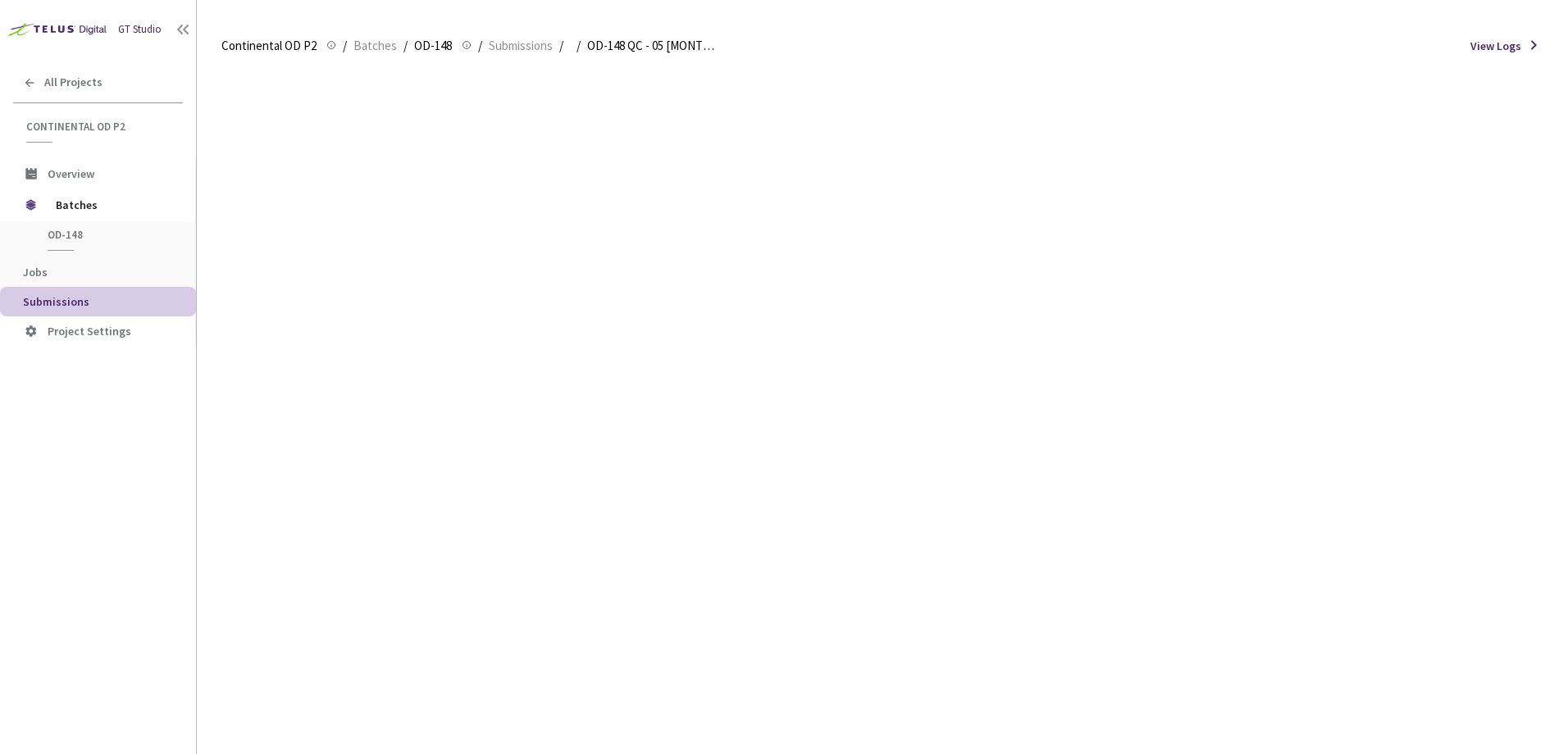 scroll, scrollTop: 0, scrollLeft: 0, axis: both 